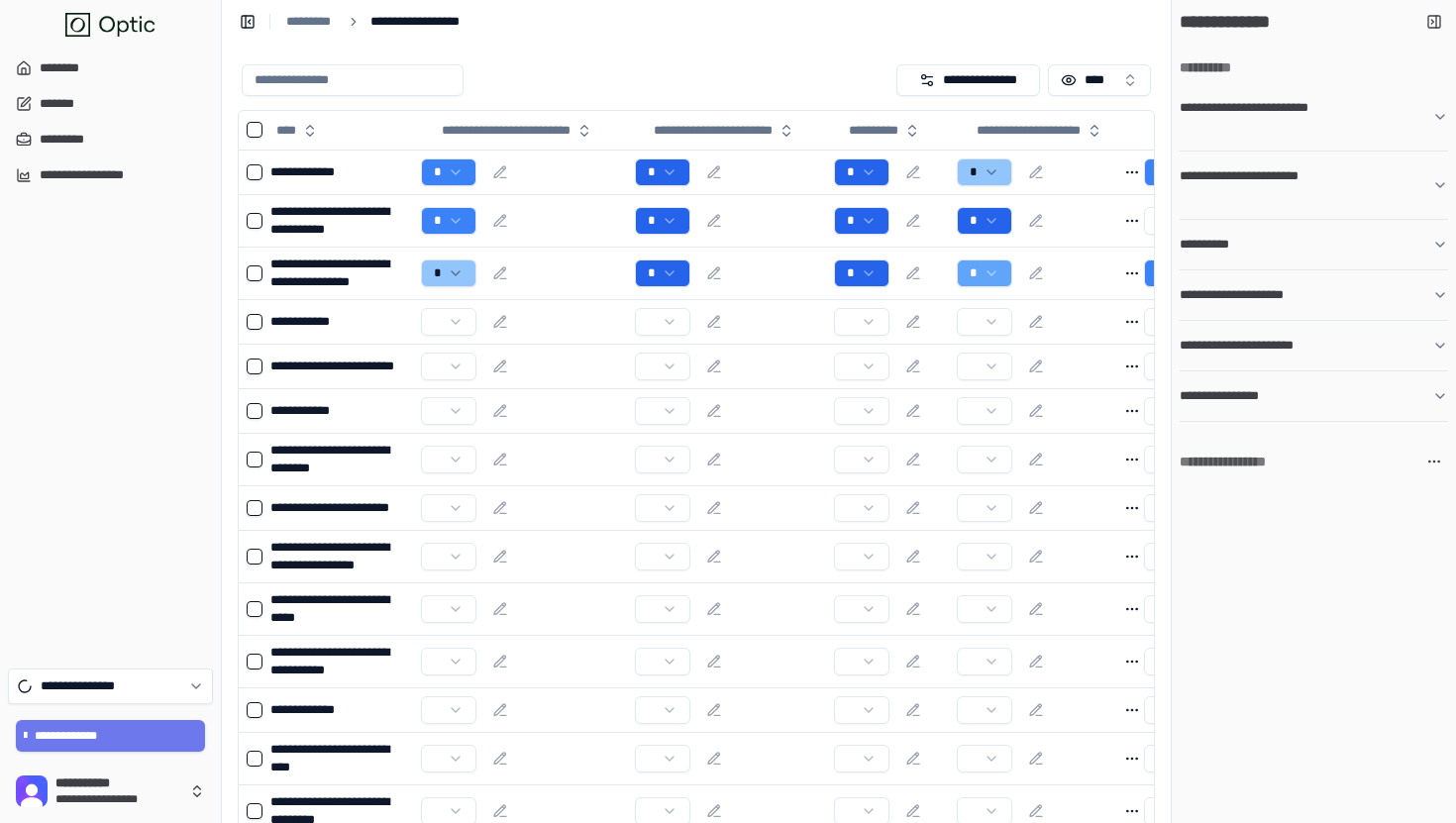 scroll, scrollTop: 1, scrollLeft: 0, axis: vertical 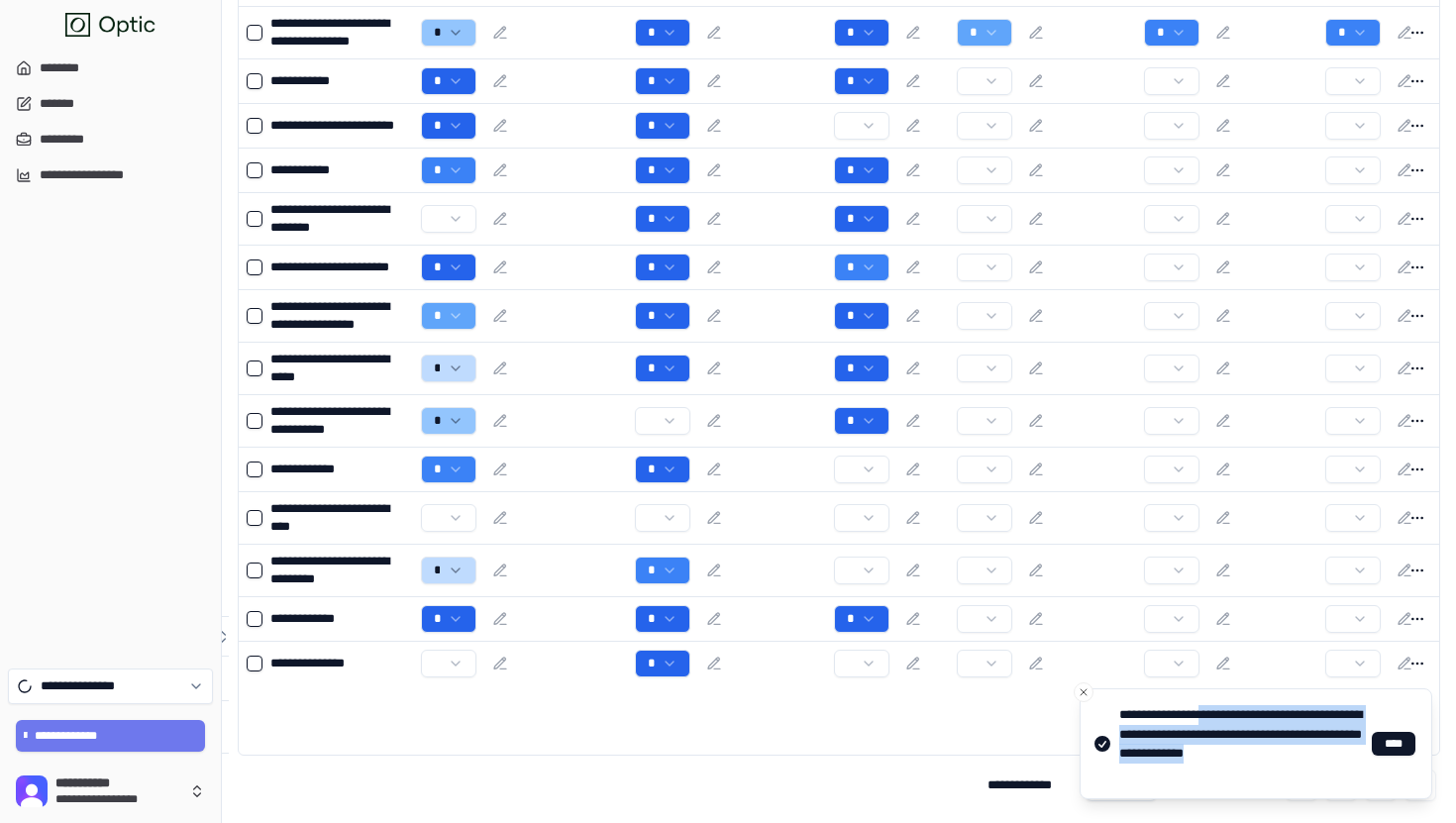 drag, startPoint x: 1225, startPoint y: 721, endPoint x: 1280, endPoint y: 765, distance: 70.434367 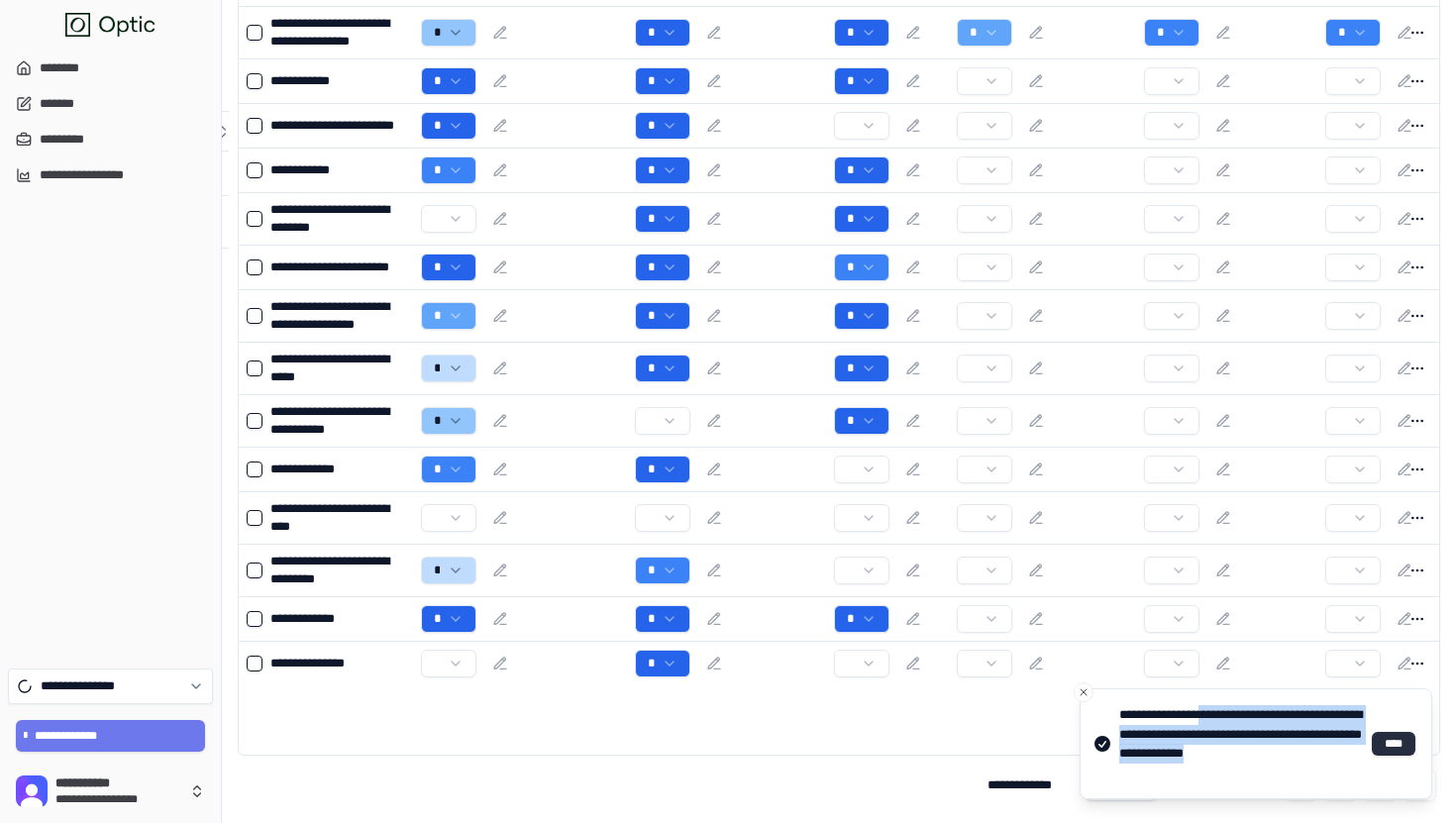 click on "****" at bounding box center (1394, 744) 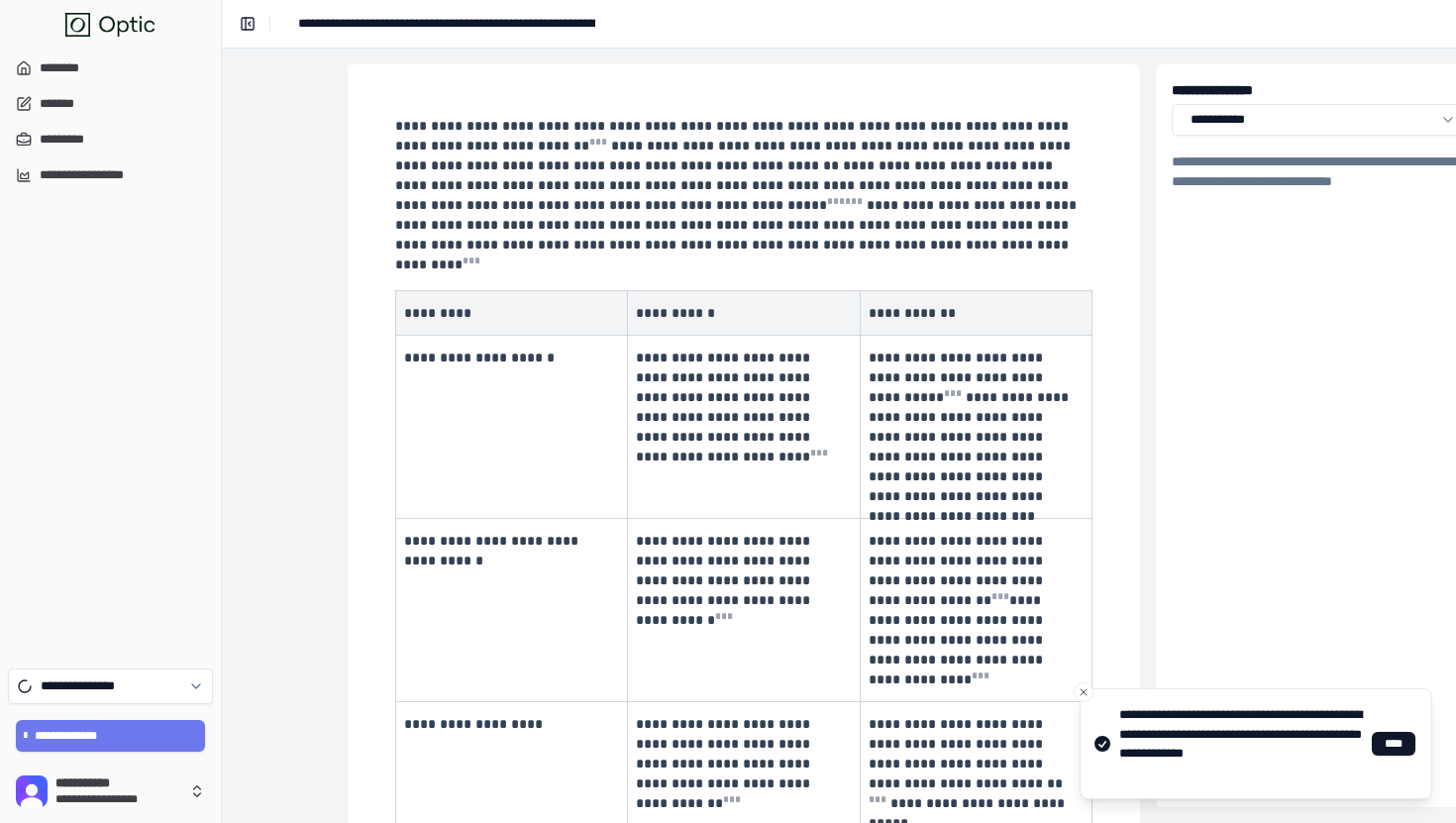 scroll, scrollTop: 0, scrollLeft: 210, axis: horizontal 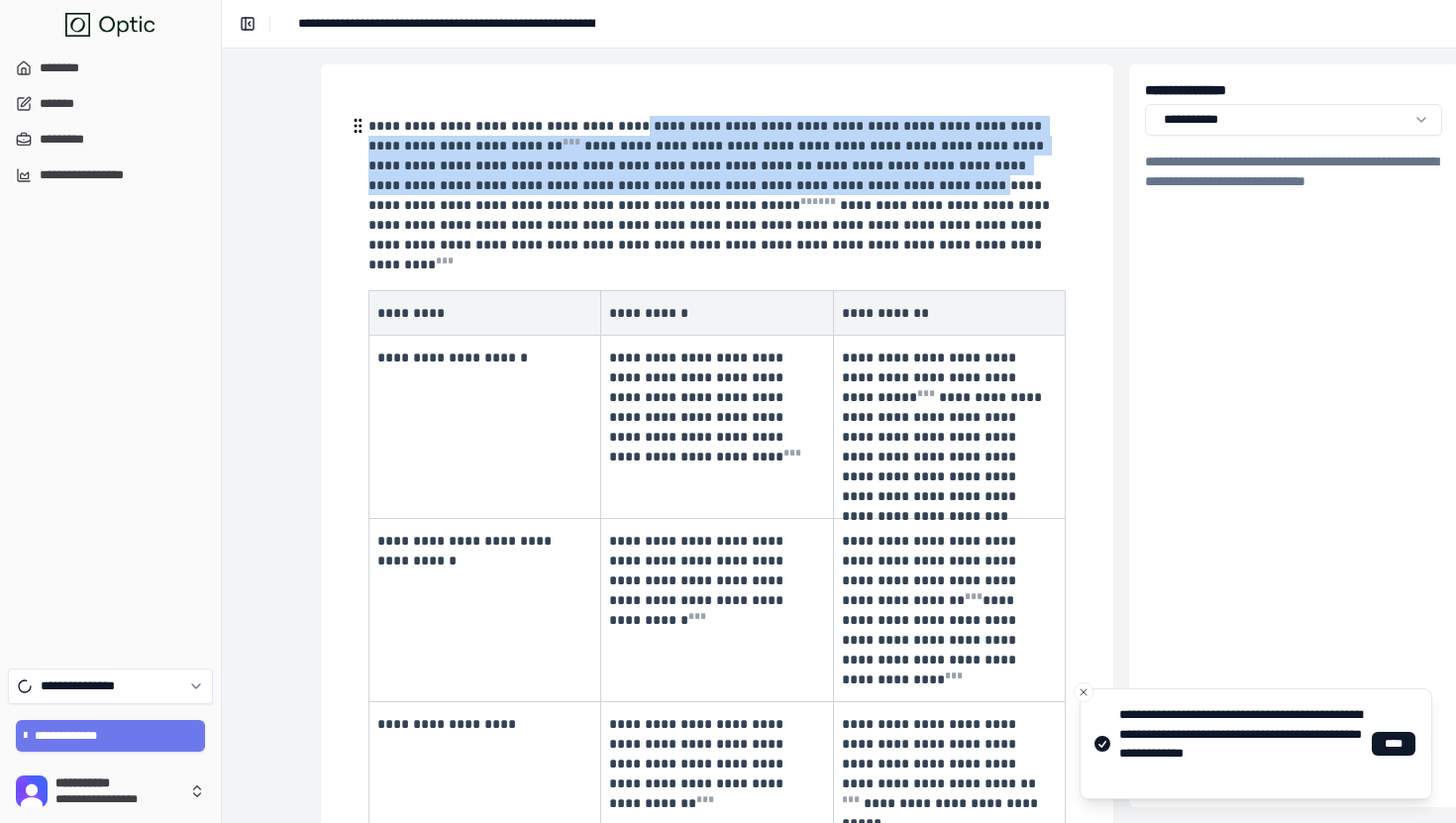 drag, startPoint x: 621, startPoint y: 120, endPoint x: 706, endPoint y: 175, distance: 101.242284 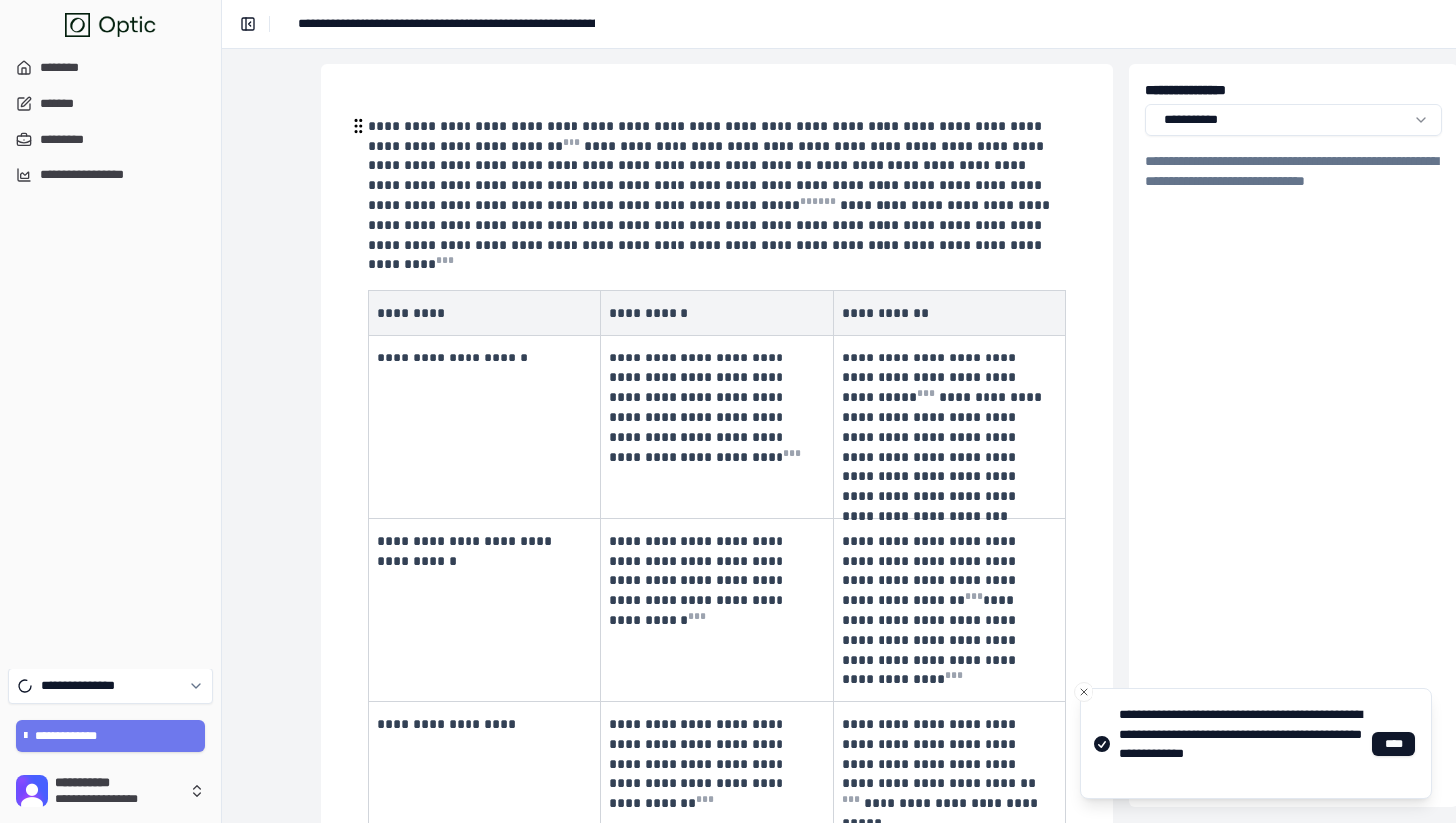 click on "**********" at bounding box center [711, 235] 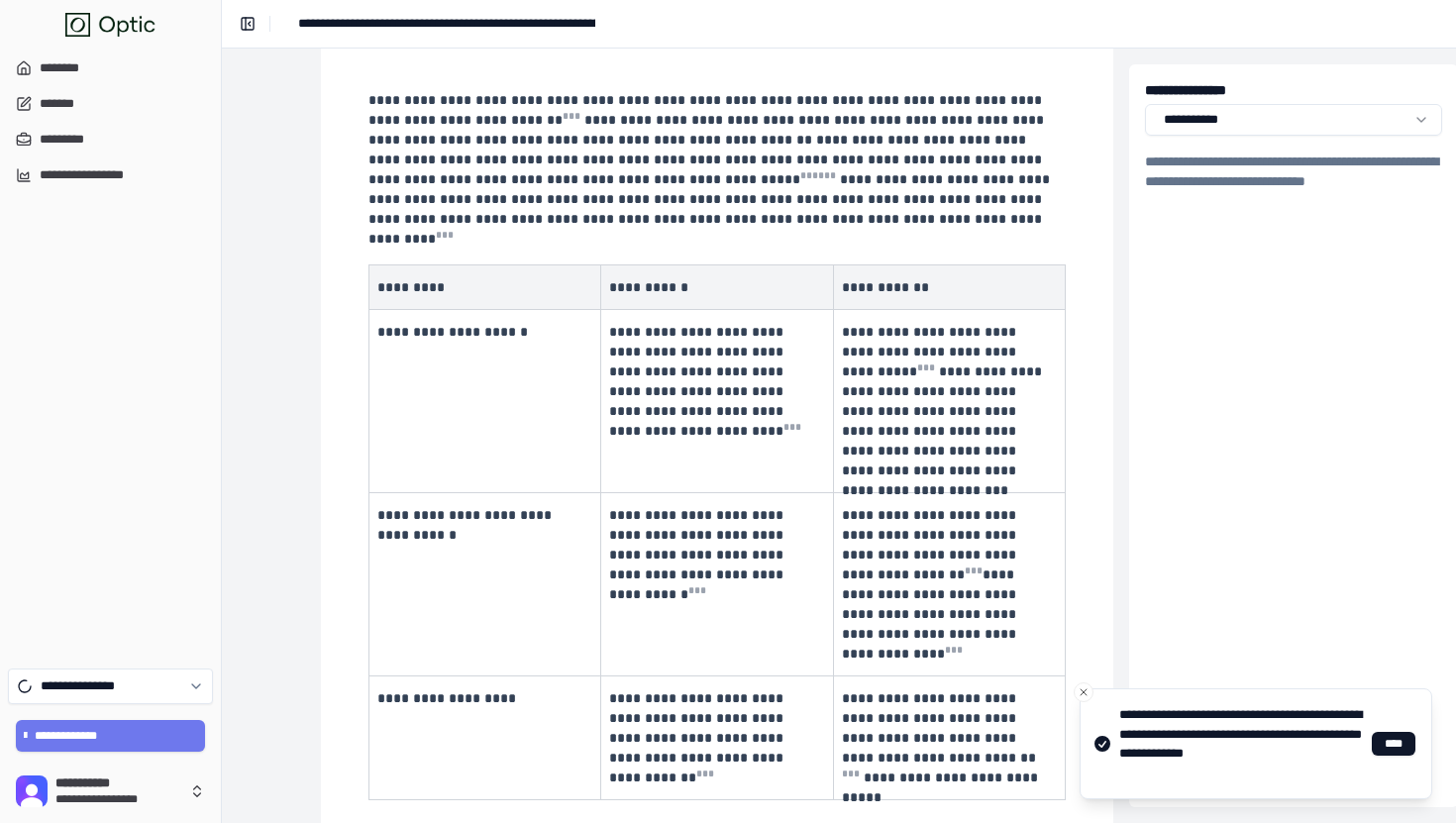 scroll, scrollTop: 0, scrollLeft: 210, axis: horizontal 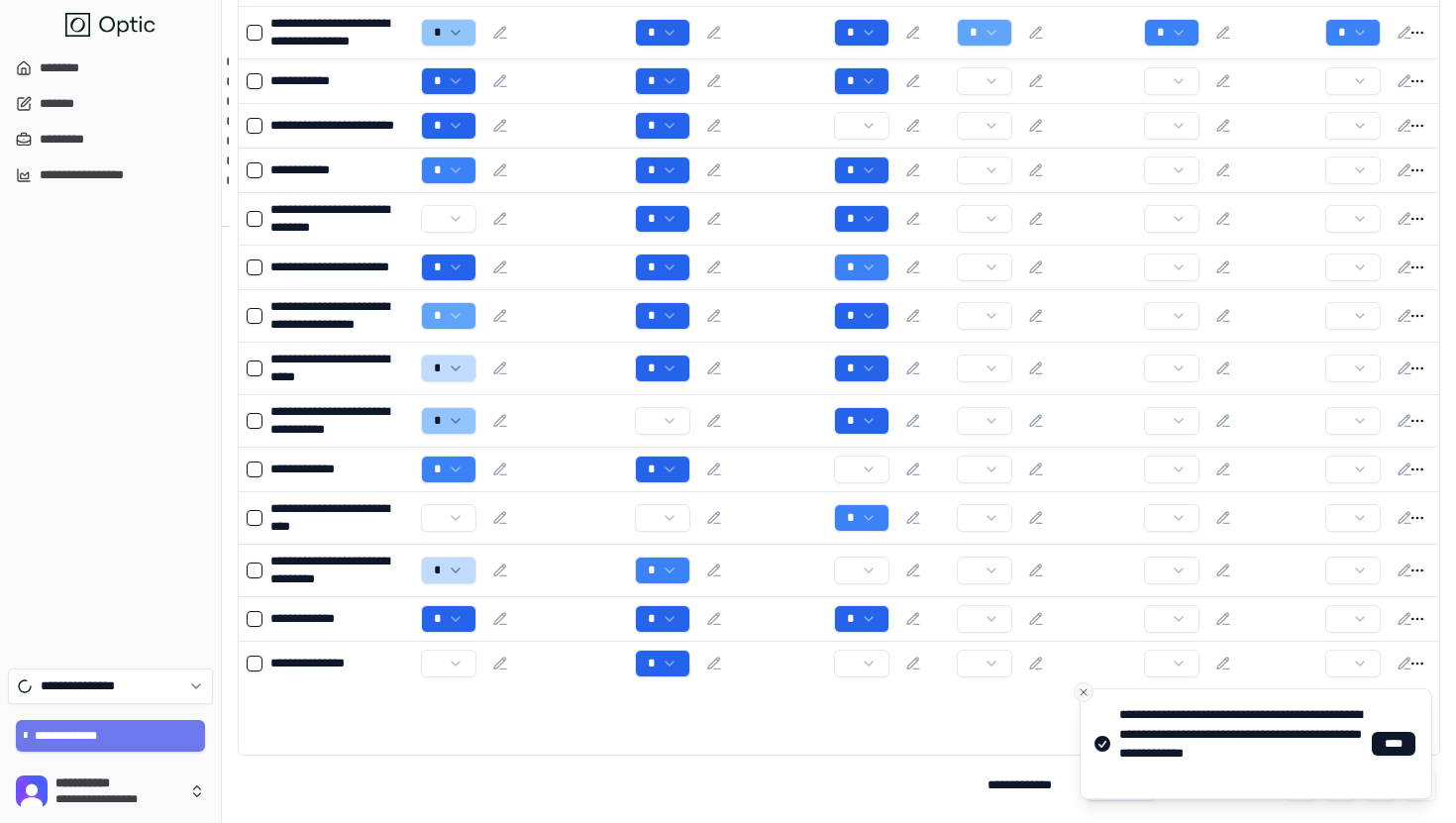 click 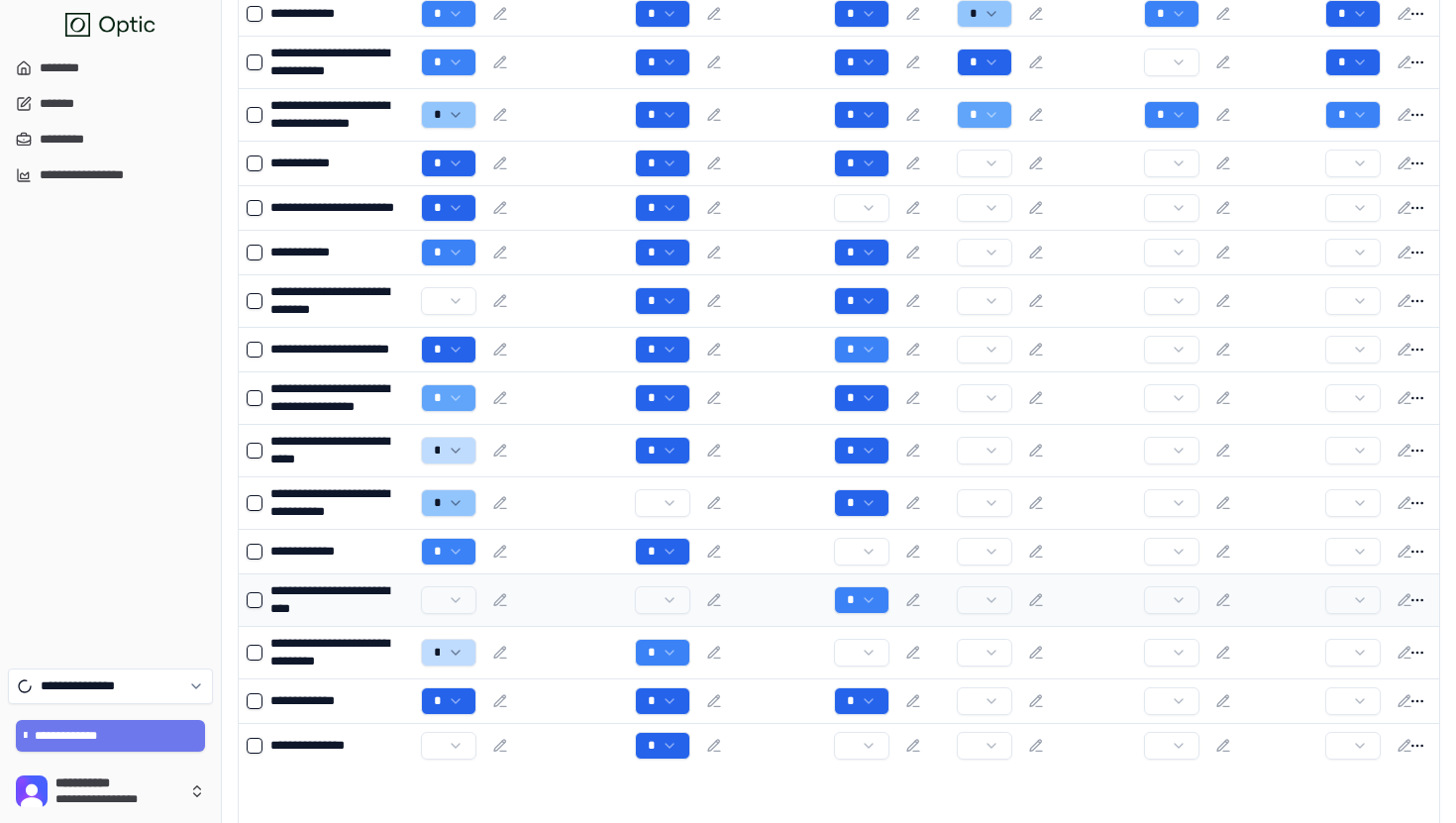 scroll, scrollTop: 189, scrollLeft: 0, axis: vertical 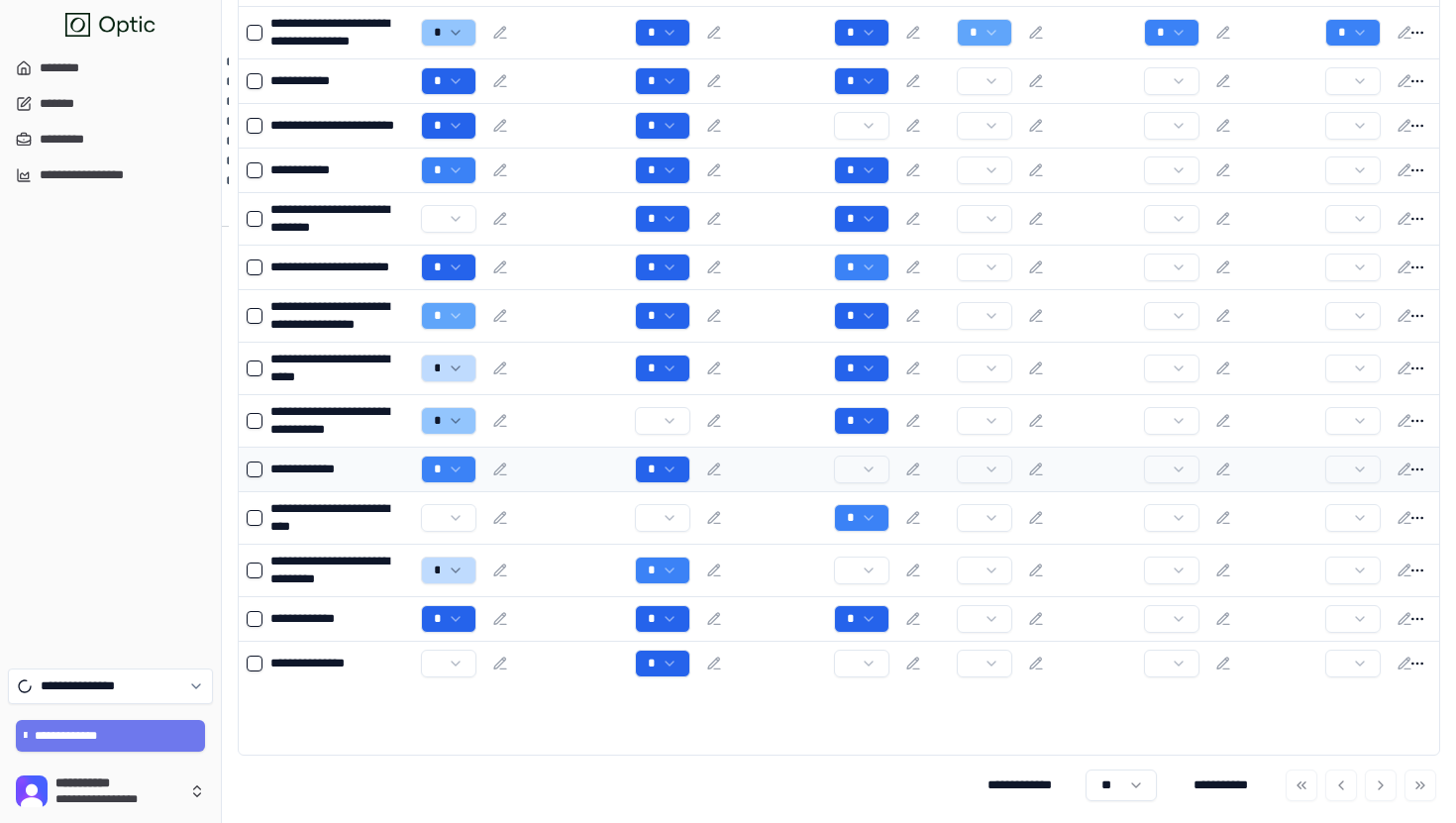 click on "*" at bounding box center [726, 469] 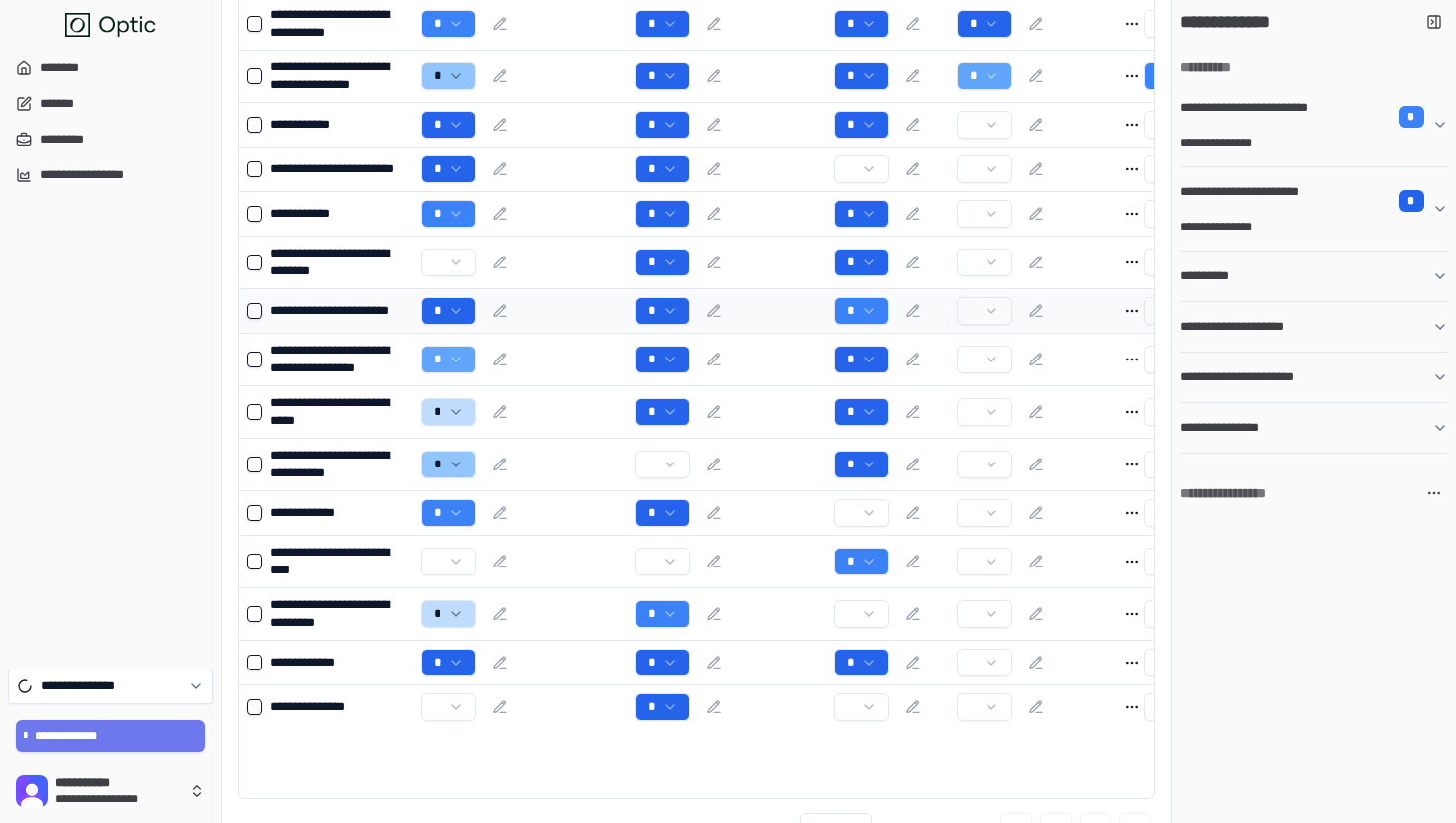scroll, scrollTop: 242, scrollLeft: 0, axis: vertical 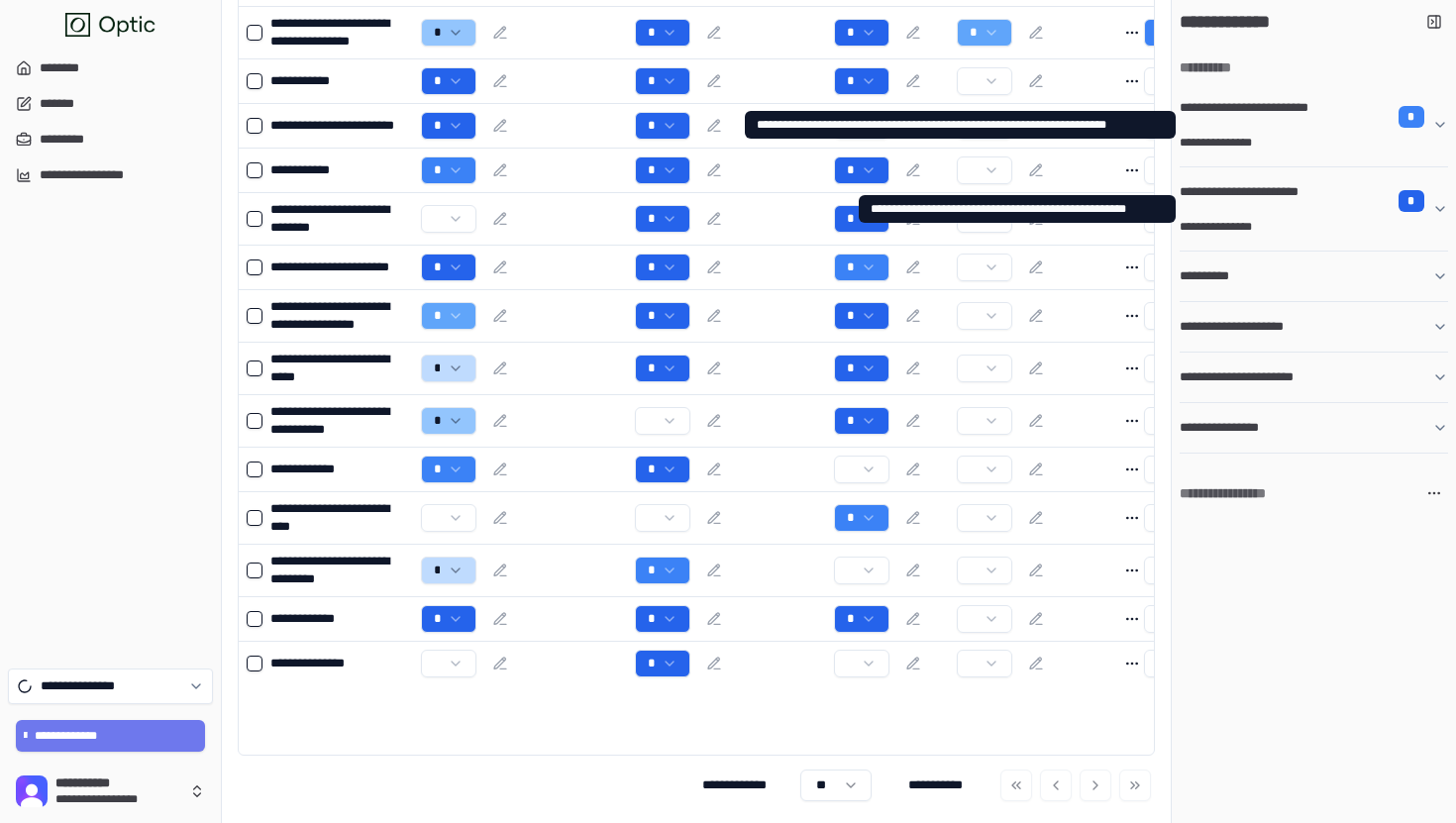 click on "**********" at bounding box center (1251, 201) 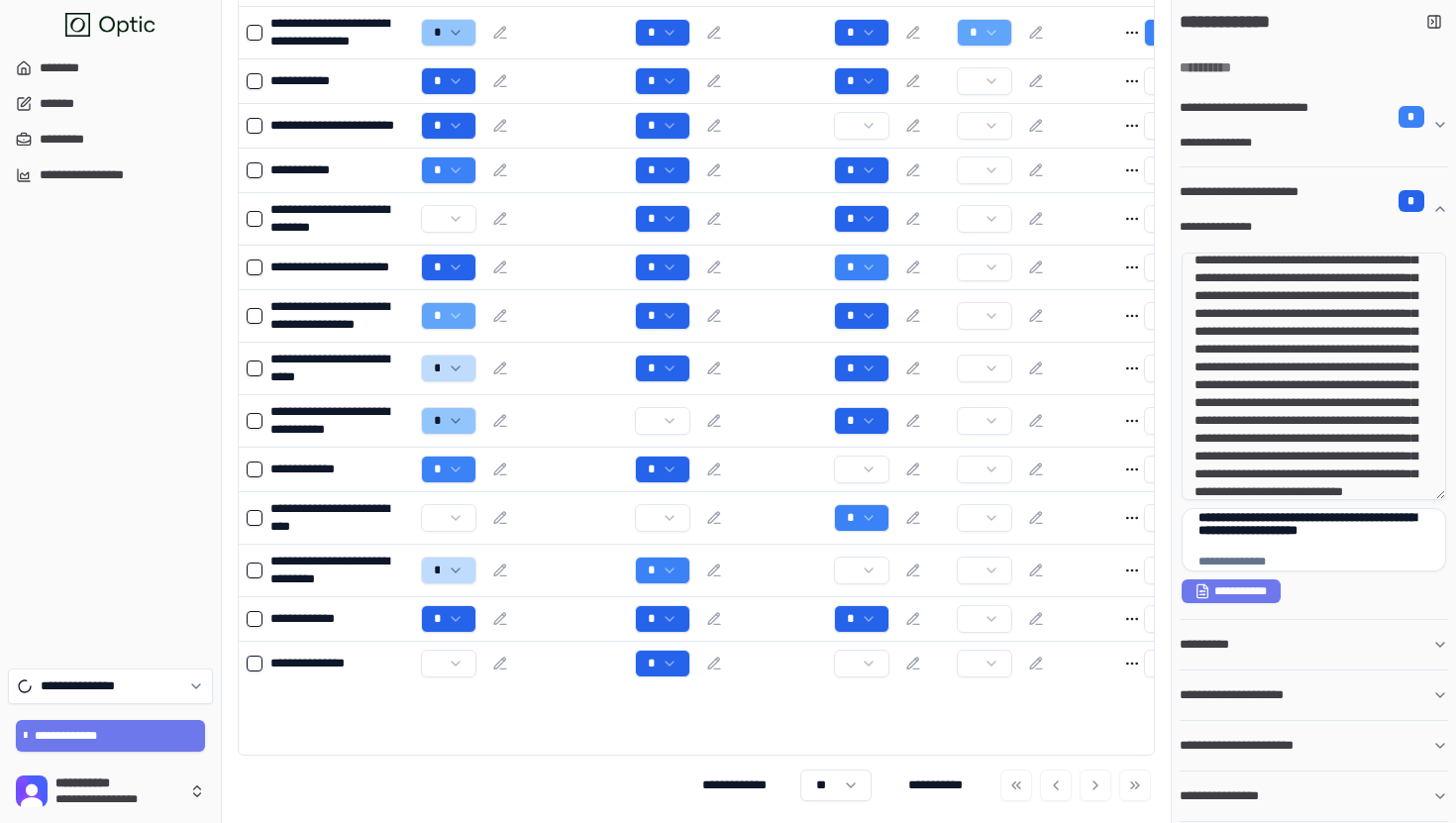 scroll, scrollTop: 287, scrollLeft: 0, axis: vertical 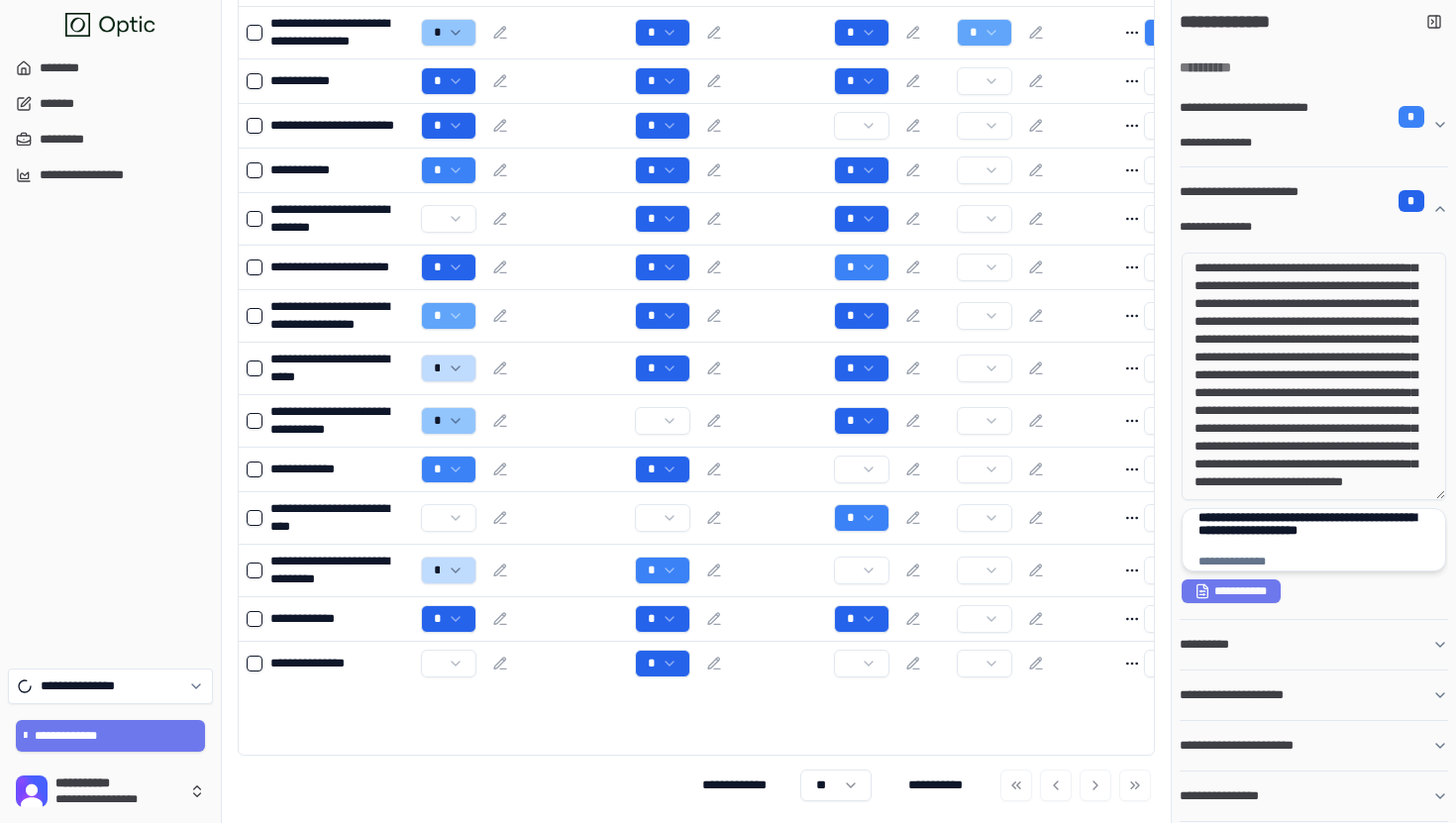 type 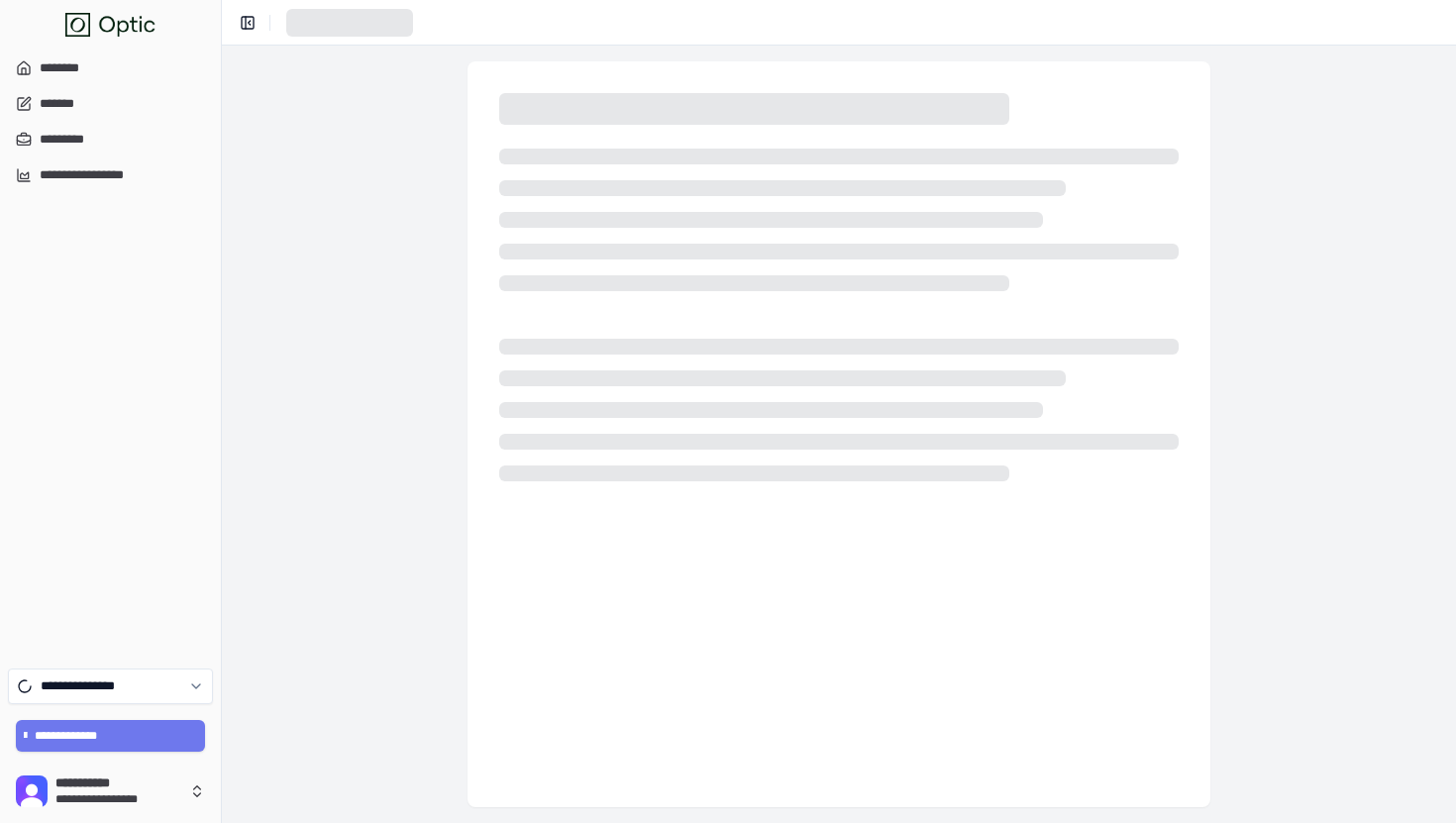 scroll, scrollTop: 0, scrollLeft: 0, axis: both 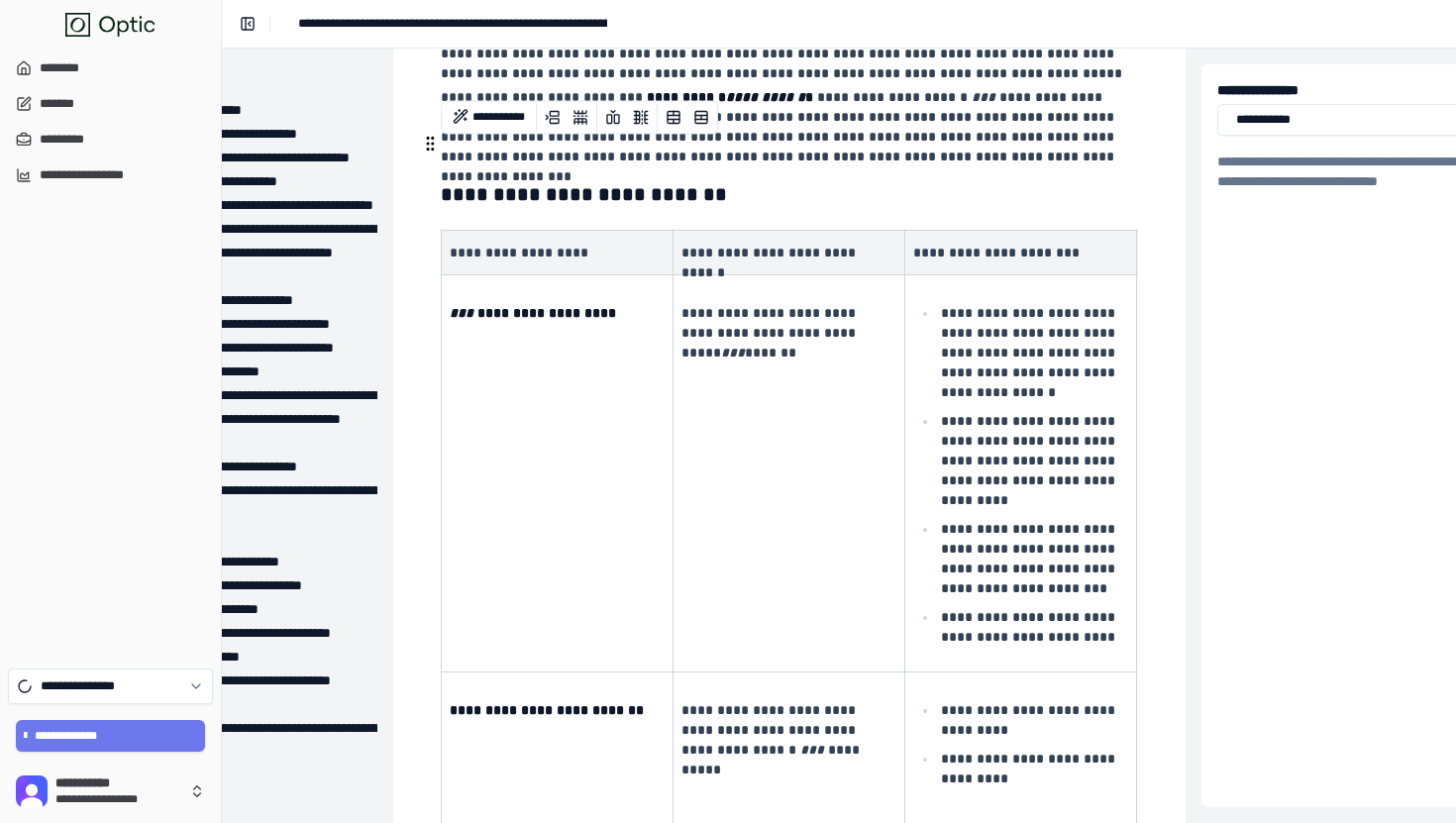 click on "**********" at bounding box center [789, 473] 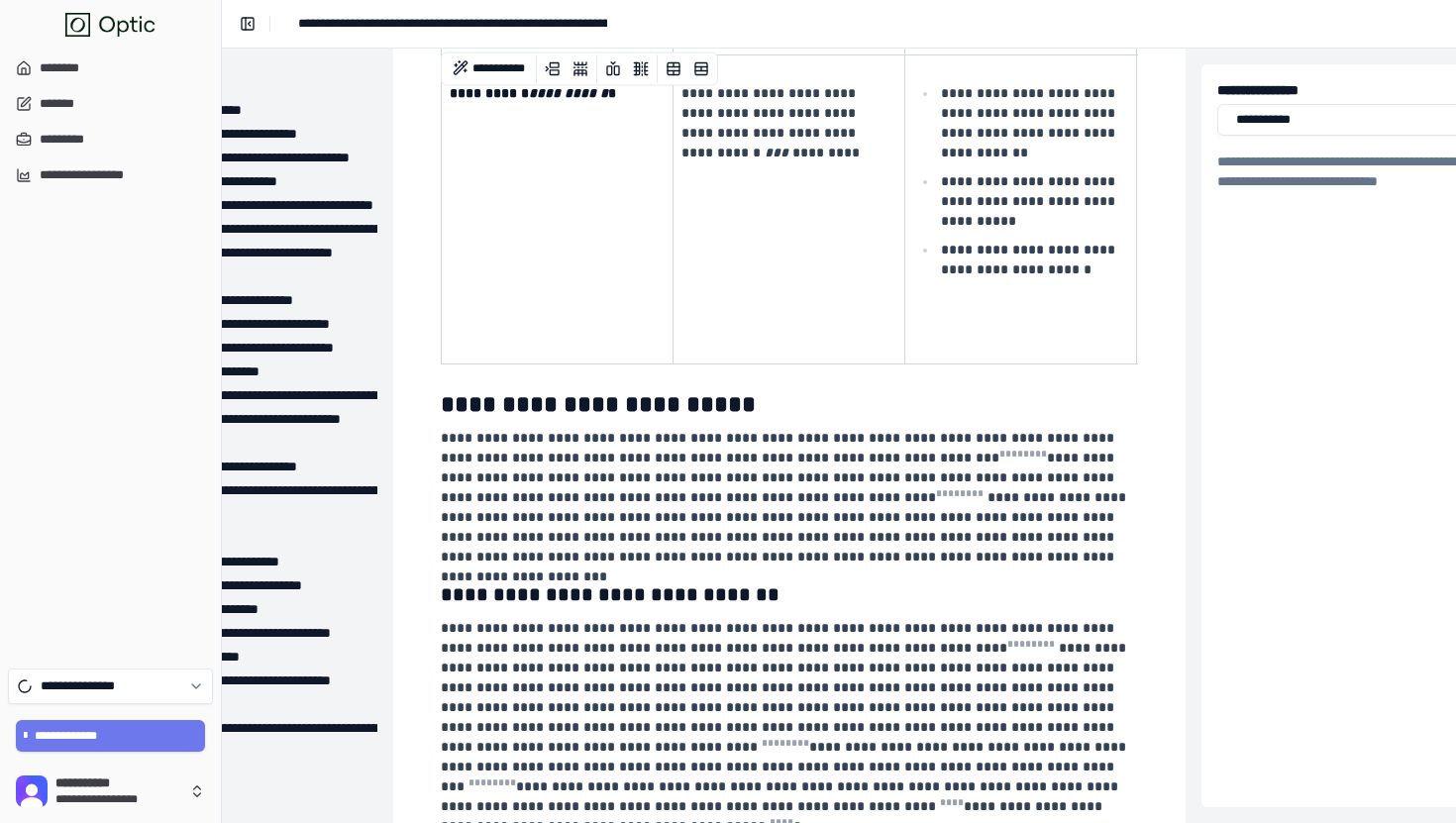 scroll, scrollTop: 9879, scrollLeft: 138, axis: both 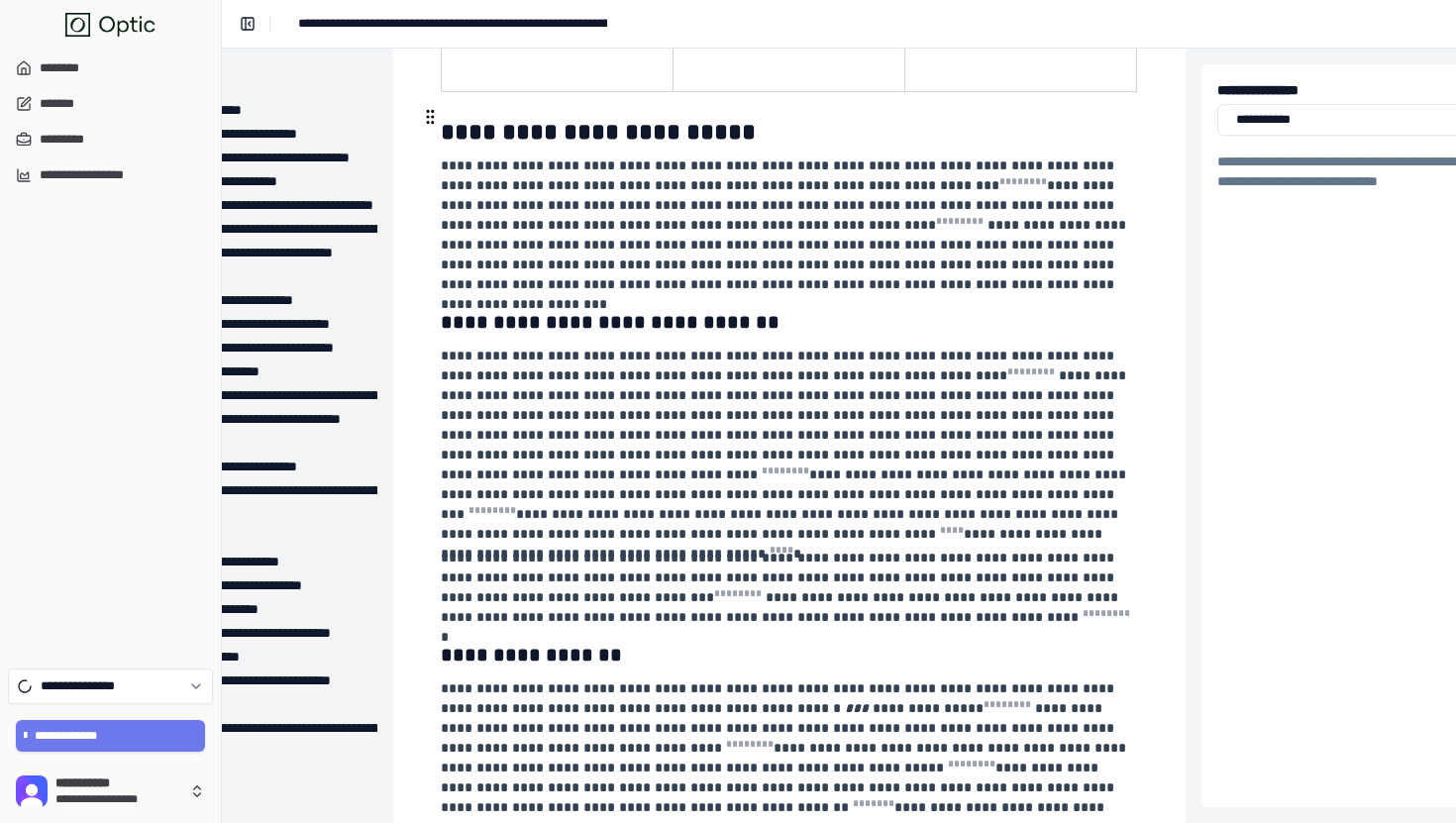 click on "**********" at bounding box center (787, 225) 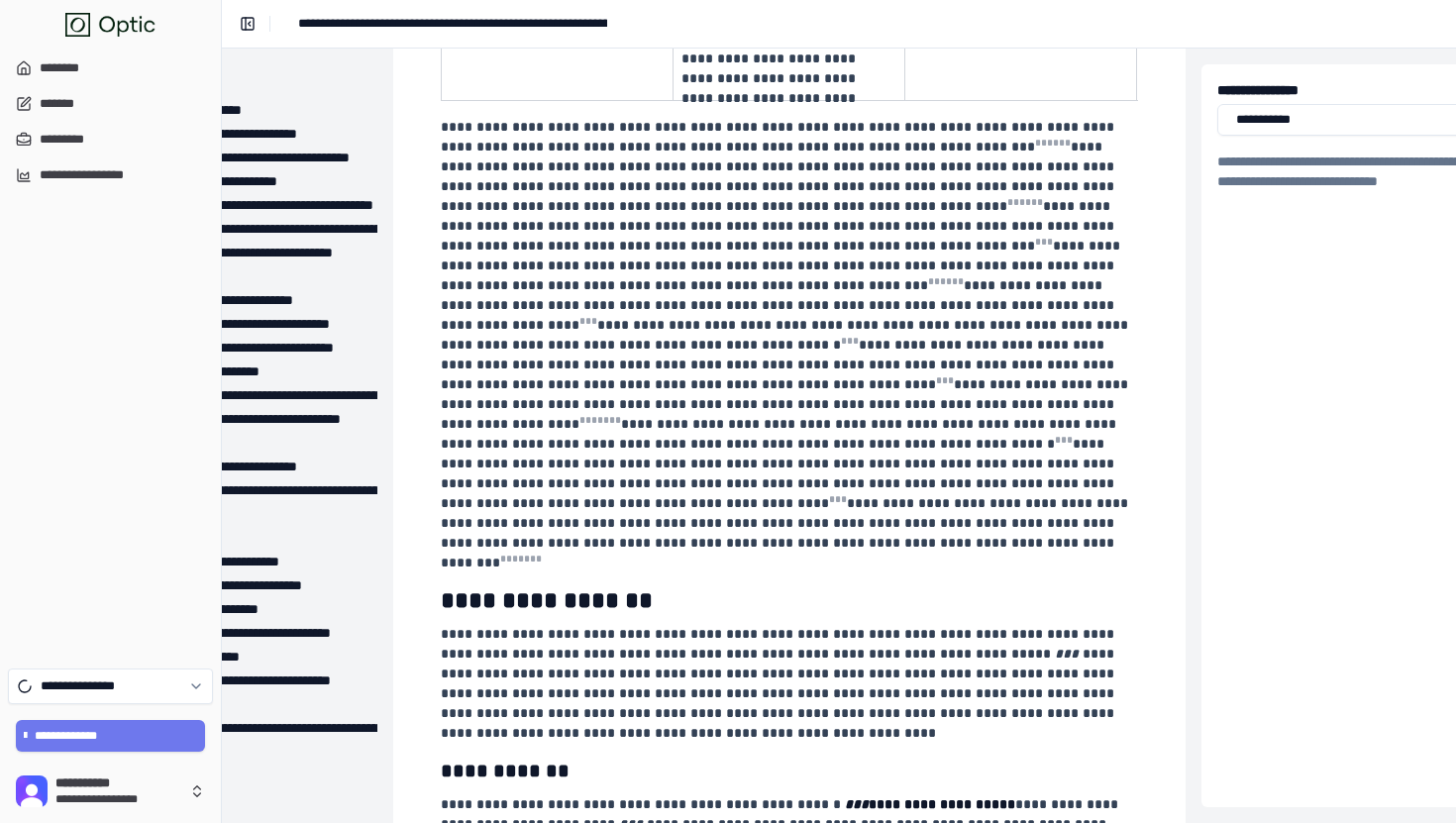 scroll, scrollTop: 7116, scrollLeft: 138, axis: both 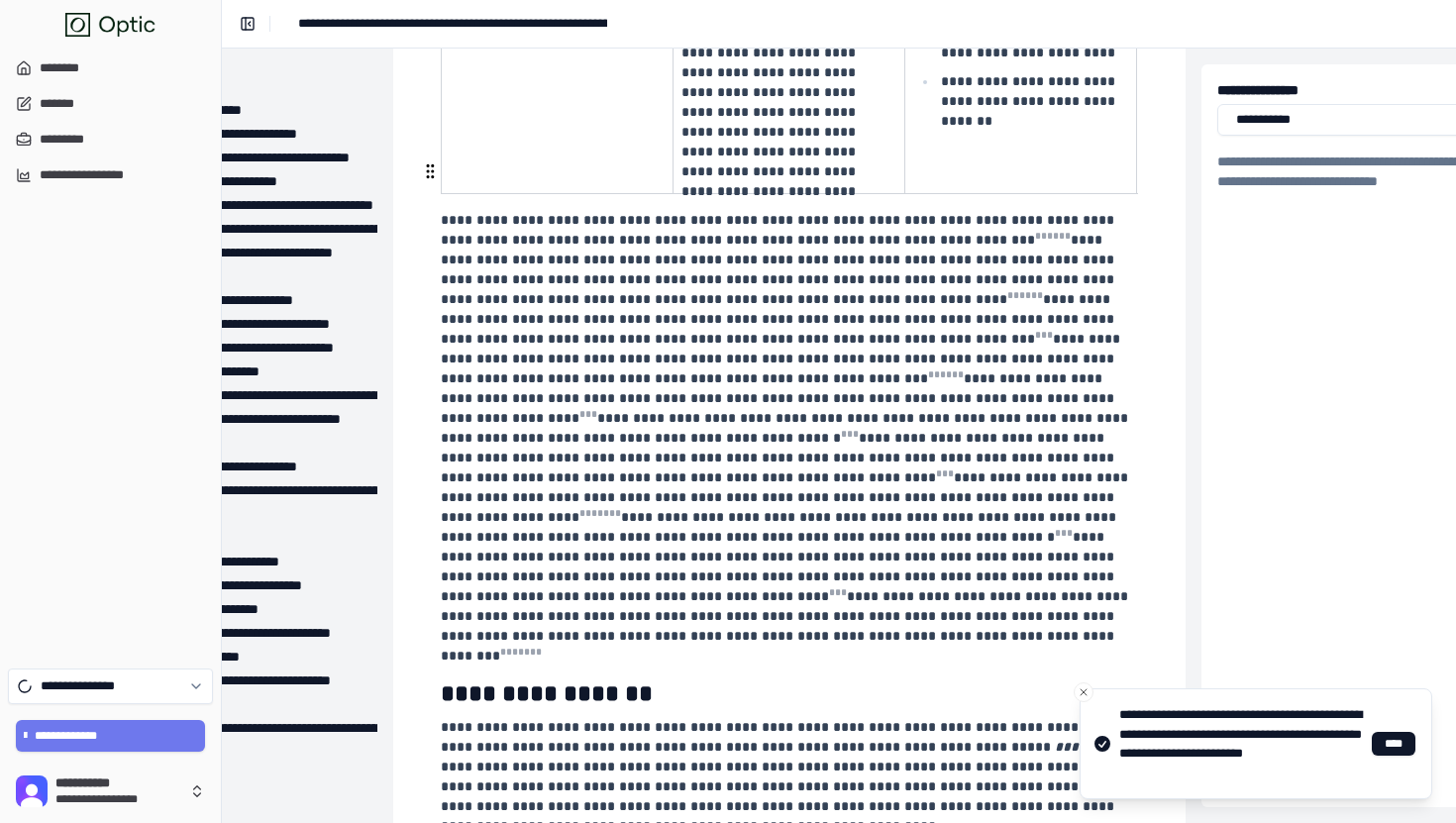 click on "**********" at bounding box center [780, 398] 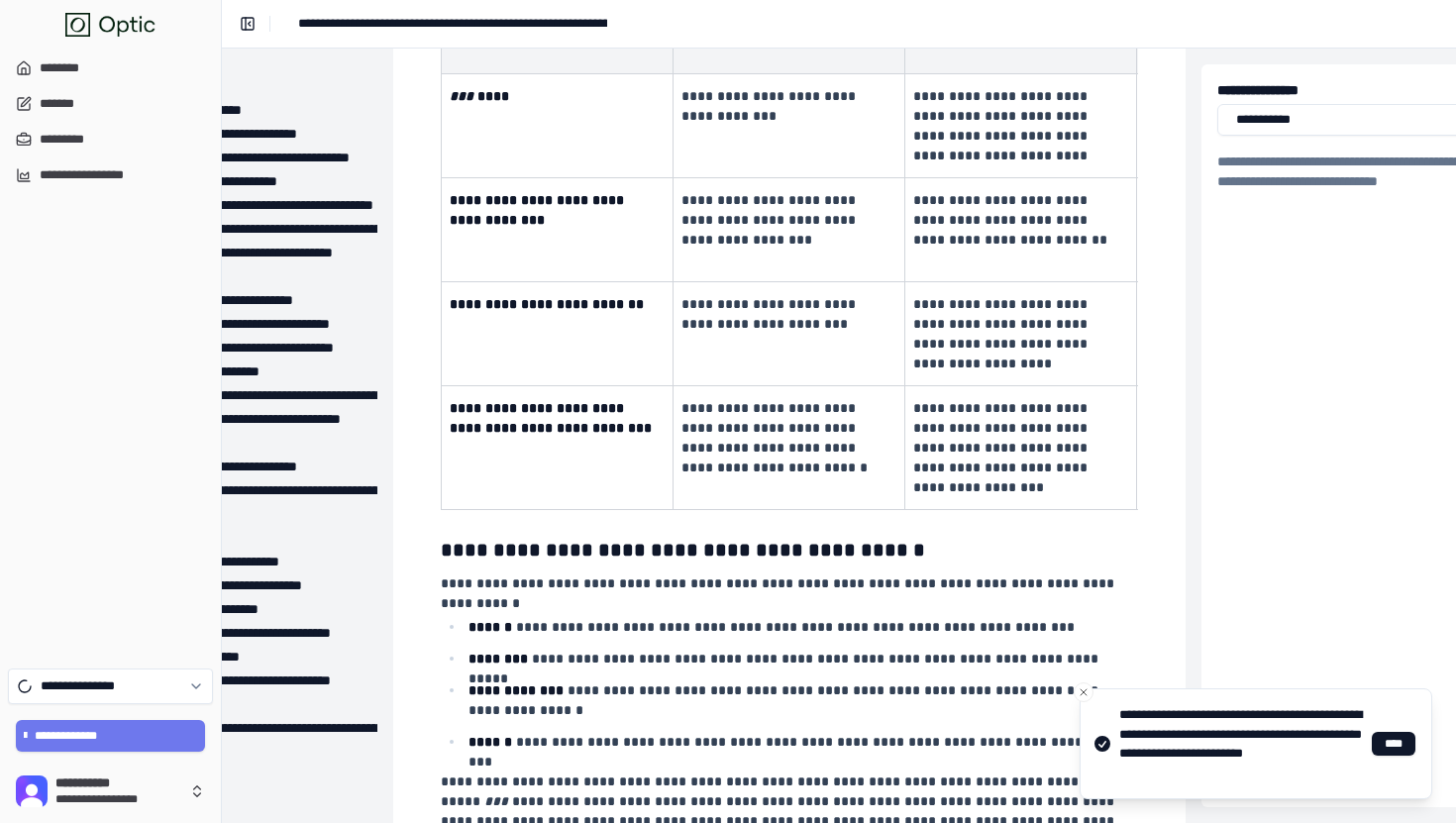 scroll, scrollTop: 149, scrollLeft: 138, axis: both 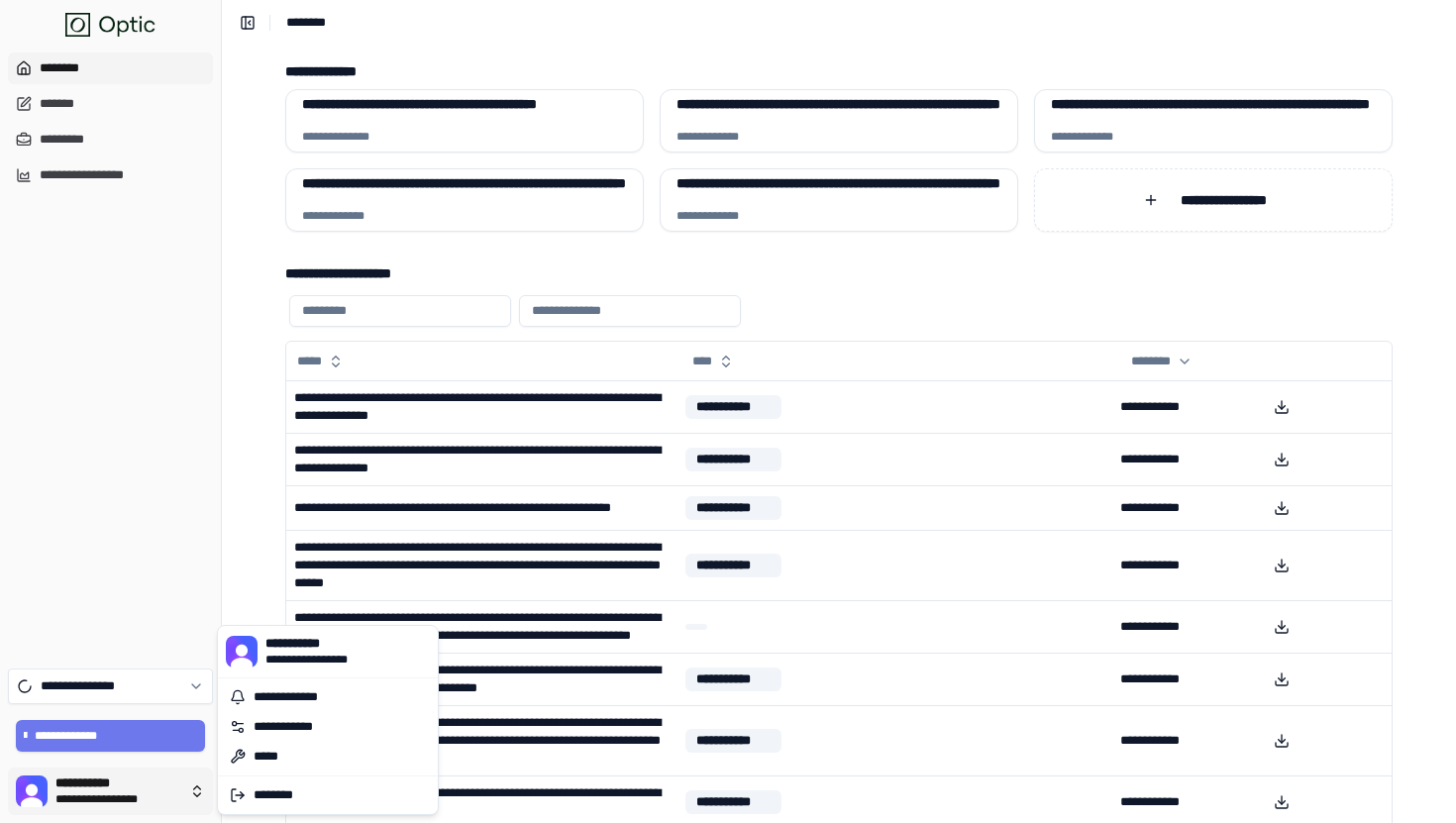click on "**********" at bounding box center (728, 493) 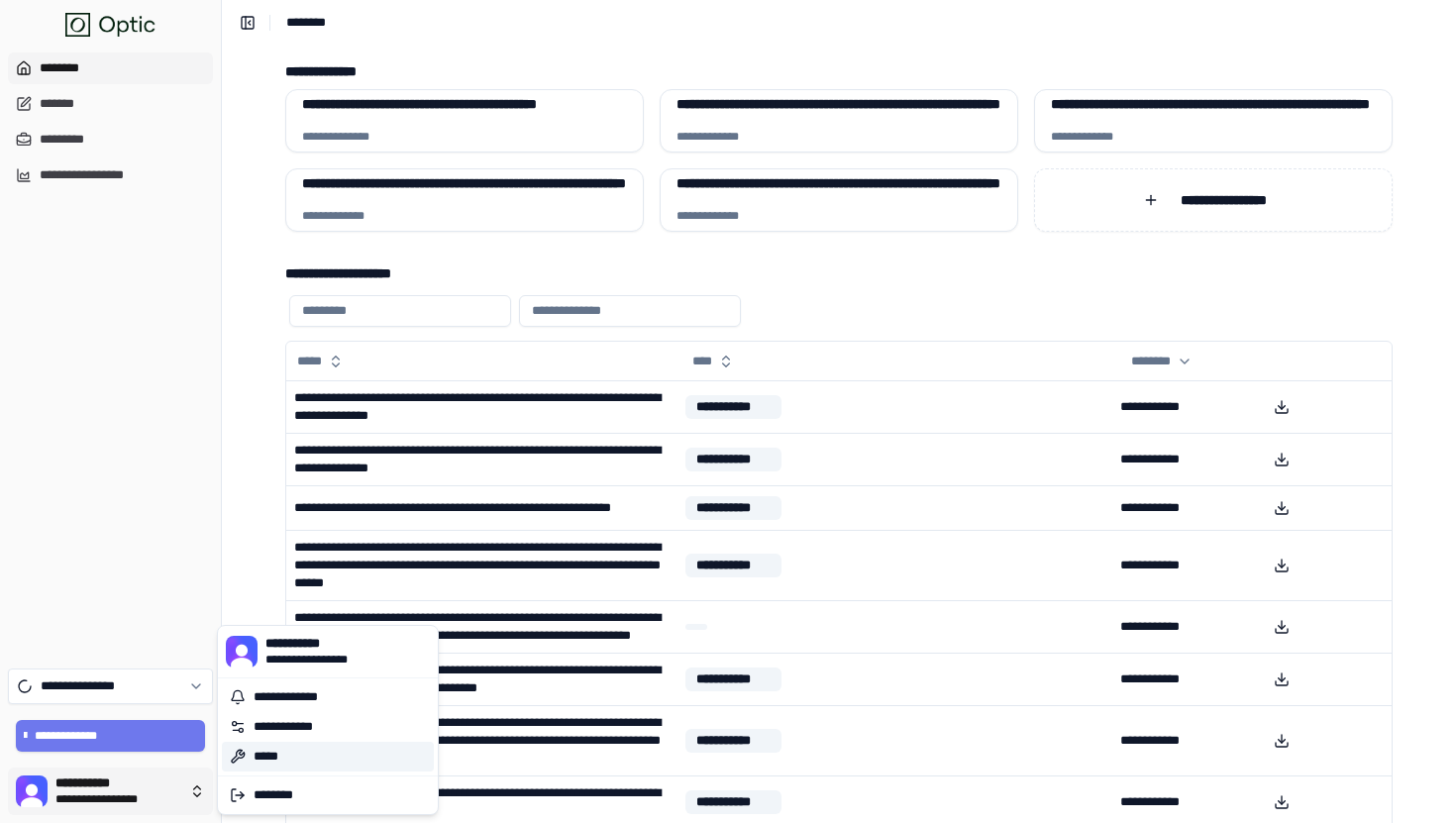 click on "*****" at bounding box center (328, 757) 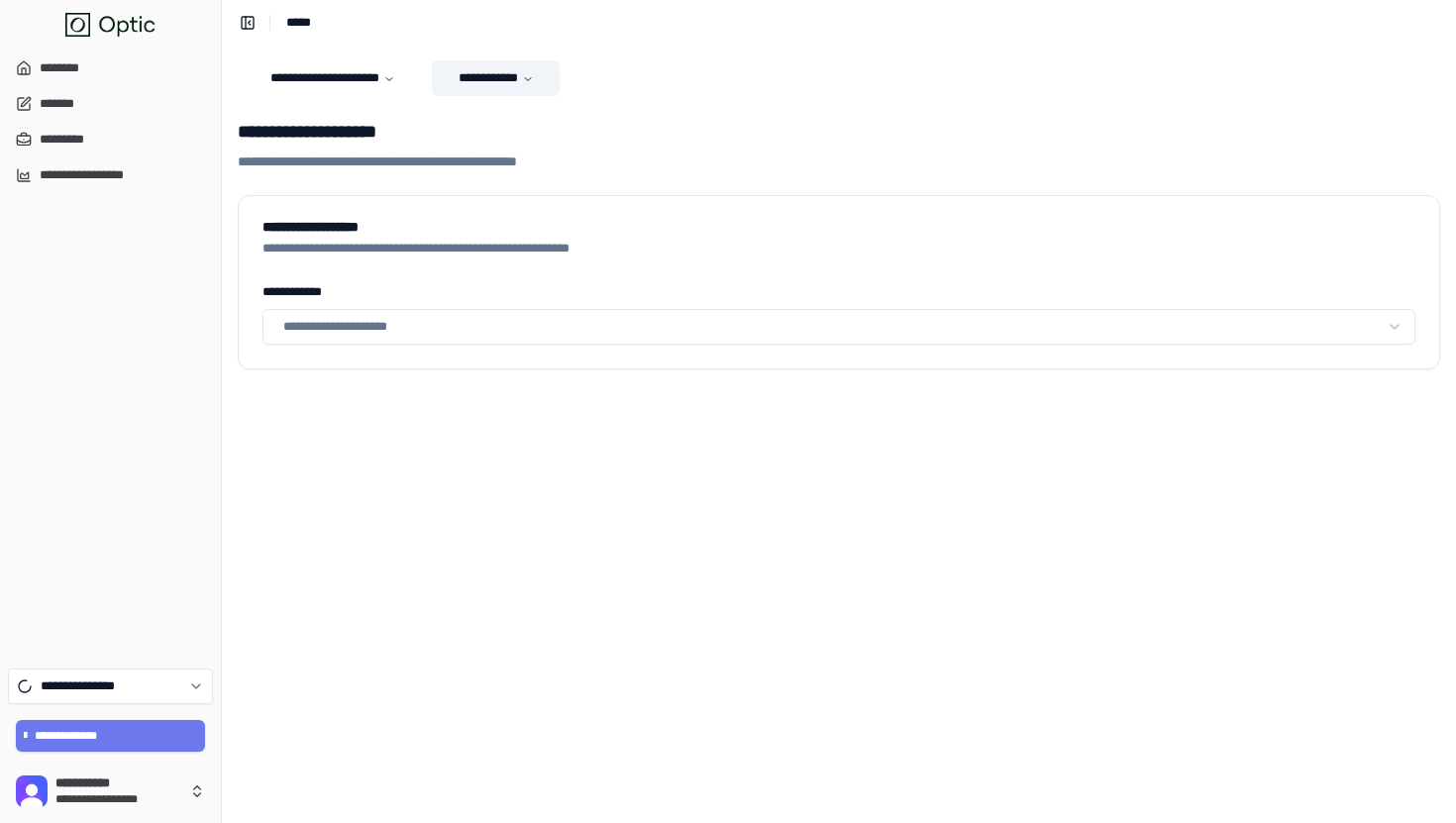 click on "**********" at bounding box center [495, 78] 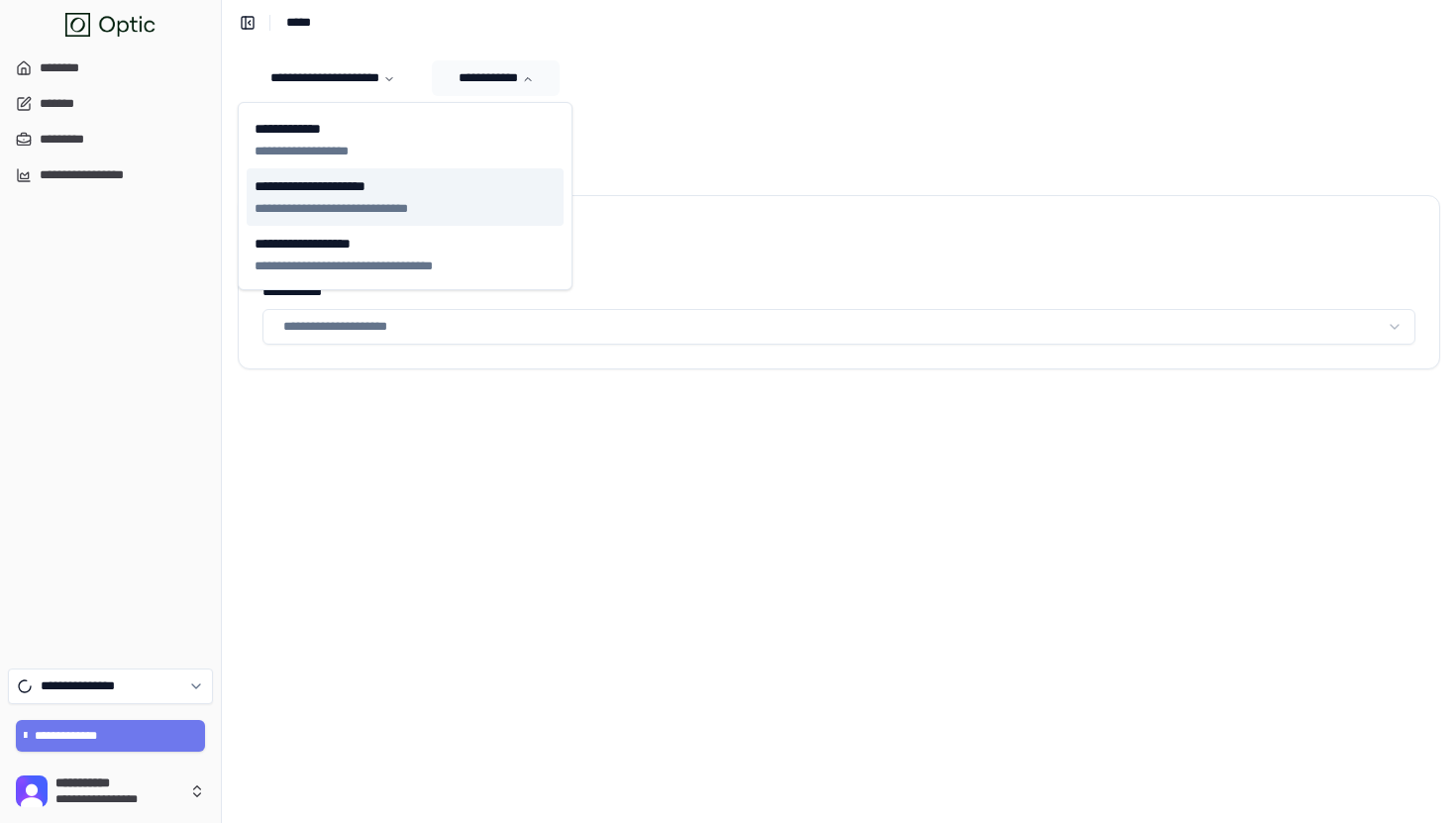 click on "**********" at bounding box center [405, 186] 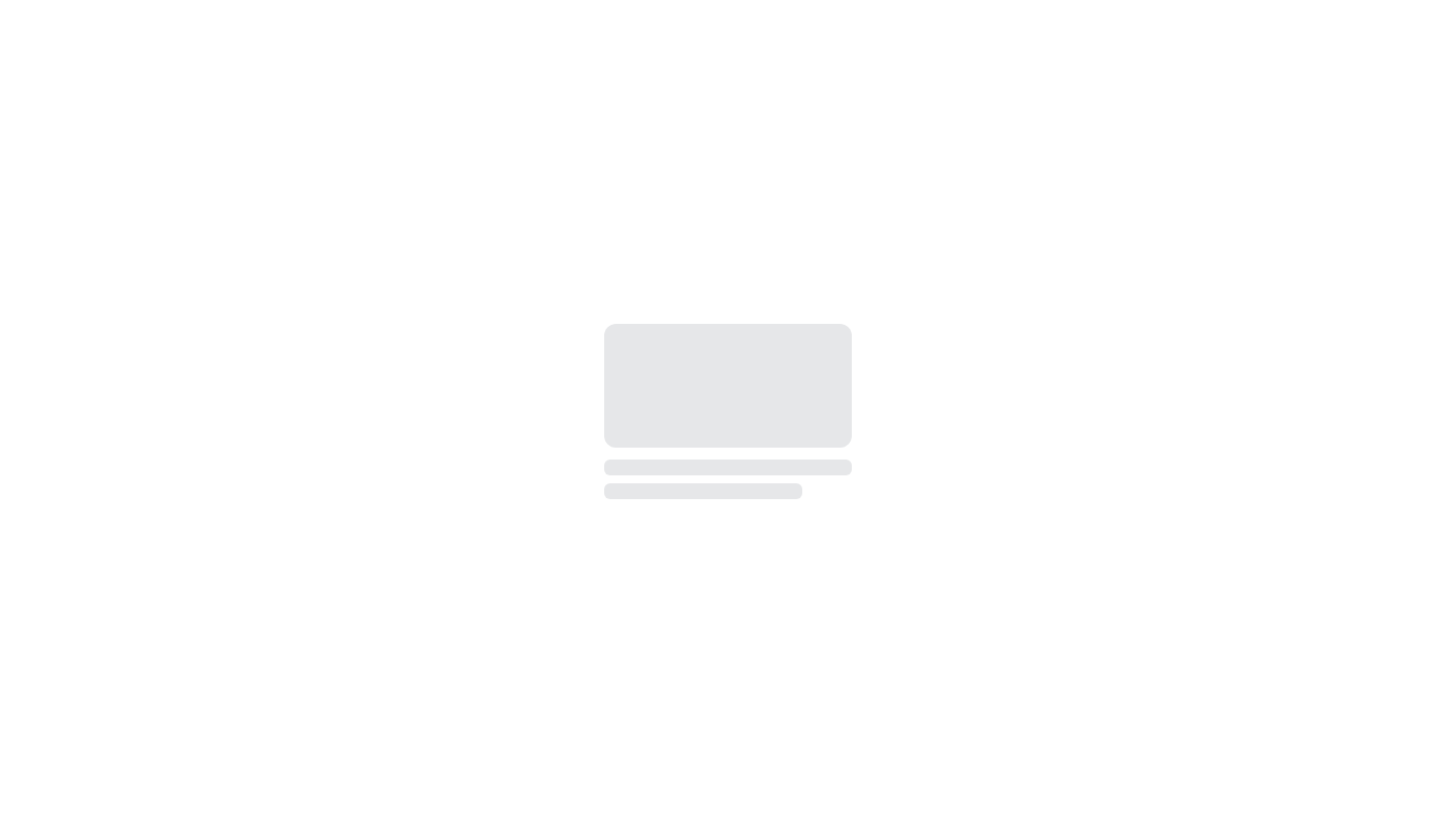 scroll, scrollTop: 0, scrollLeft: 0, axis: both 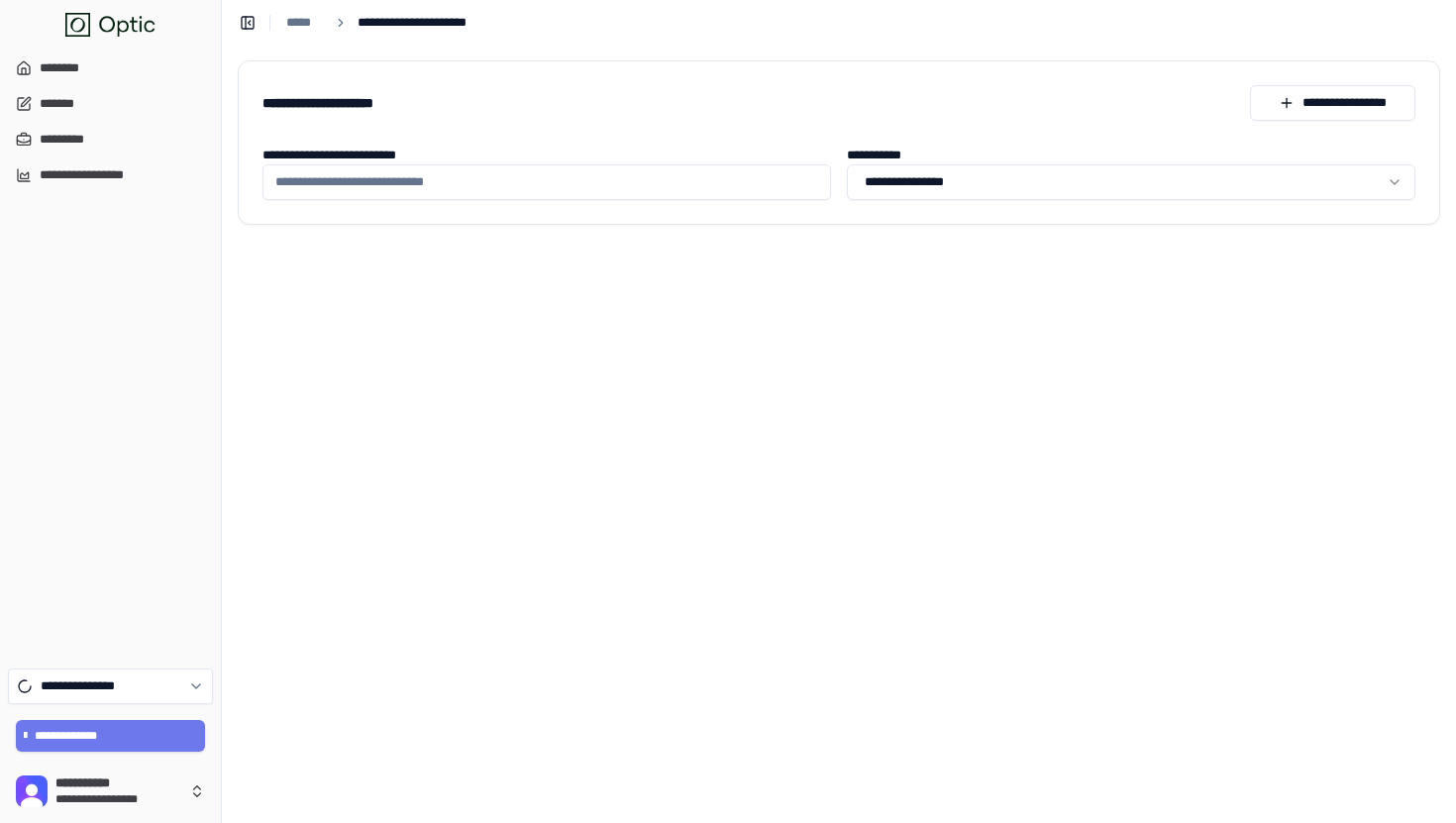 click on "**********" at bounding box center (547, 182) 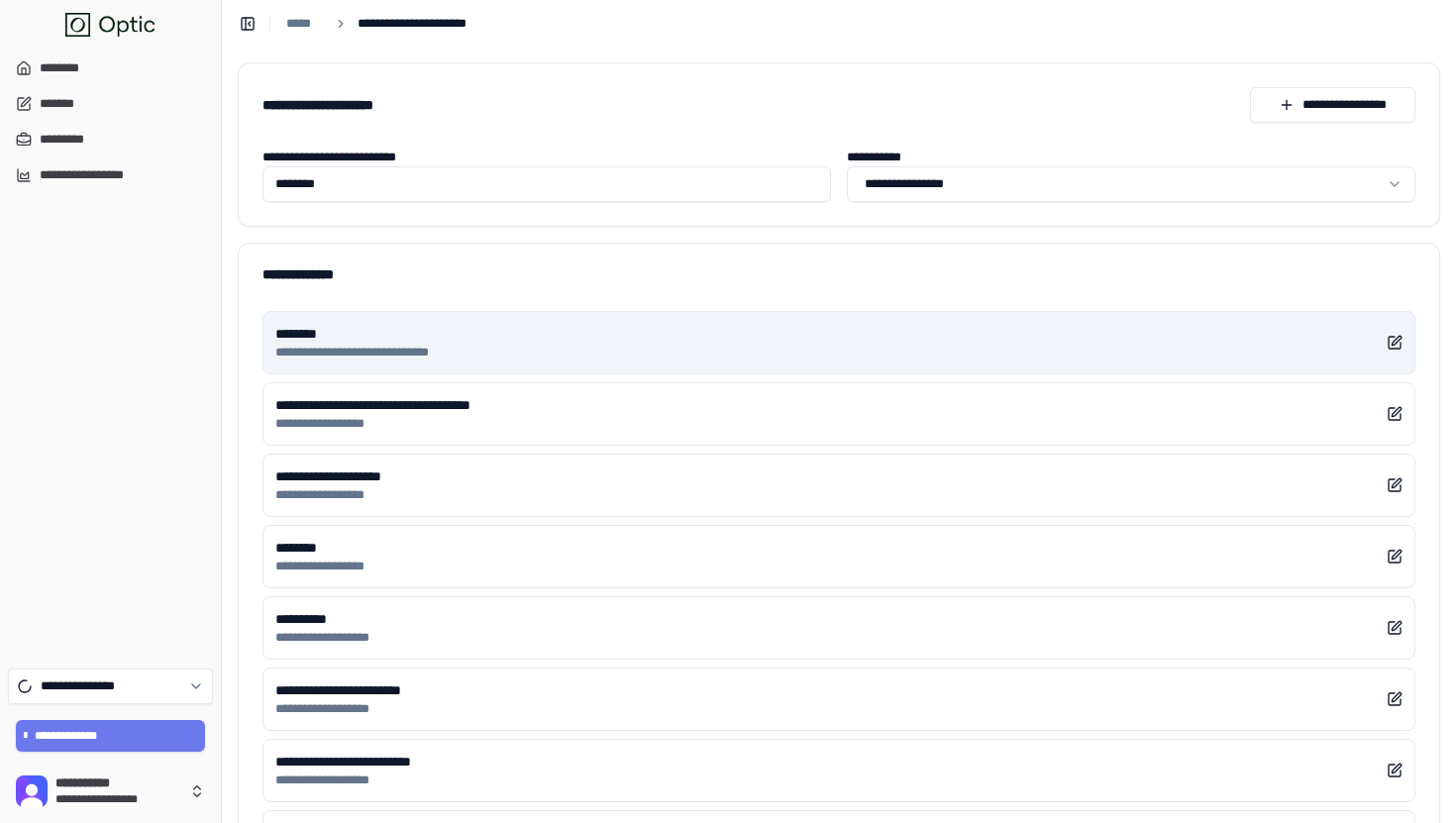 type on "********" 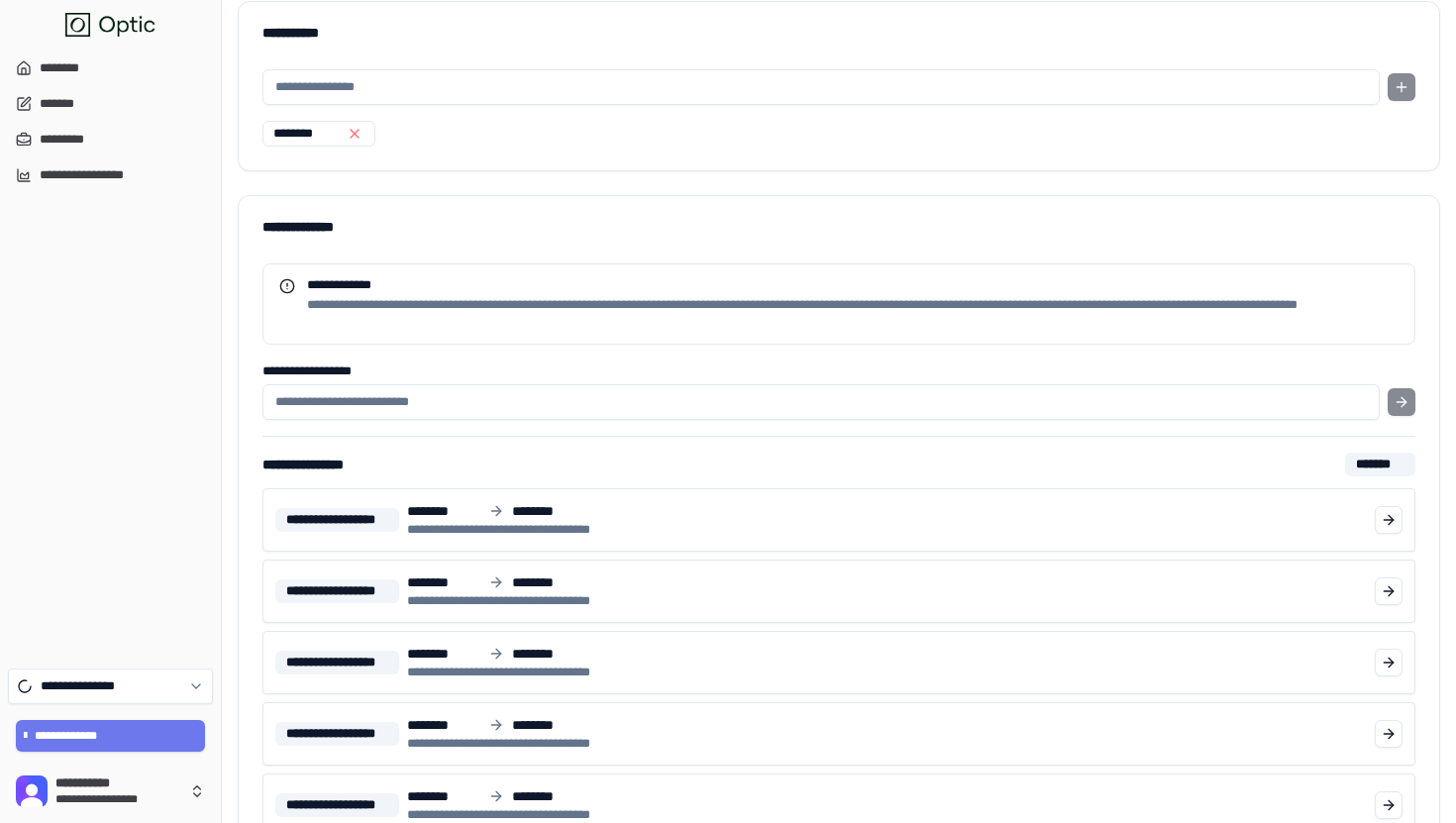 scroll, scrollTop: 0, scrollLeft: 0, axis: both 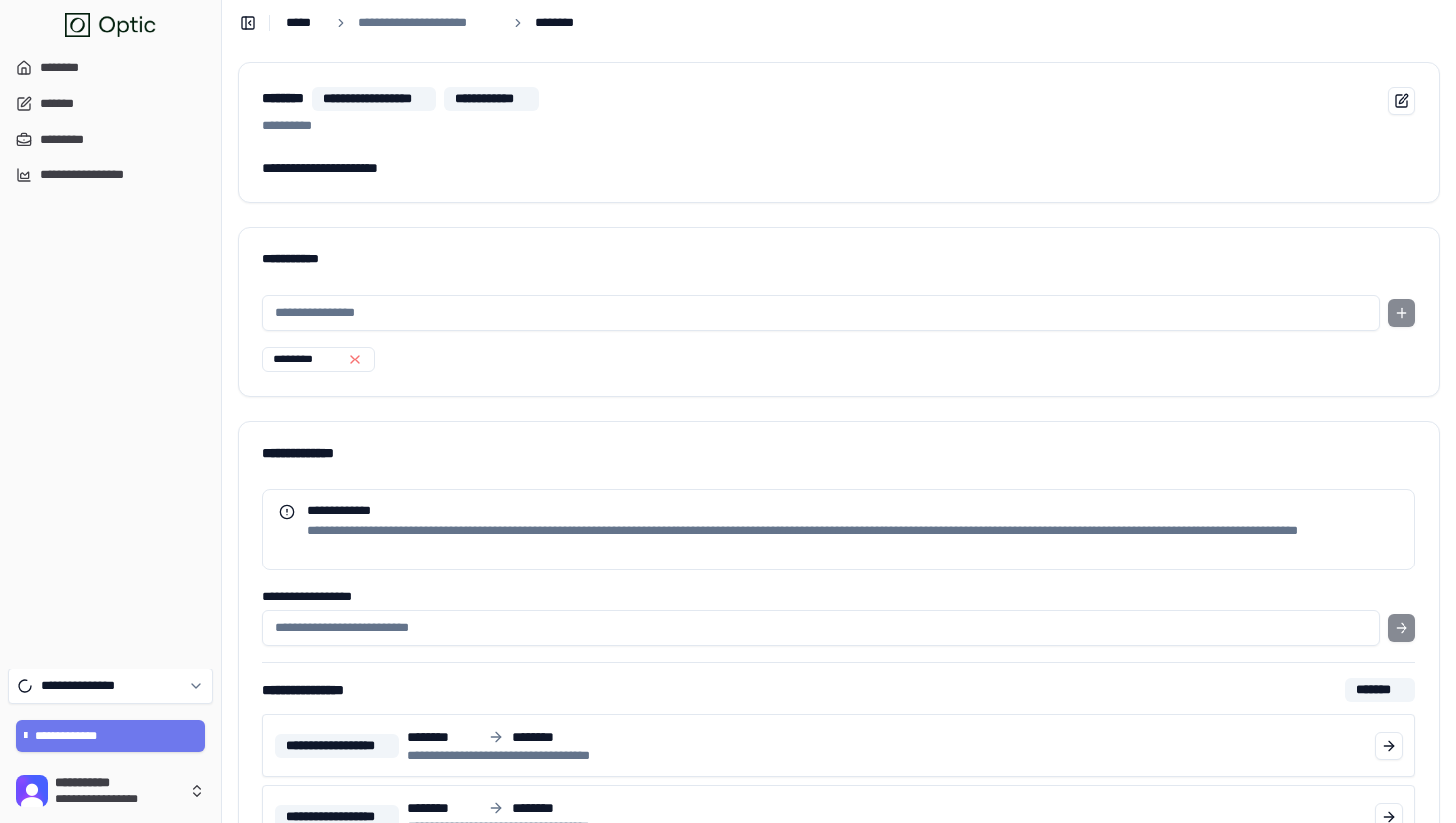 click on "*****" at bounding box center [305, 23] 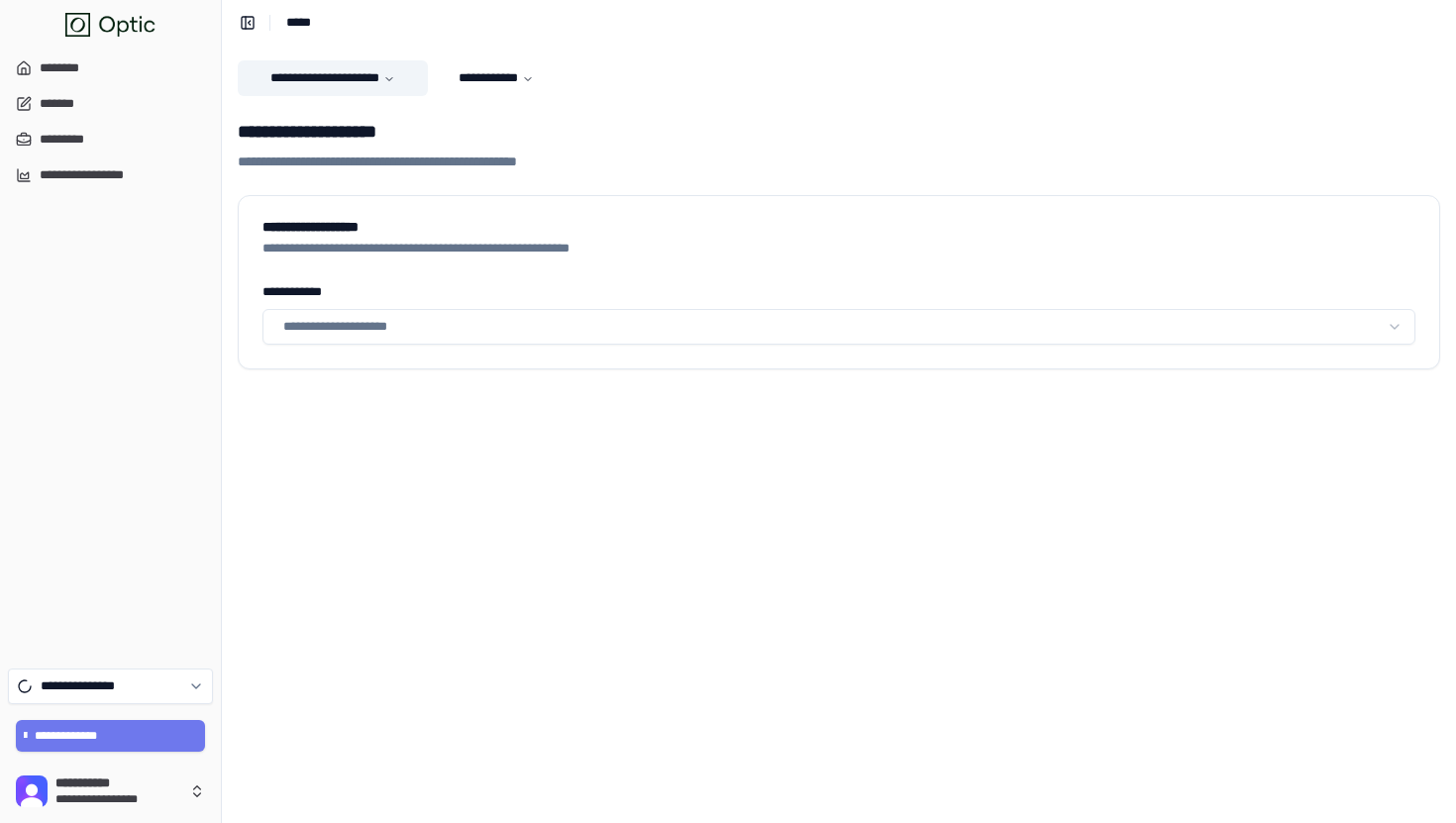 click on "**********" at bounding box center (333, 78) 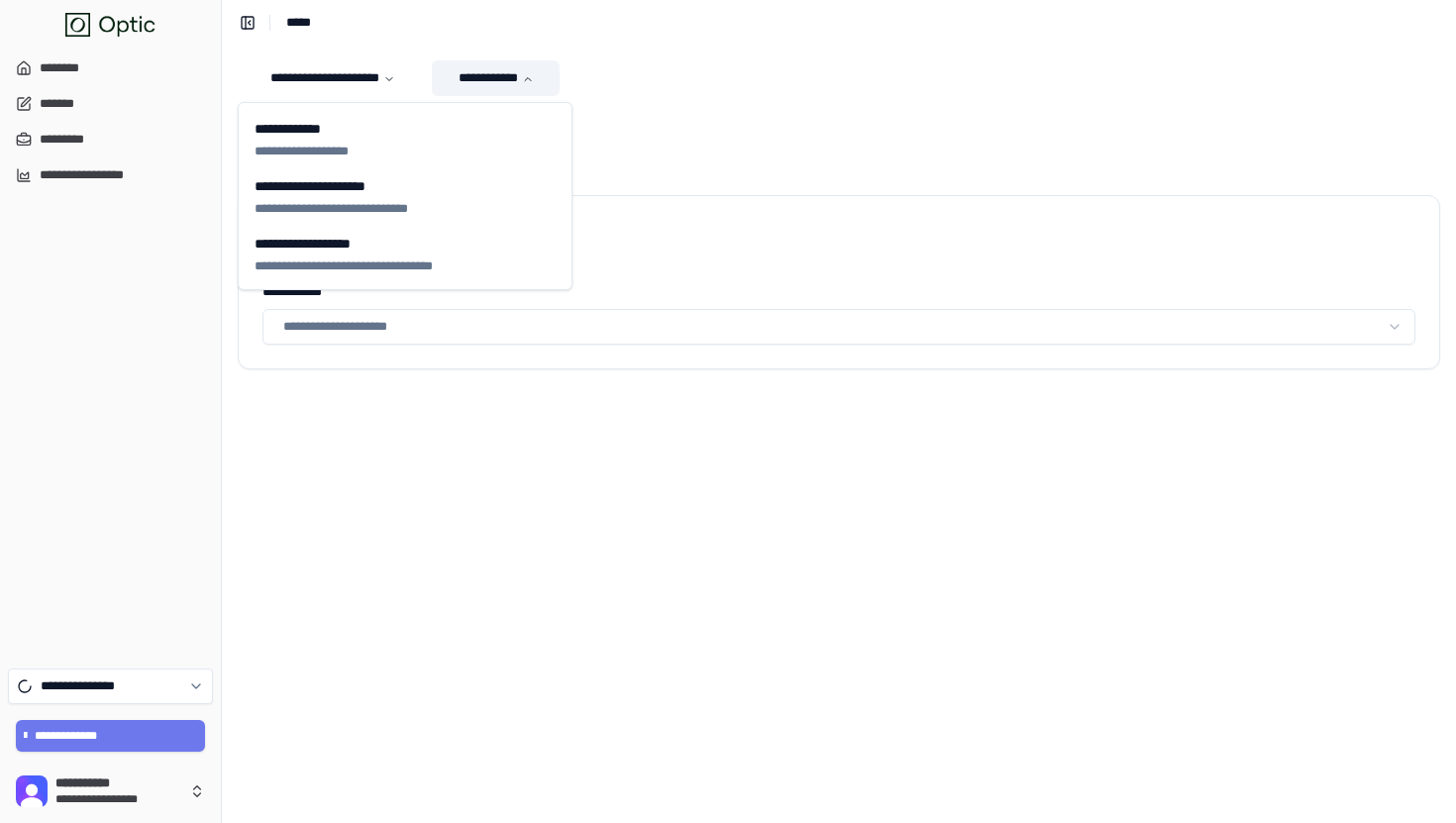 click on "**********" at bounding box center (495, 78) 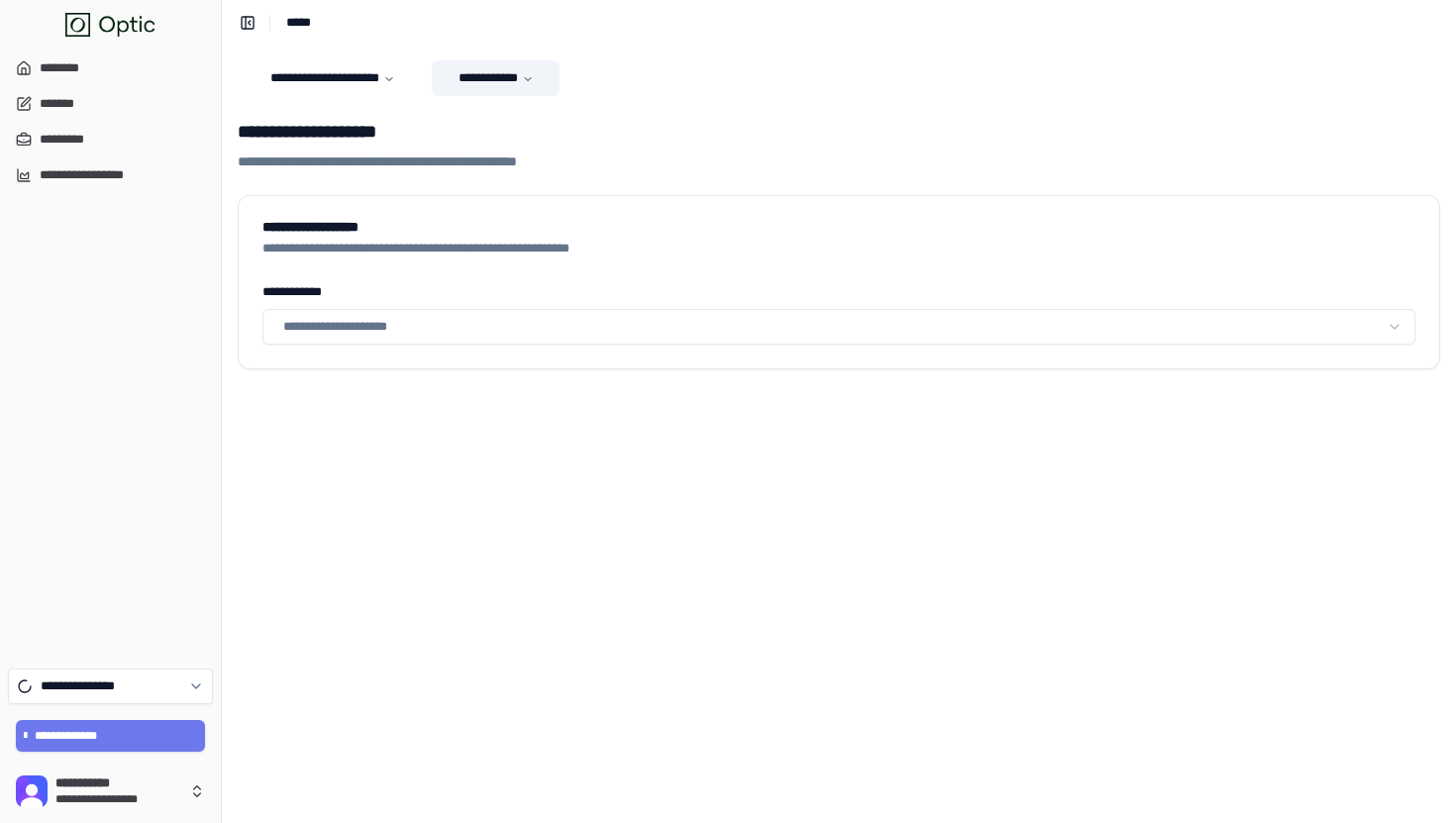 click on "**********" at bounding box center [495, 78] 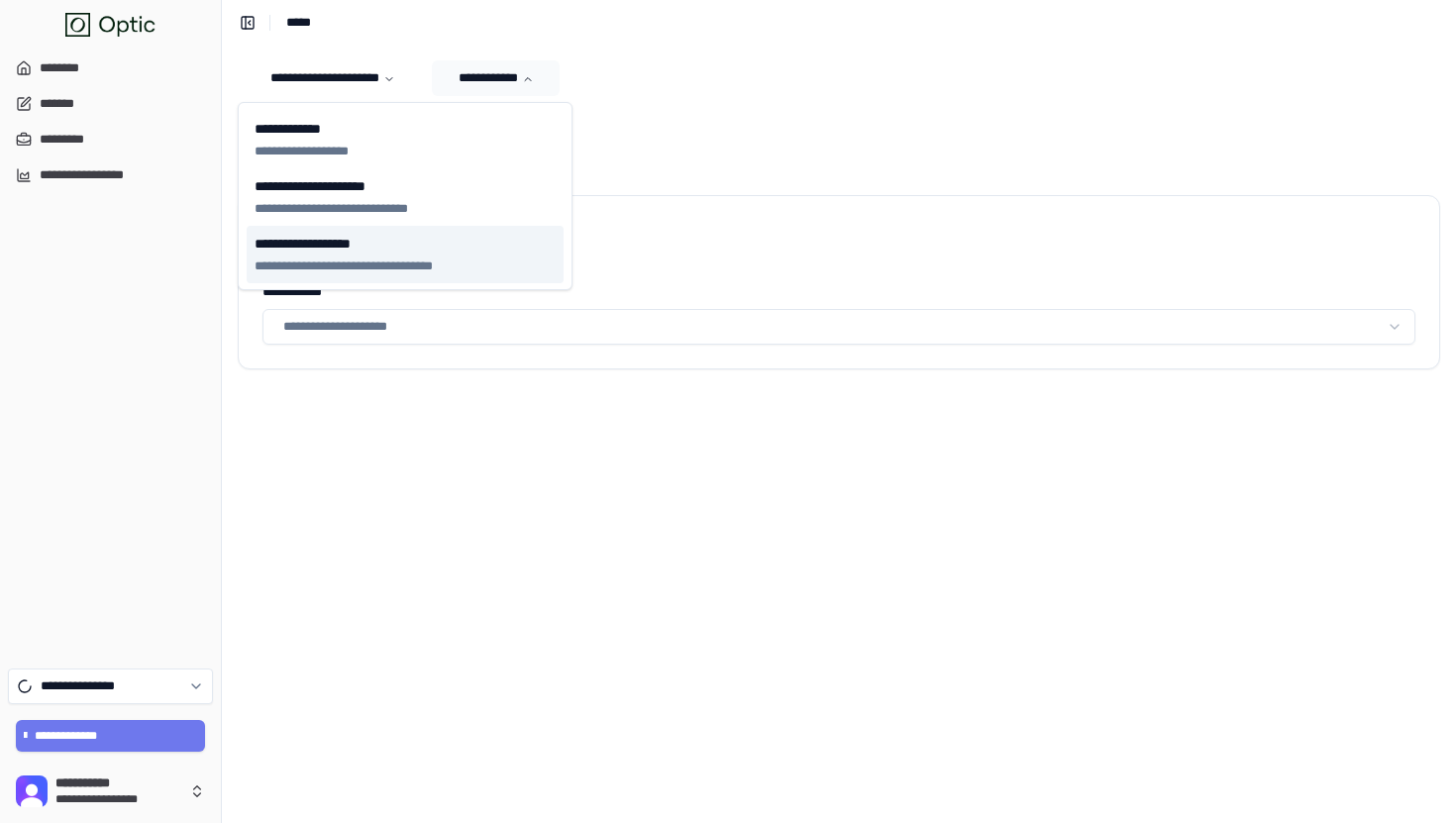click on "**********" at bounding box center [405, 255] 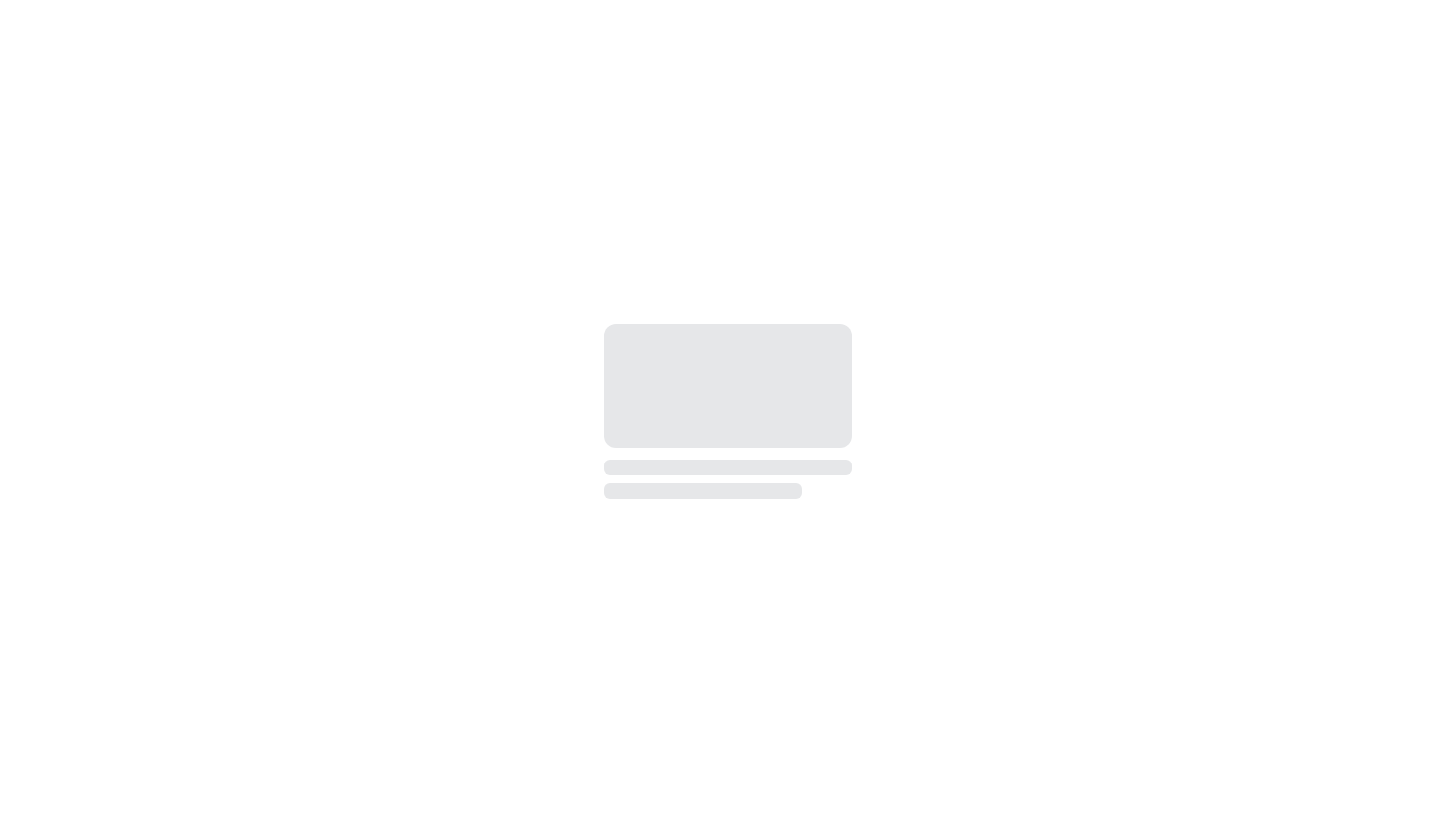 scroll, scrollTop: 0, scrollLeft: 0, axis: both 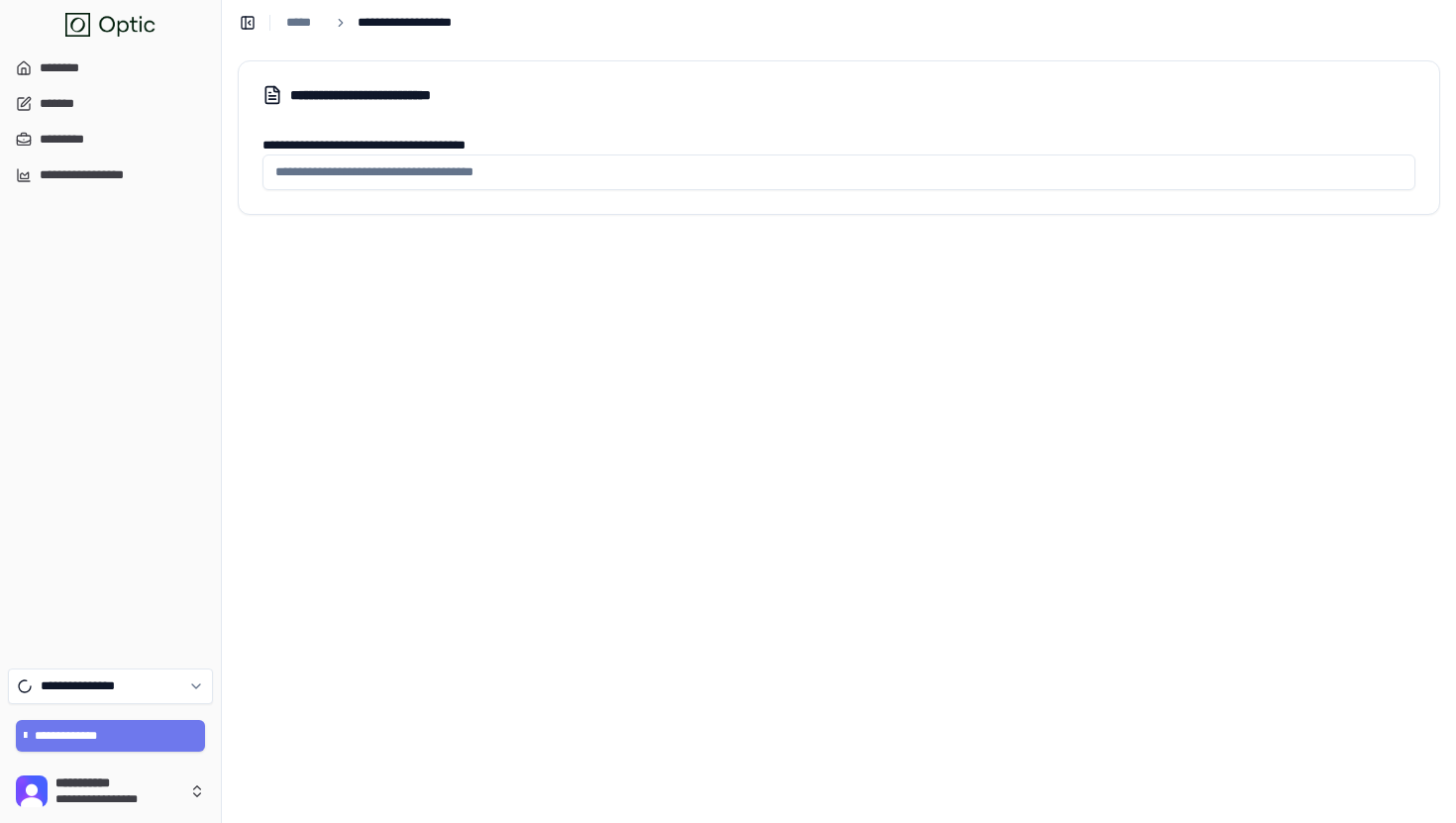 click on "**********" at bounding box center [839, 172] 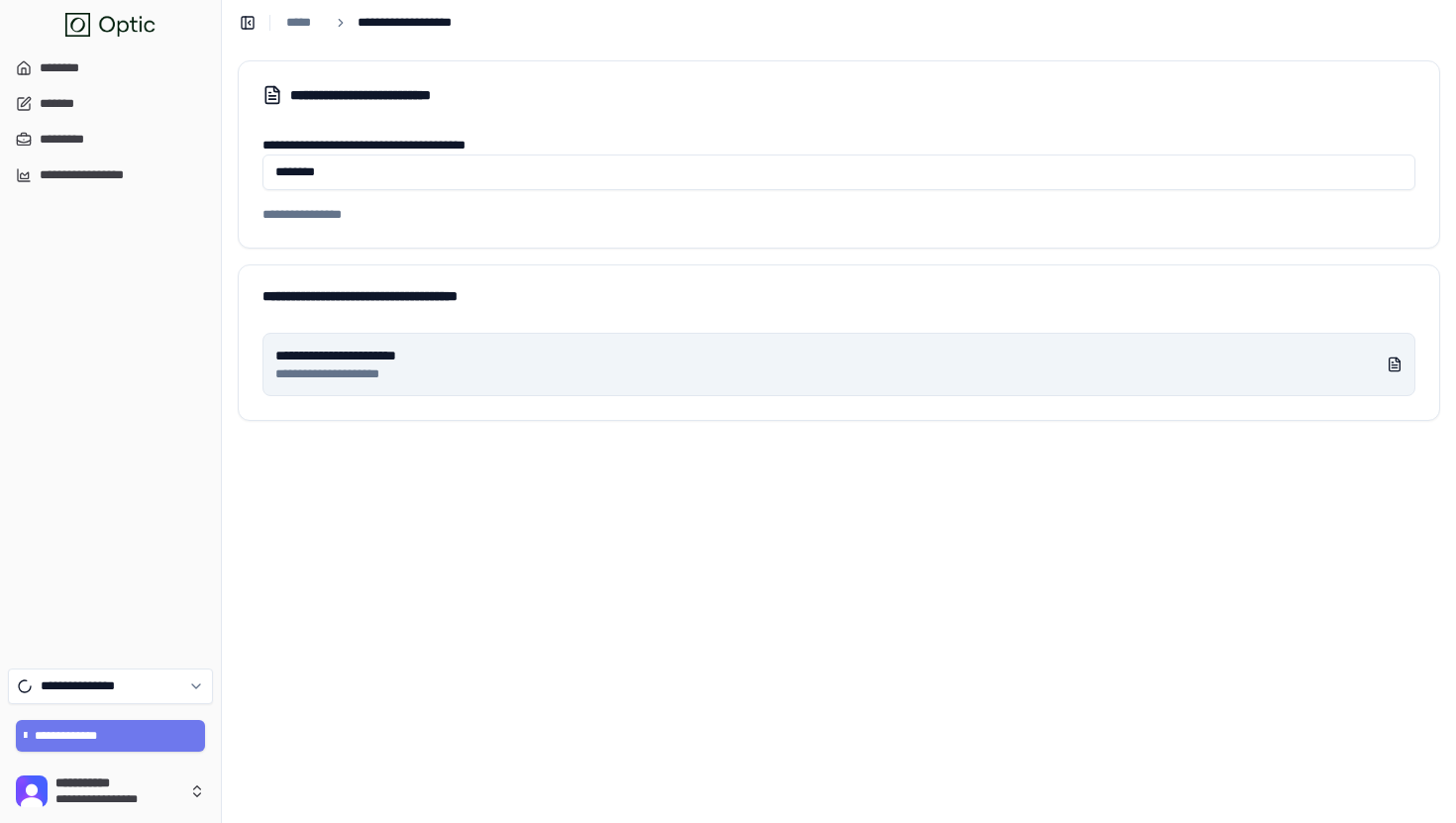 type on "********" 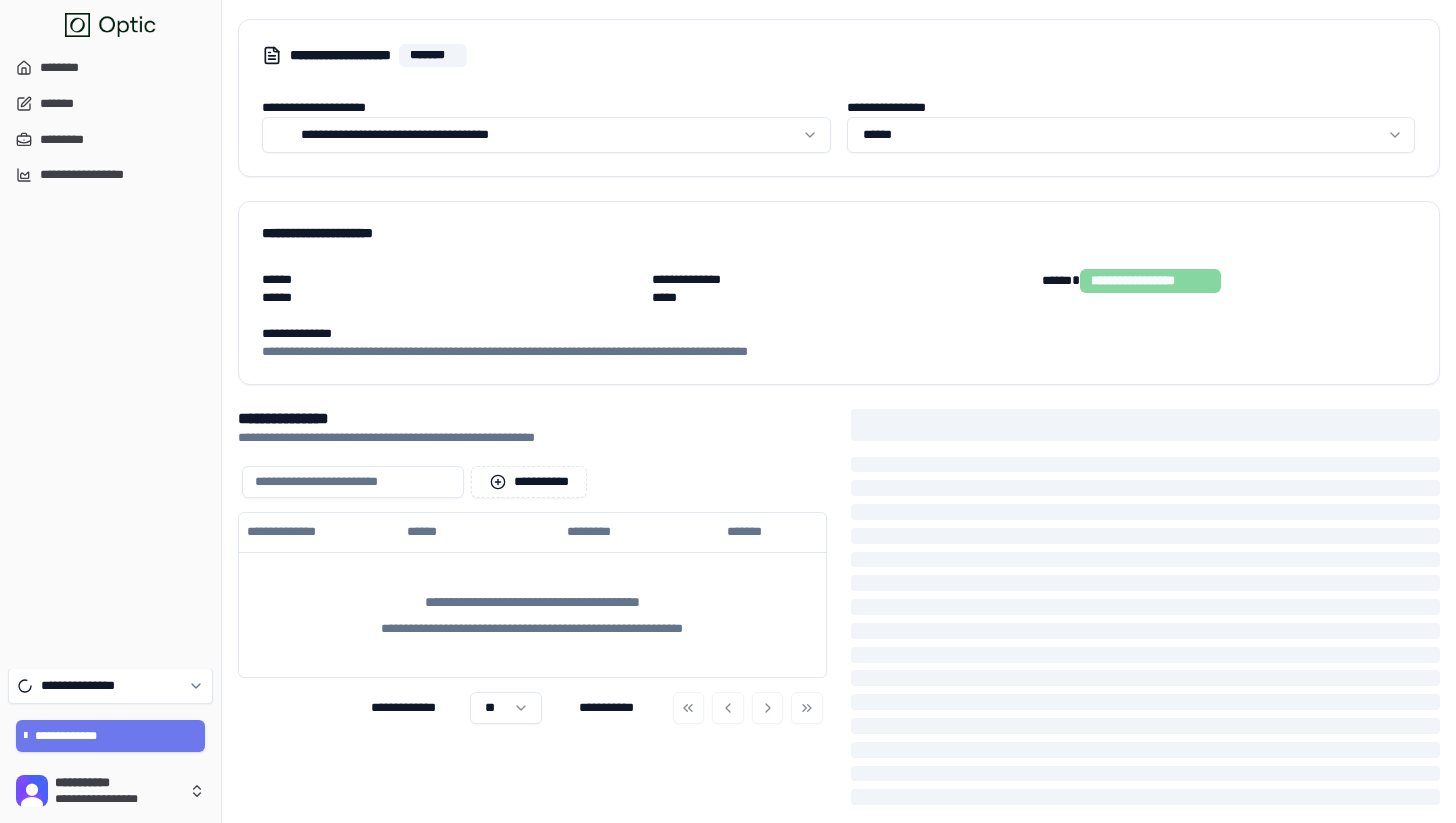 scroll, scrollTop: 0, scrollLeft: 0, axis: both 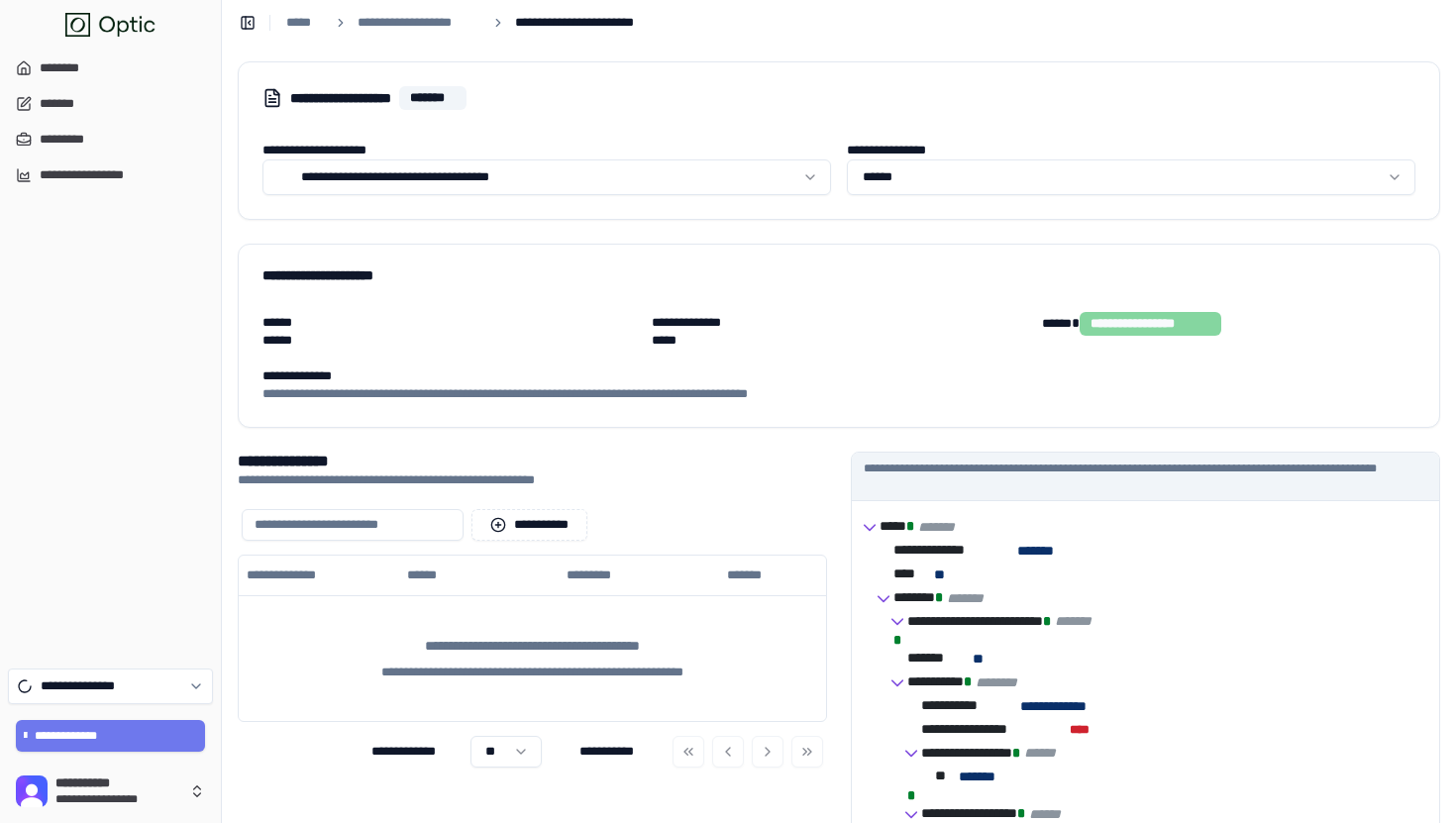 click on "**********" at bounding box center [728, 630] 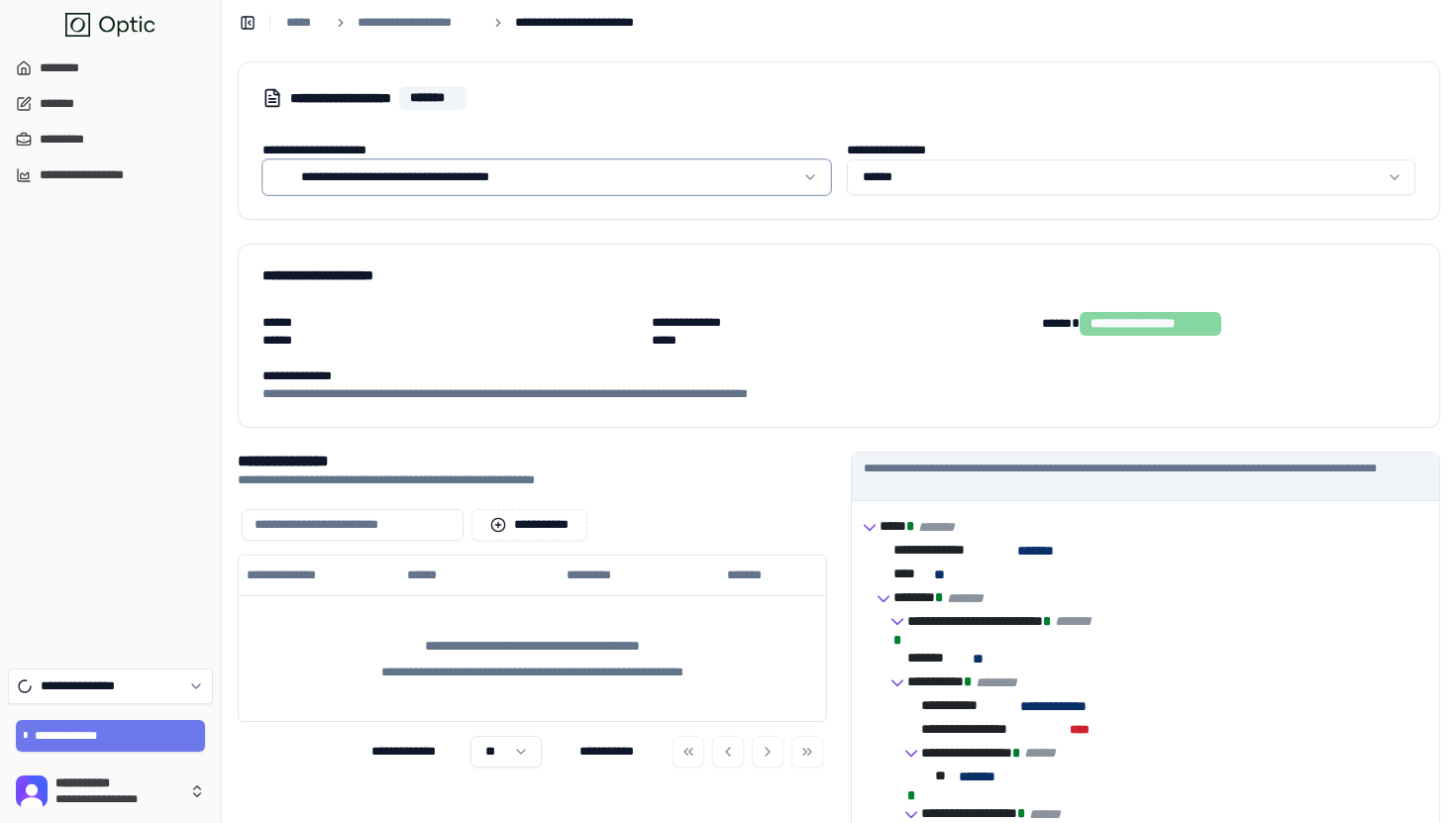 click on "**********" at bounding box center (728, 630) 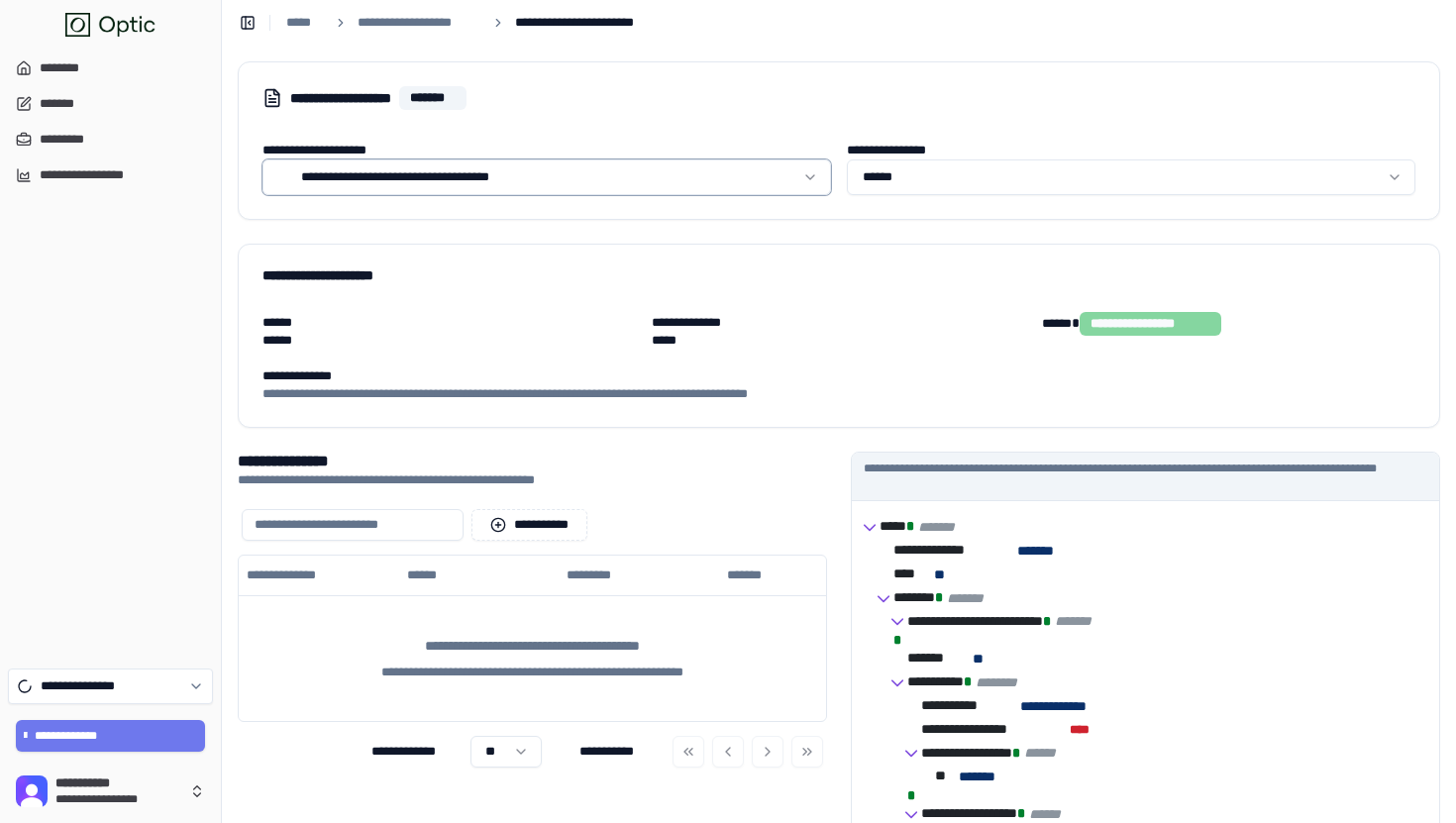 scroll, scrollTop: 438, scrollLeft: 0, axis: vertical 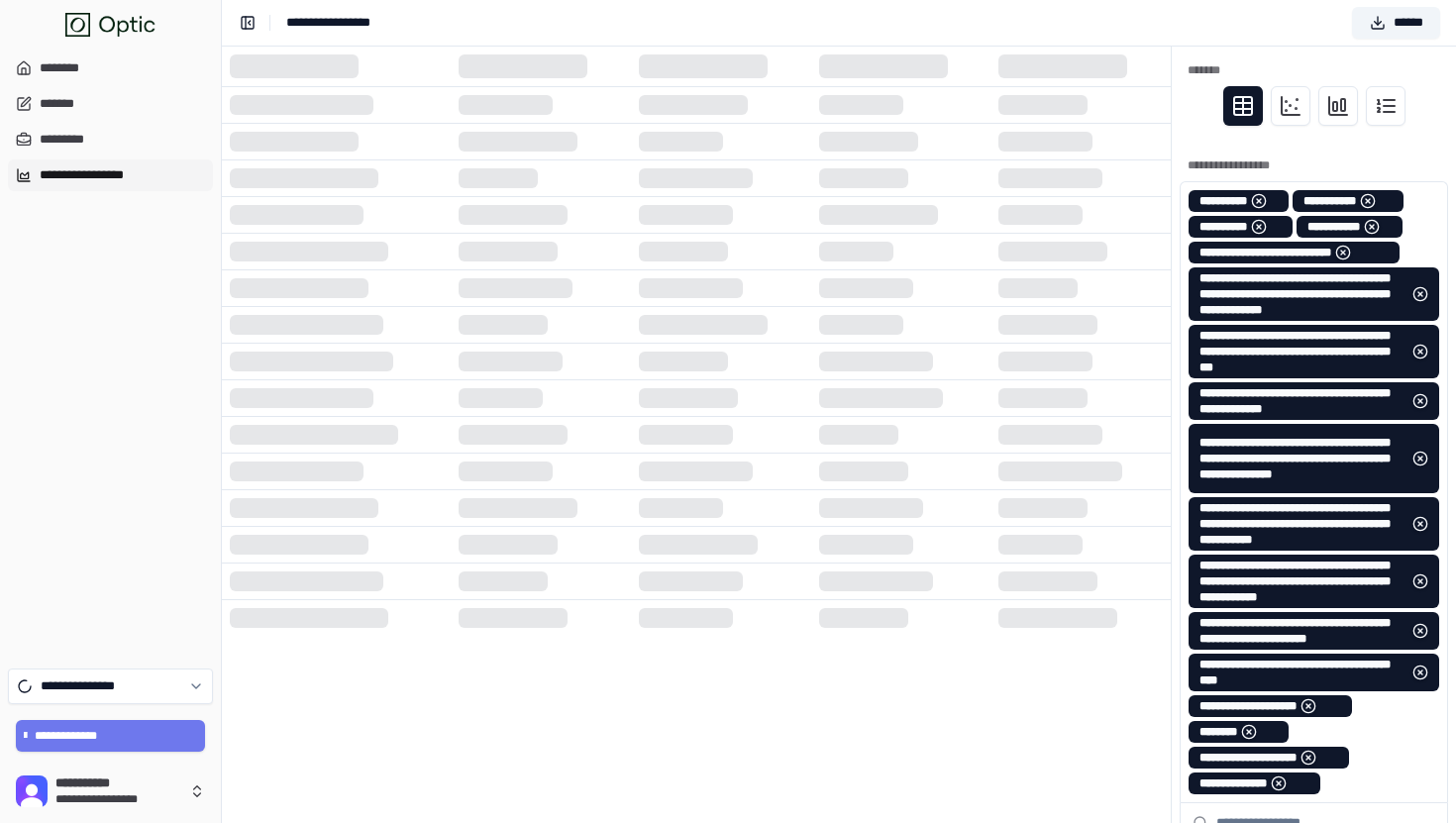 click on "**********" at bounding box center [839, 23] 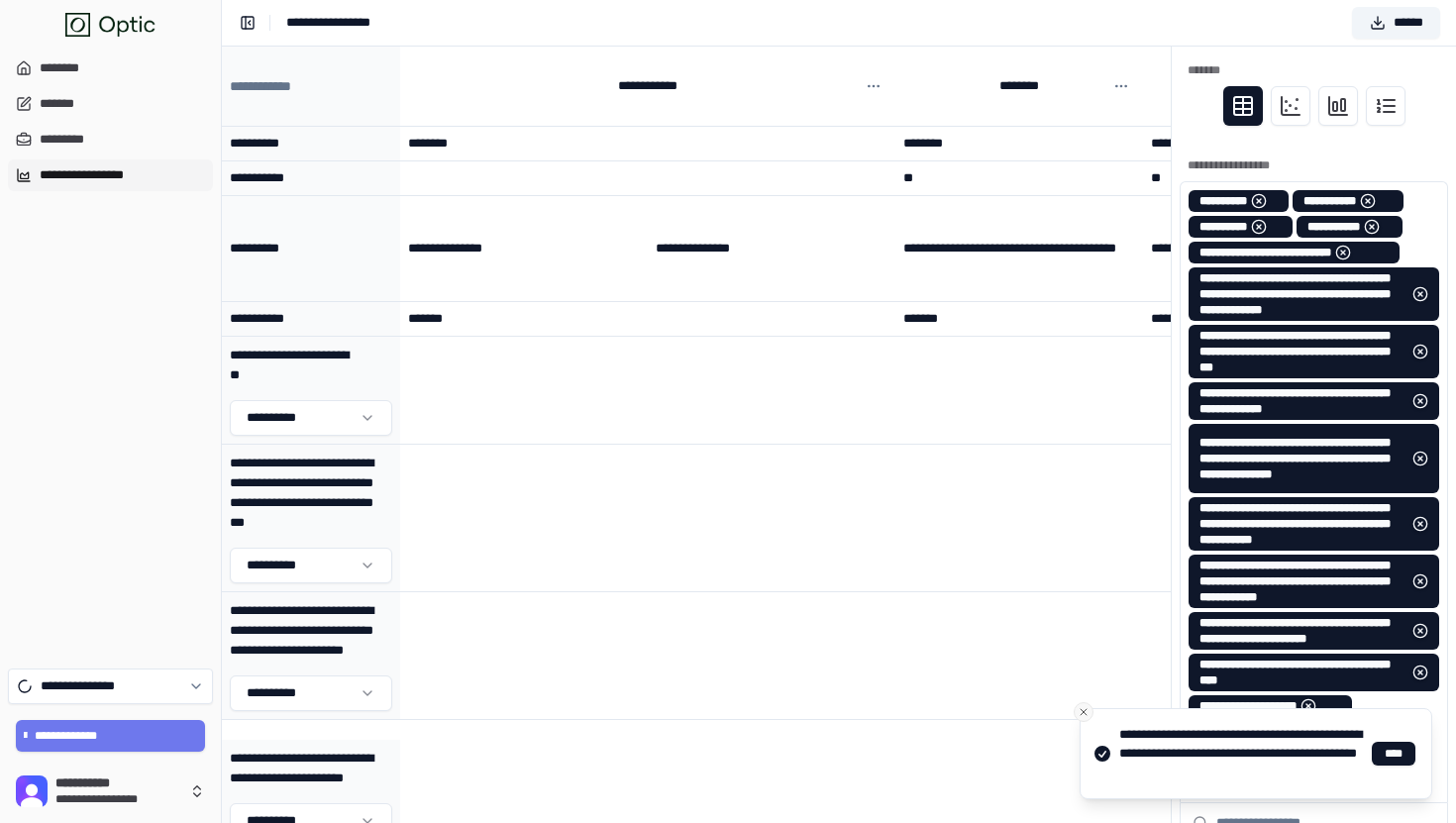 click 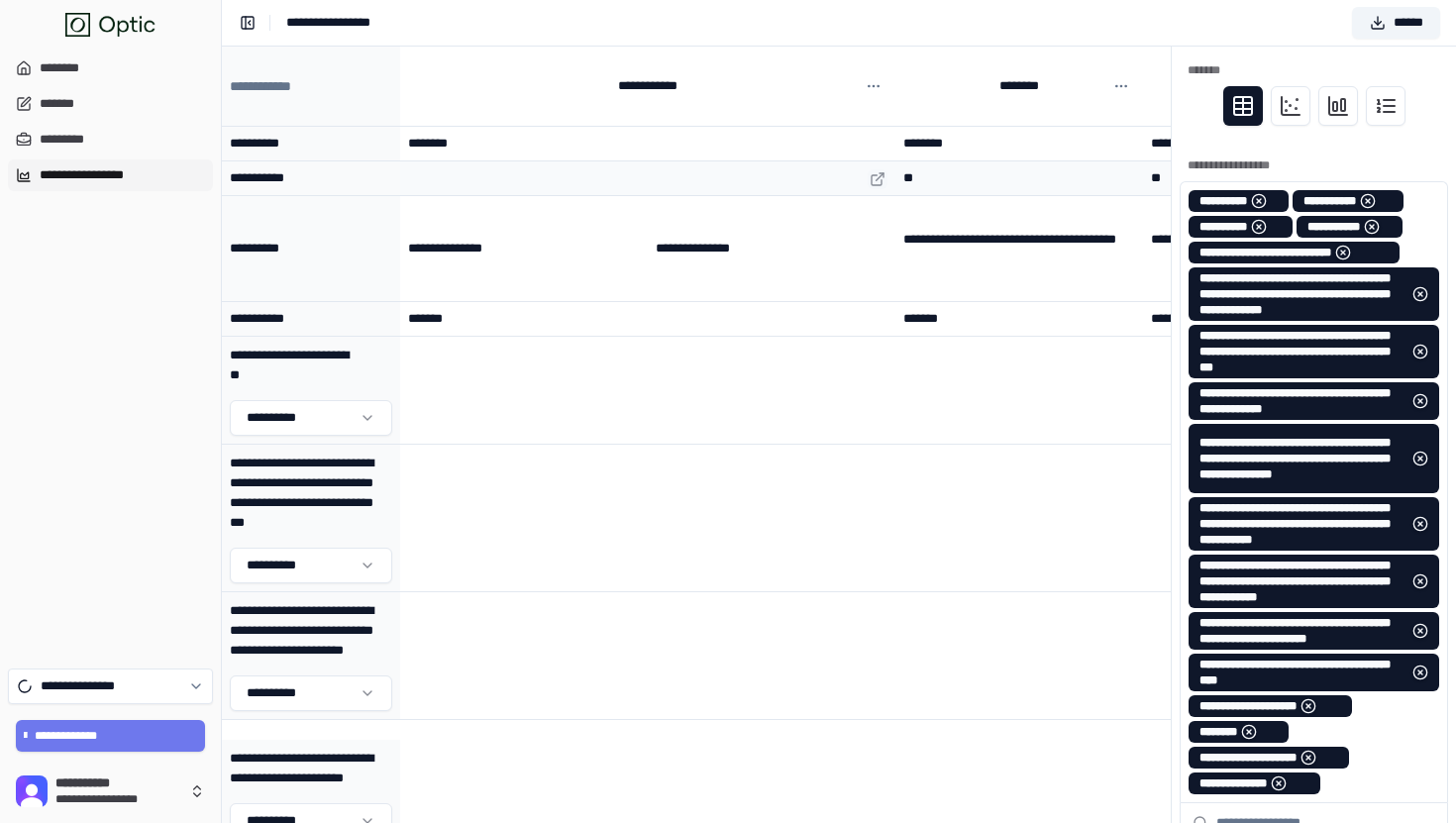 click at bounding box center (878, 179) 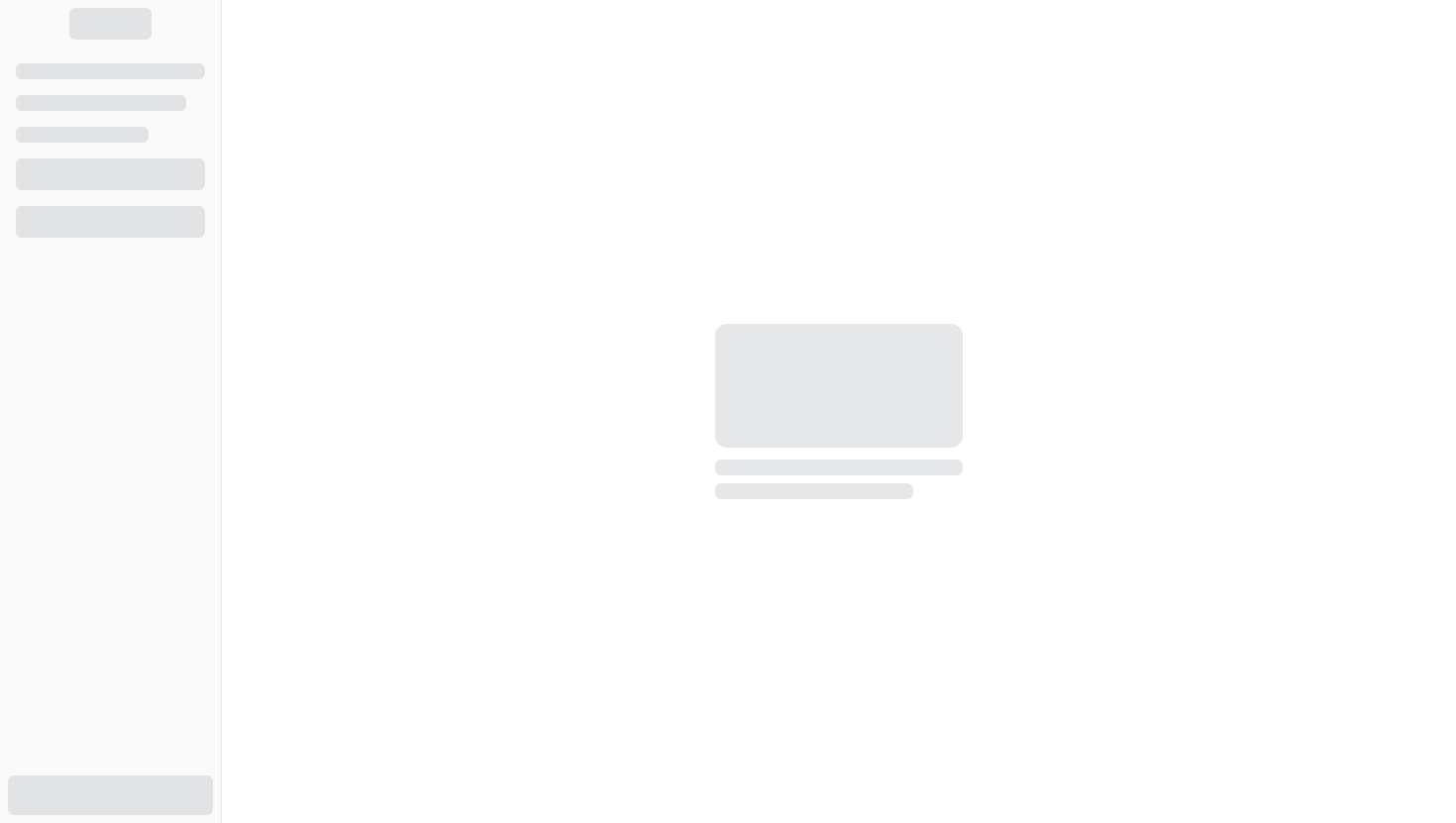 scroll, scrollTop: 0, scrollLeft: 0, axis: both 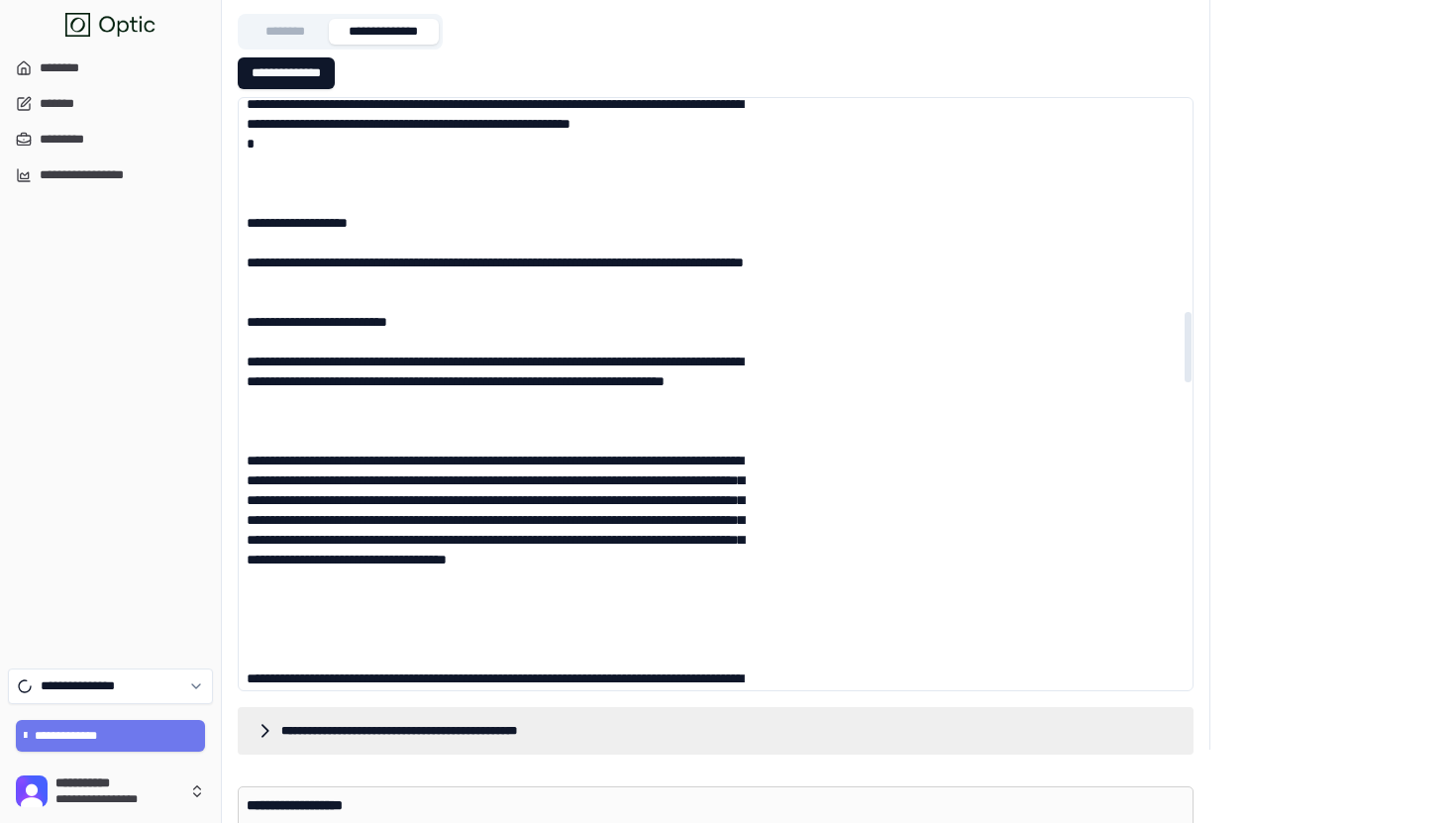 click on "**********" at bounding box center [715, 619] 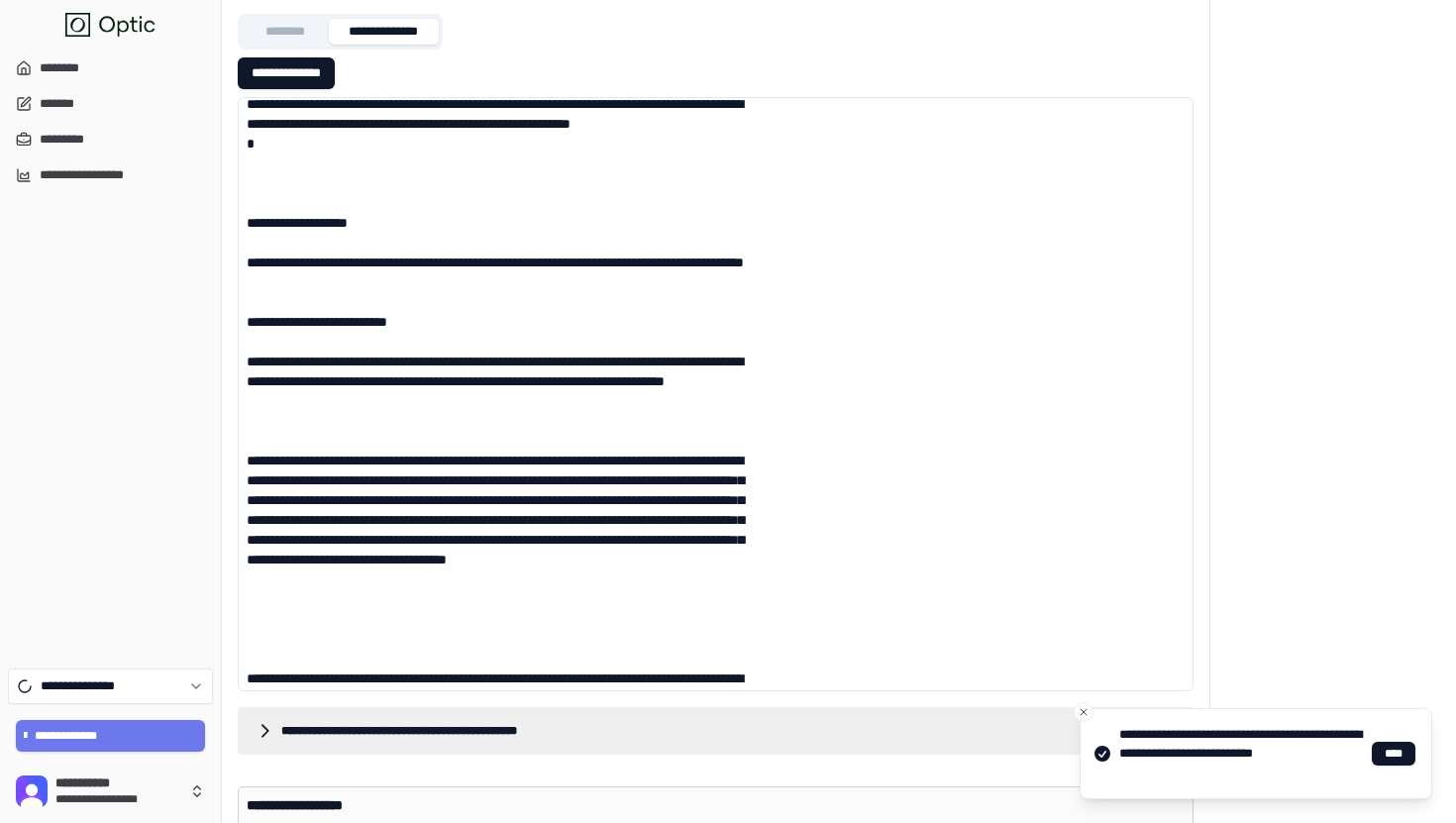 scroll, scrollTop: 0, scrollLeft: 0, axis: both 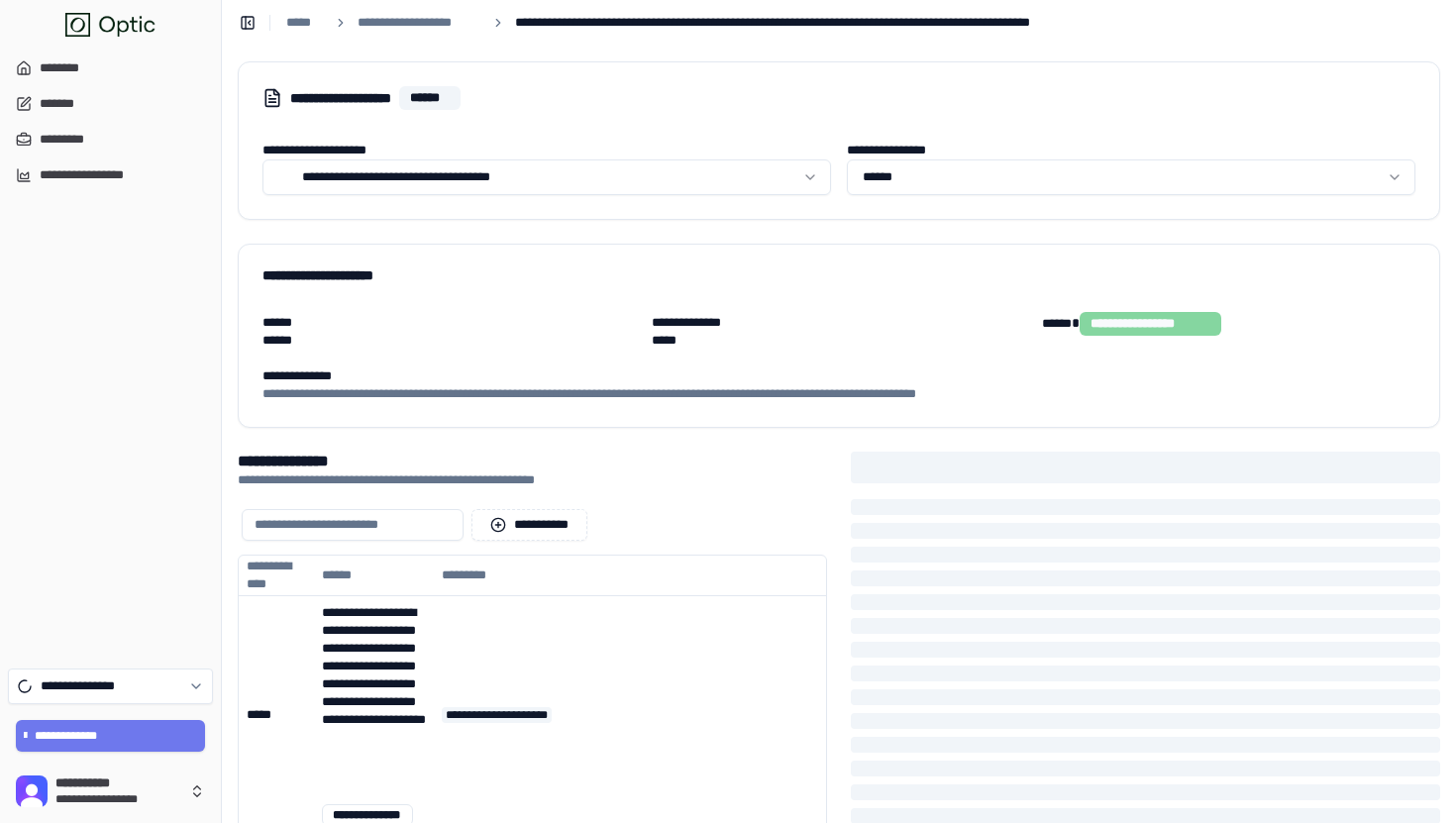 click on "**********" at bounding box center [532, 462] 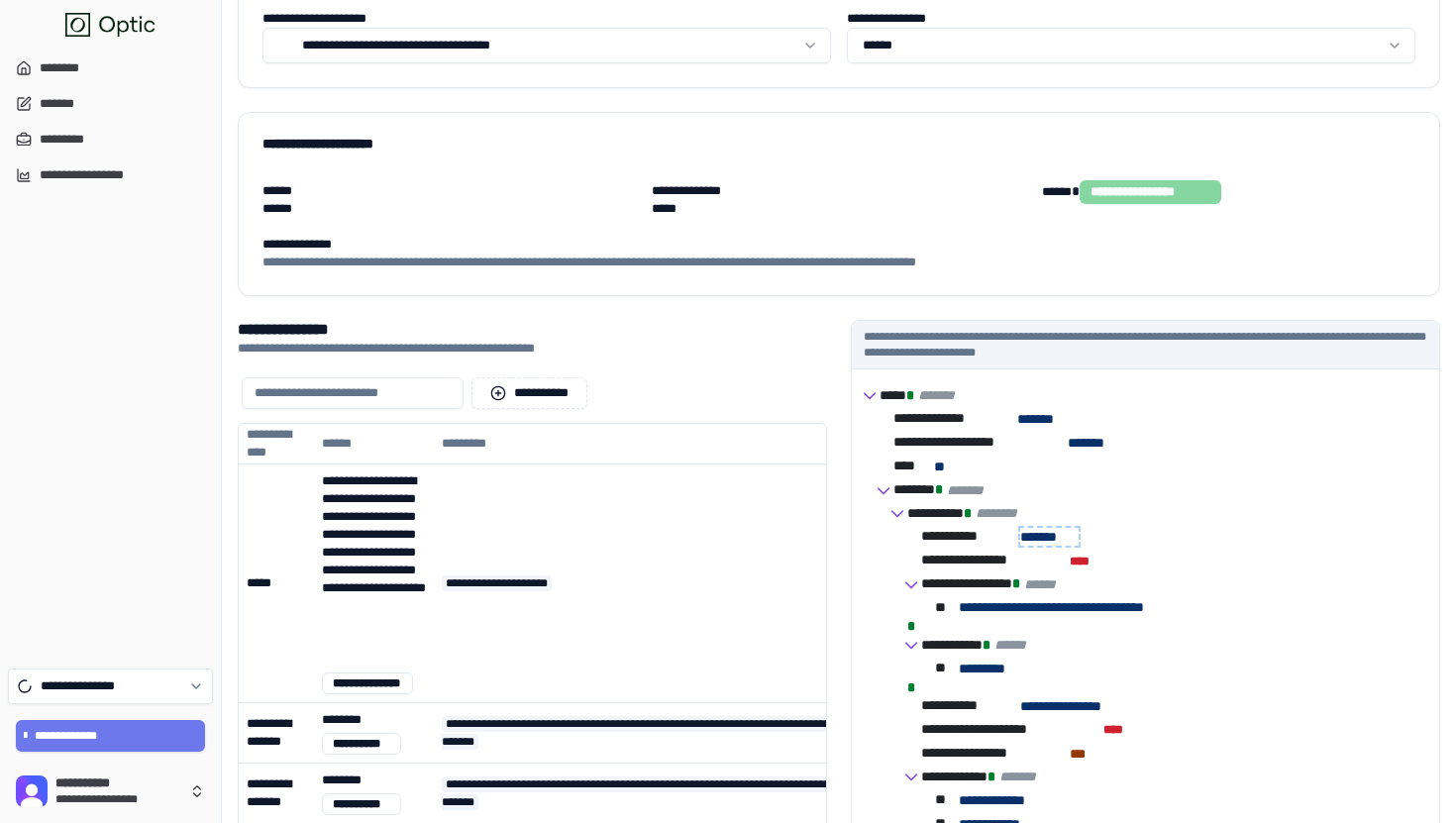 scroll, scrollTop: 189, scrollLeft: 0, axis: vertical 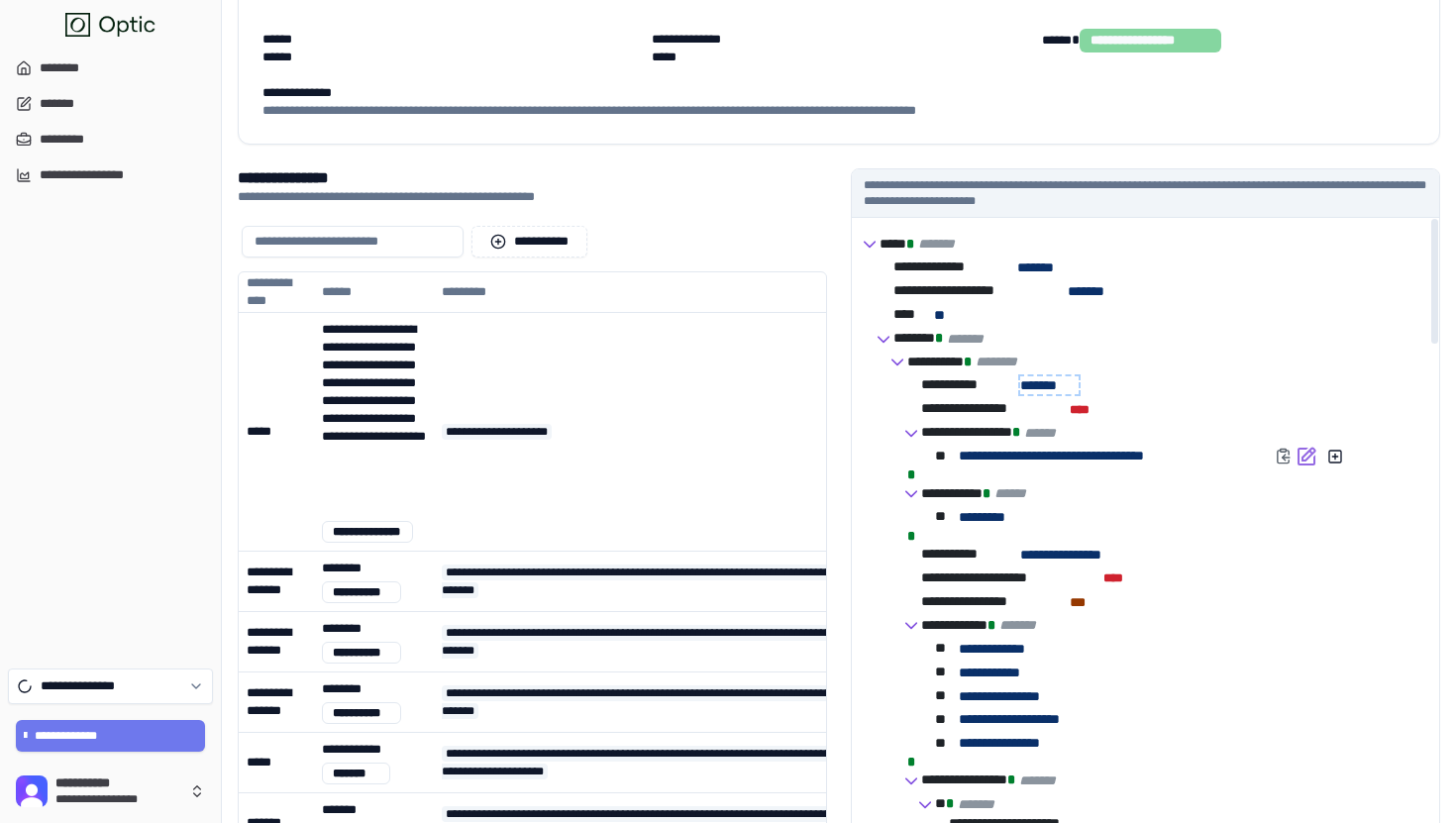 click 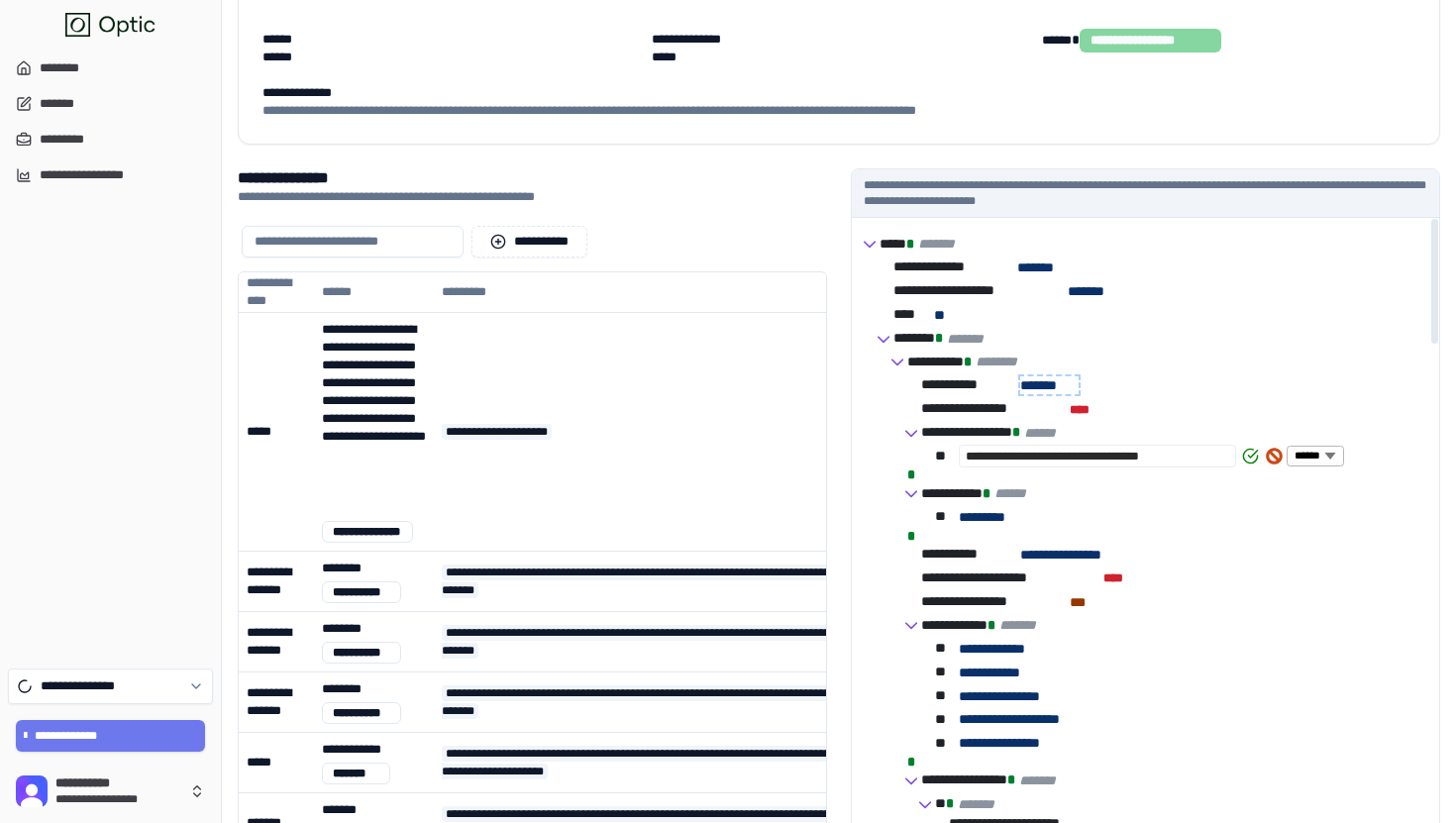 click on "**********" at bounding box center (1173, 409) 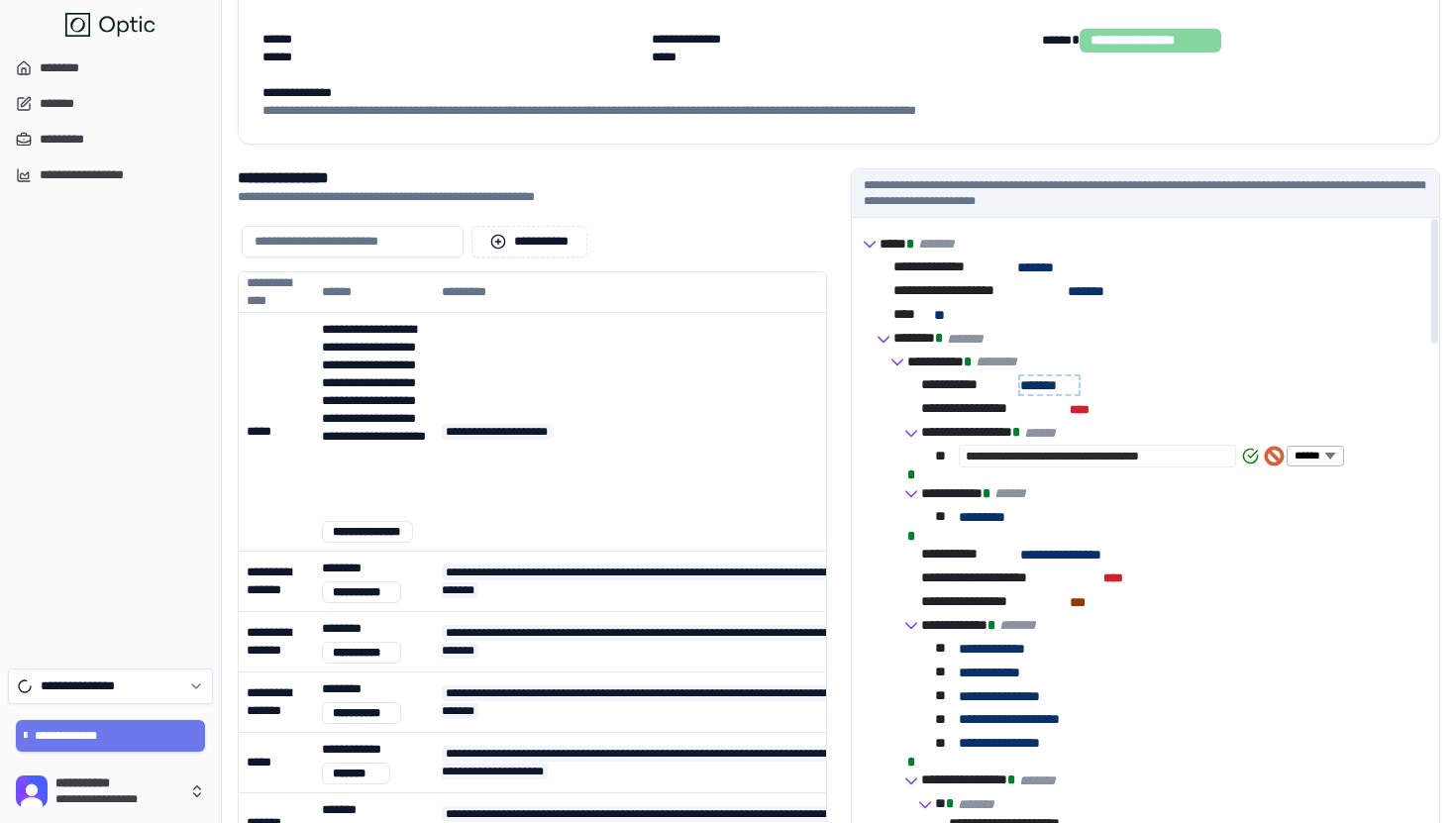 click 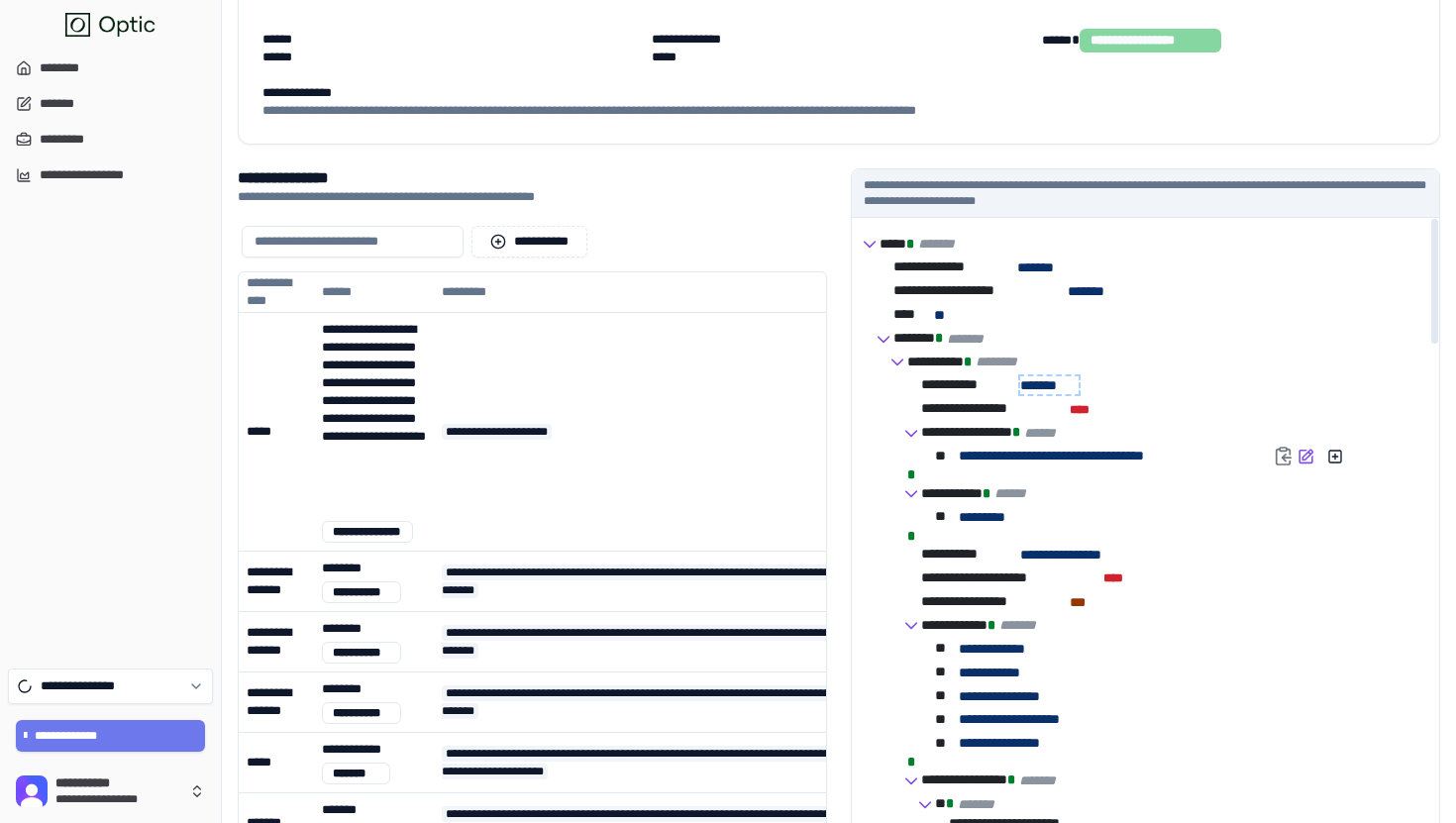 click at bounding box center (1283, 456) 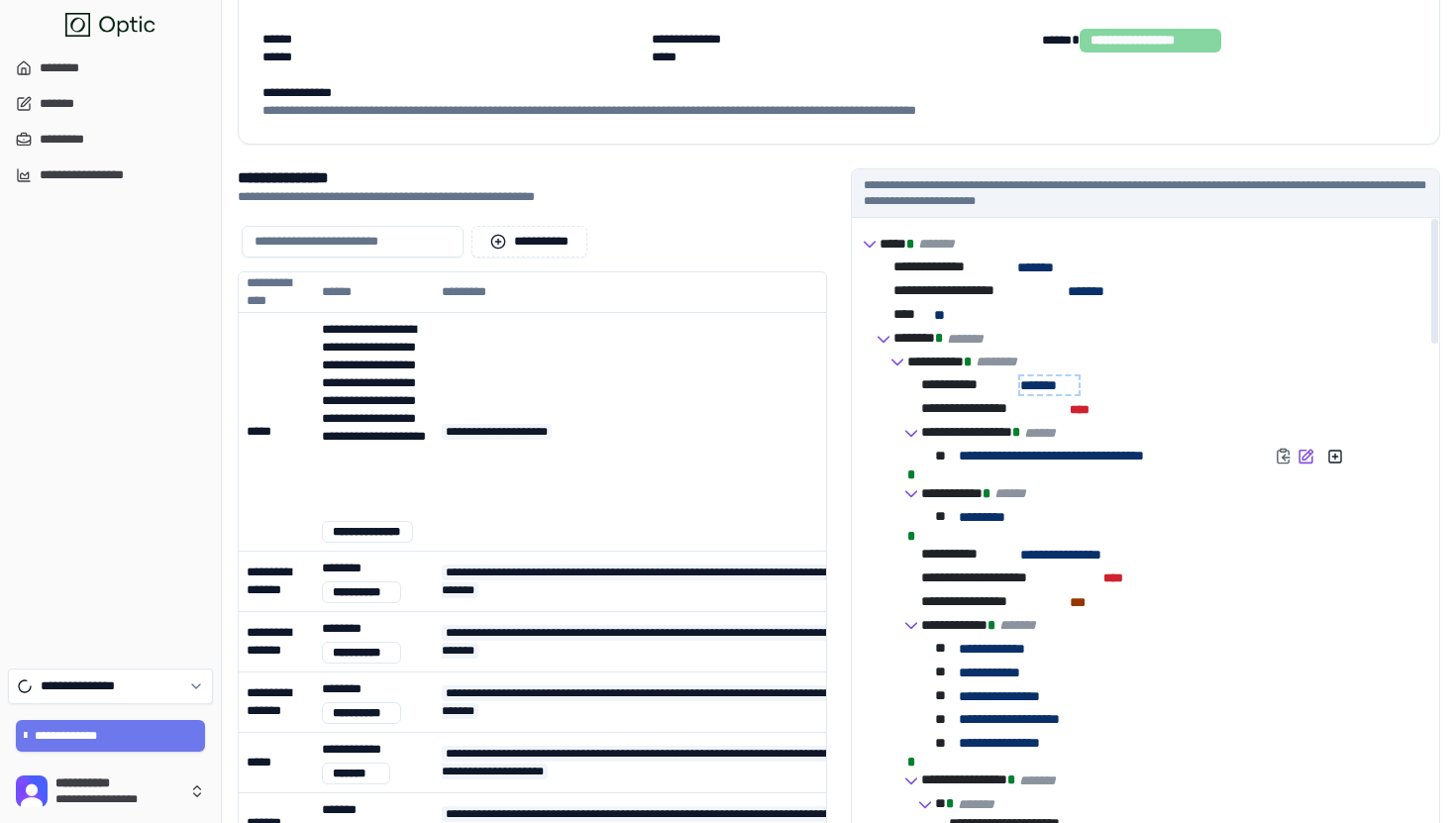 click on "**********" at bounding box center [1113, 456] 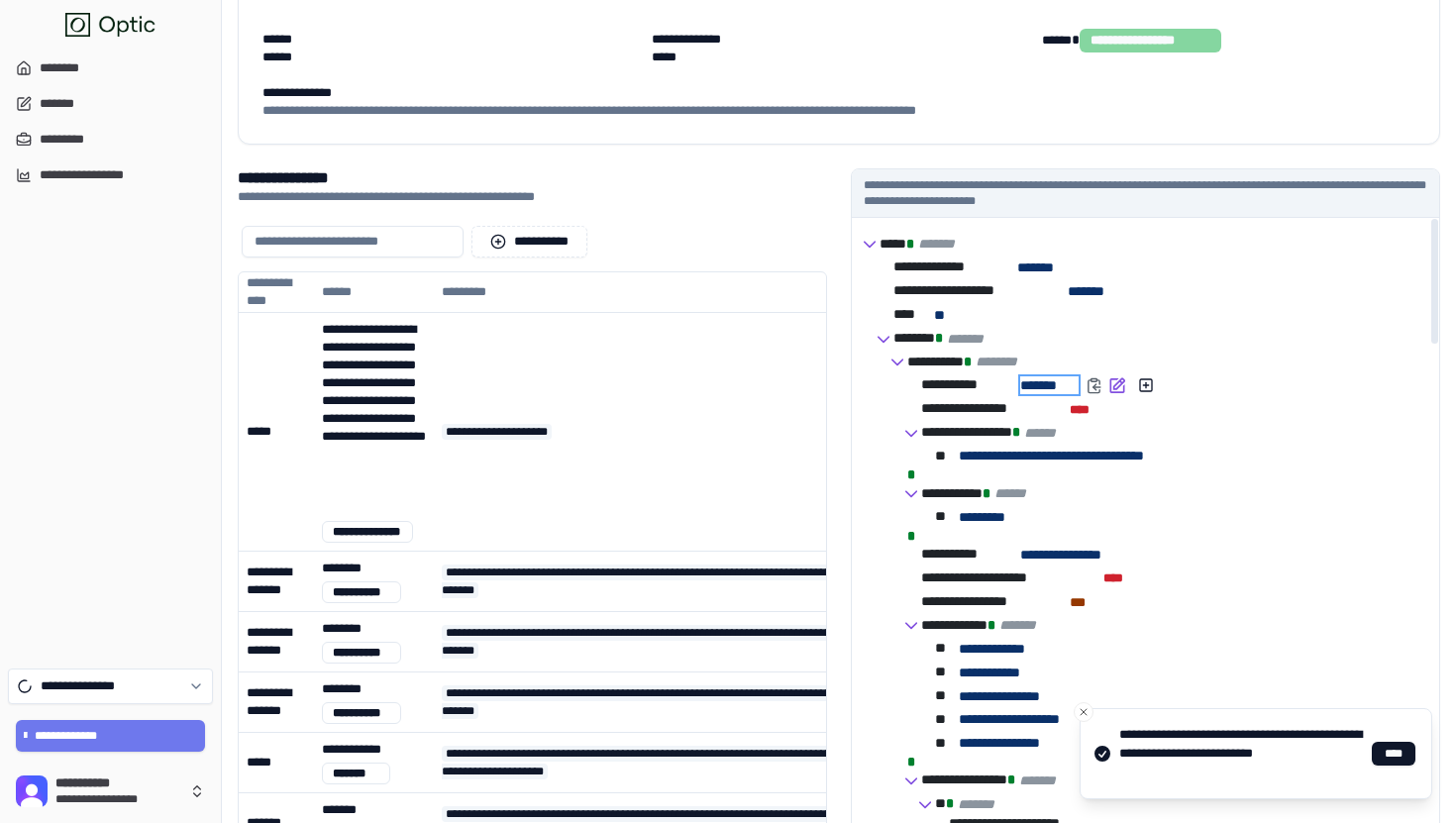 click on "* ******" at bounding box center (1049, 385) 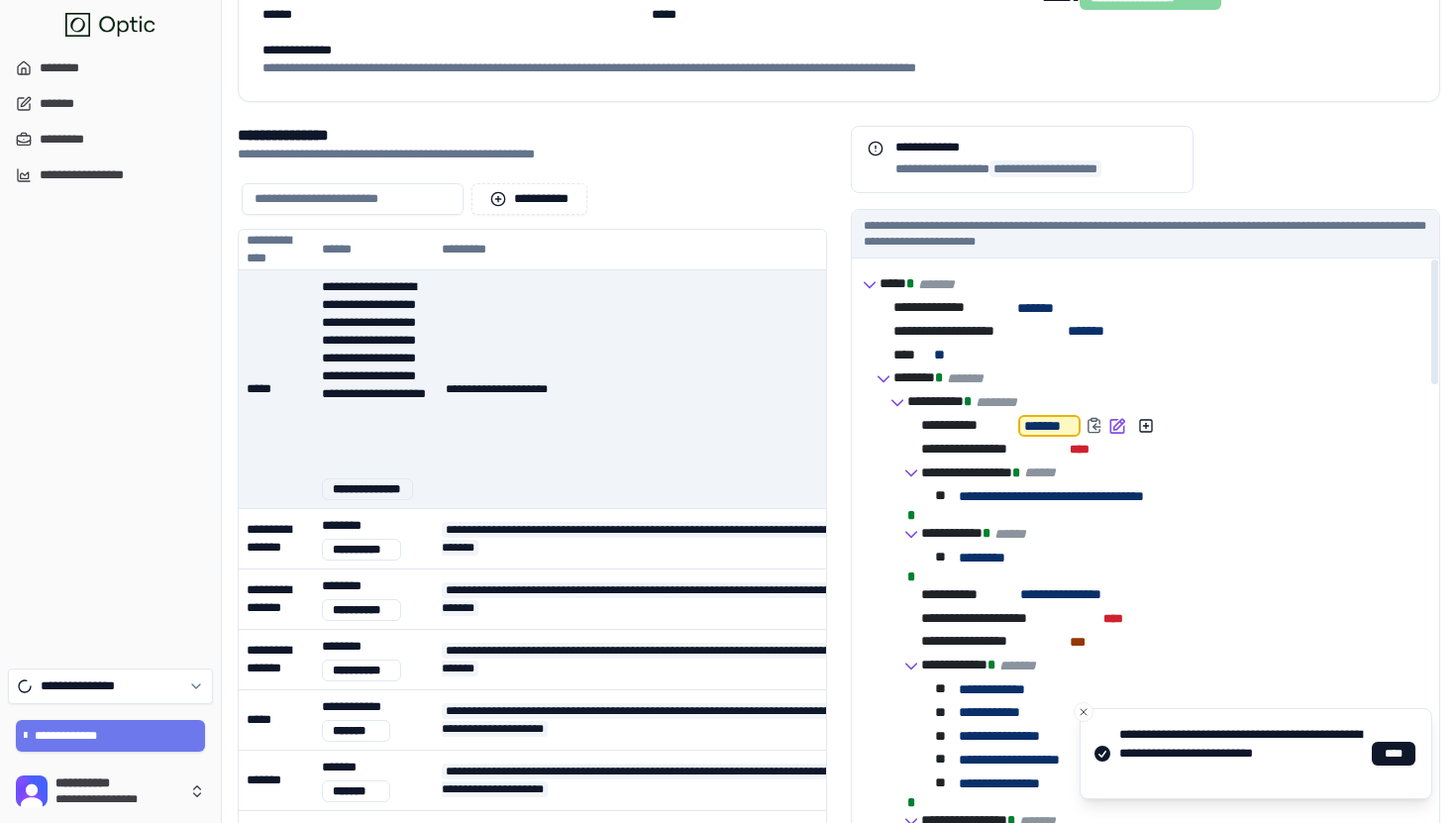scroll, scrollTop: 340, scrollLeft: 0, axis: vertical 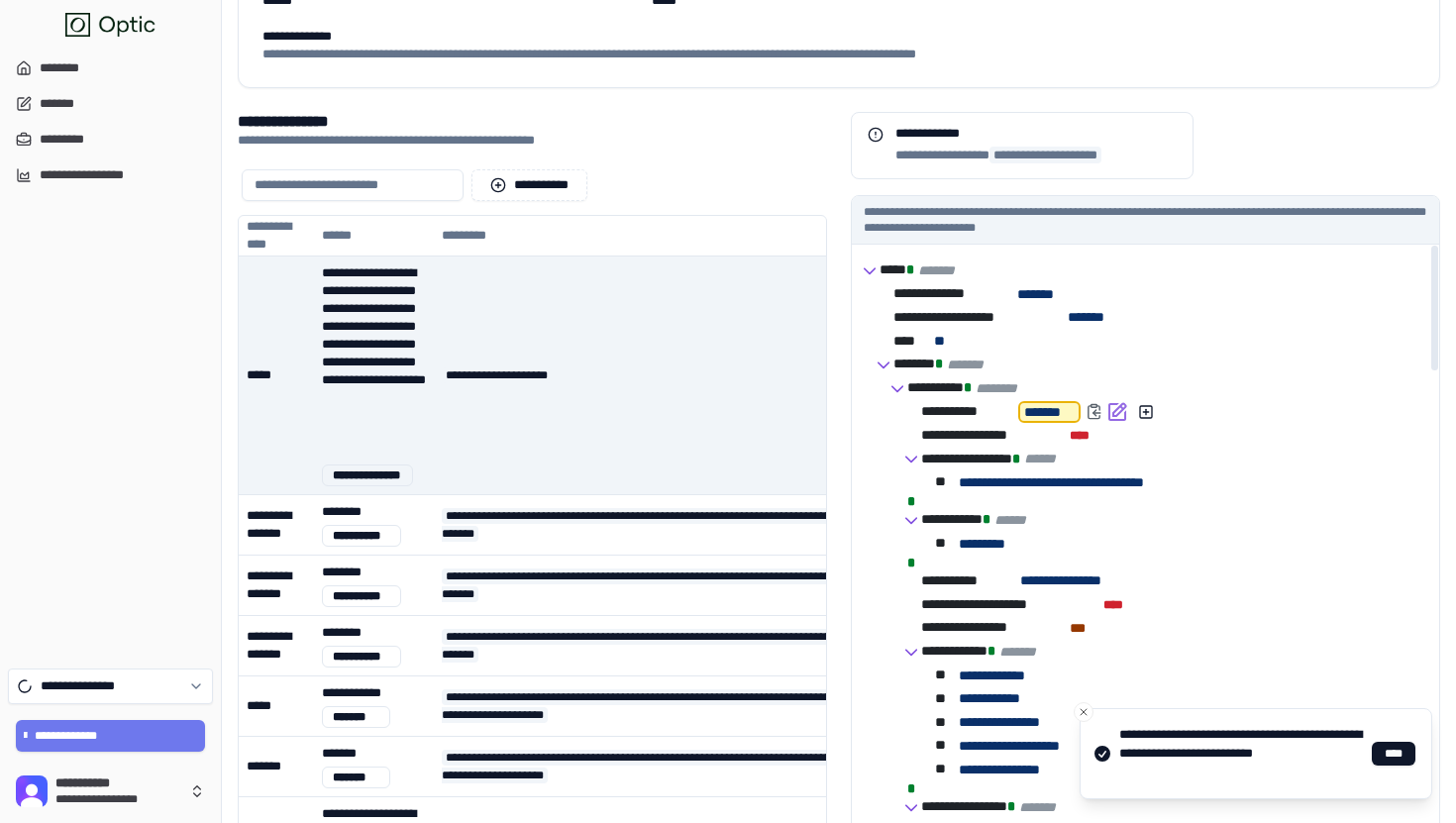 click 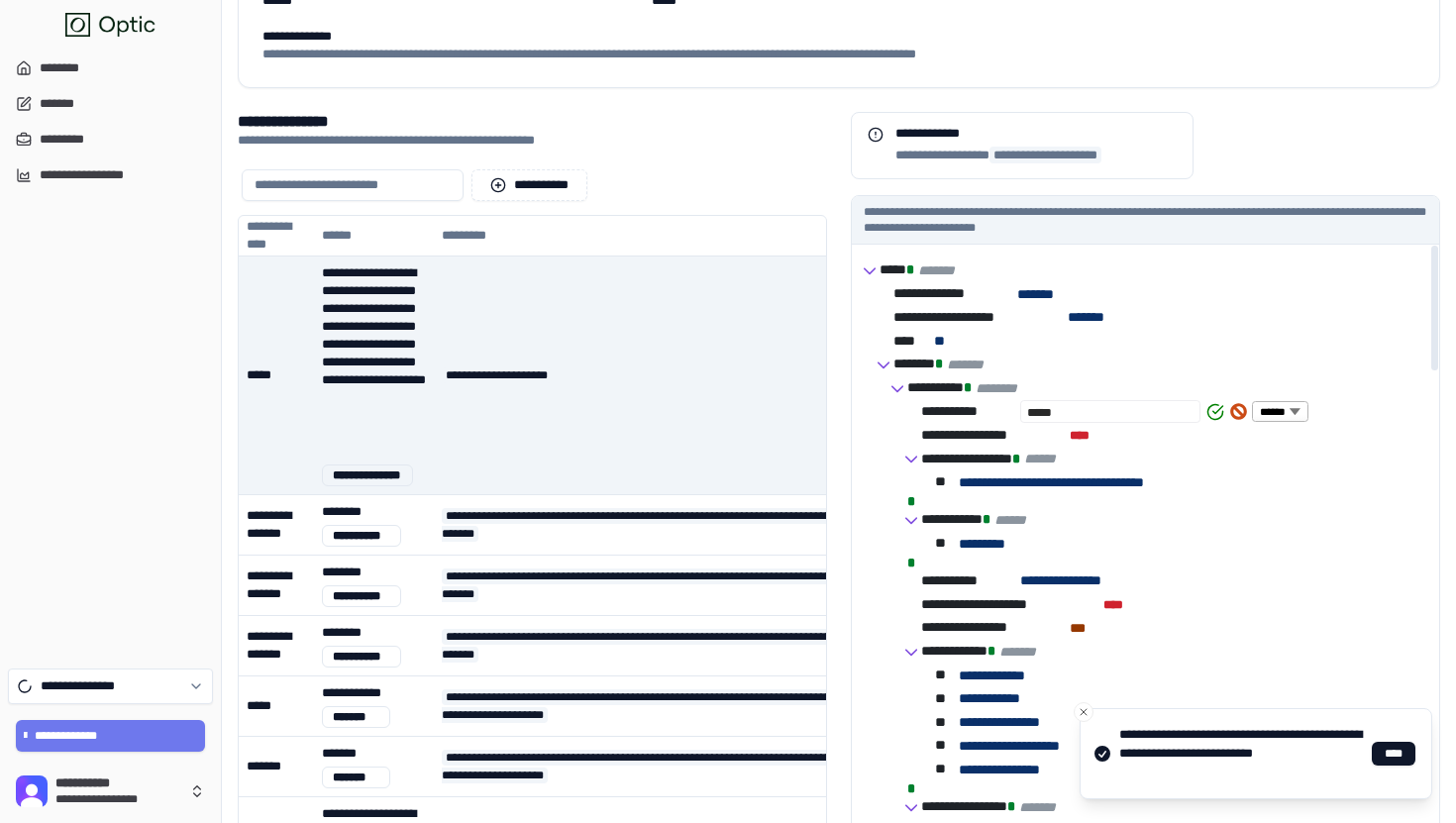click on "**********" at bounding box center [967, 411] 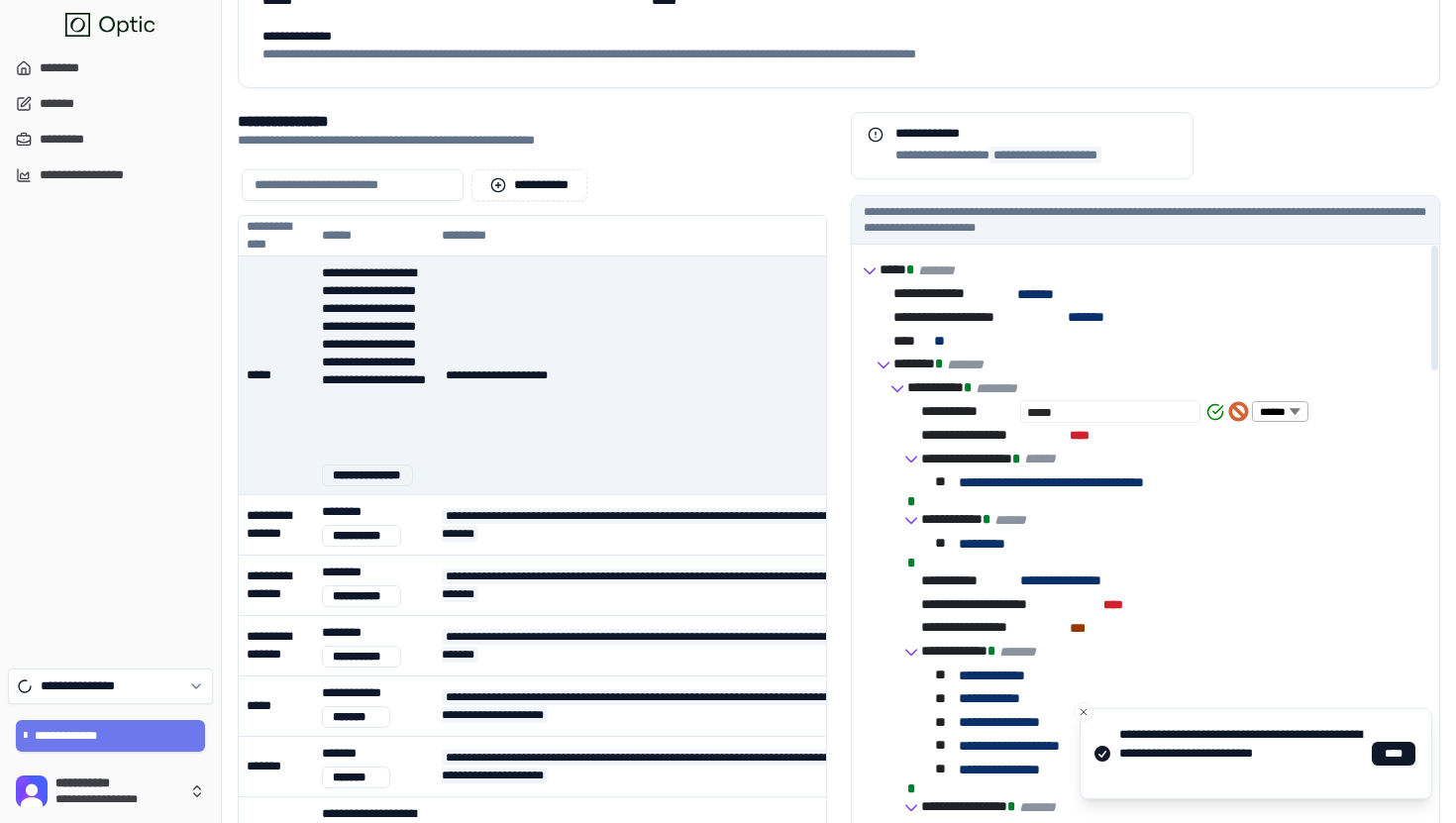 click 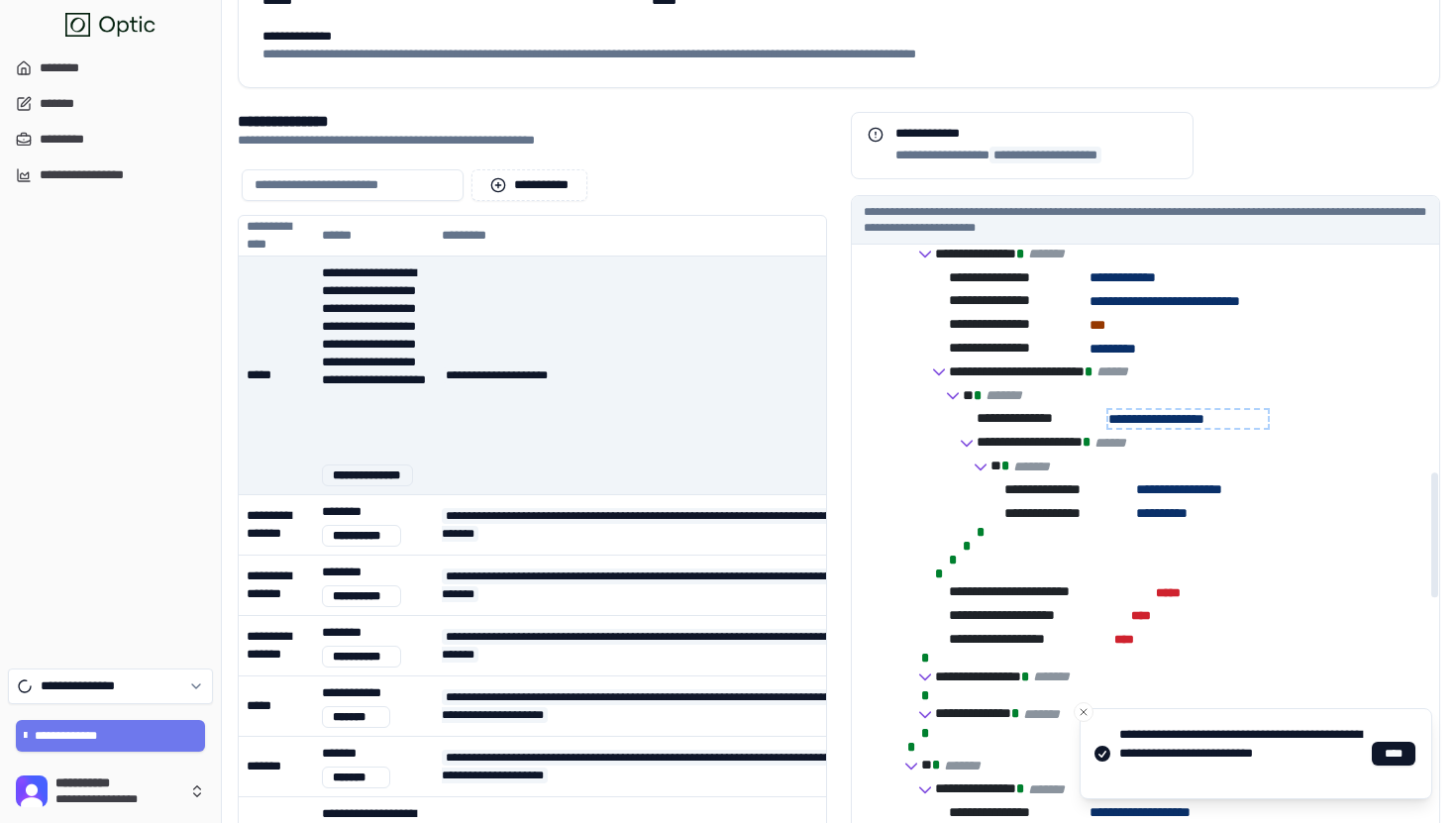 scroll, scrollTop: 1416, scrollLeft: 0, axis: vertical 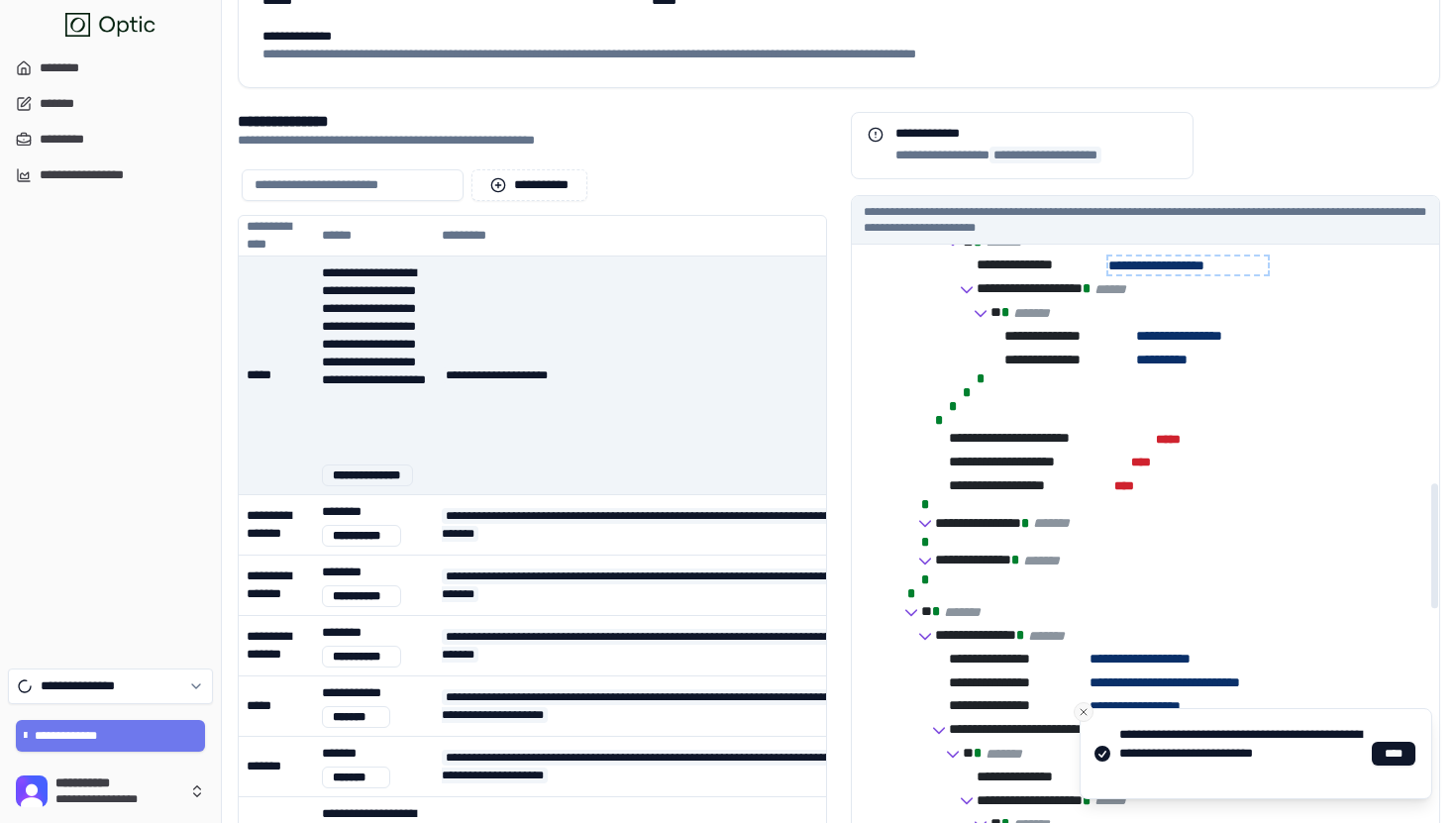 click 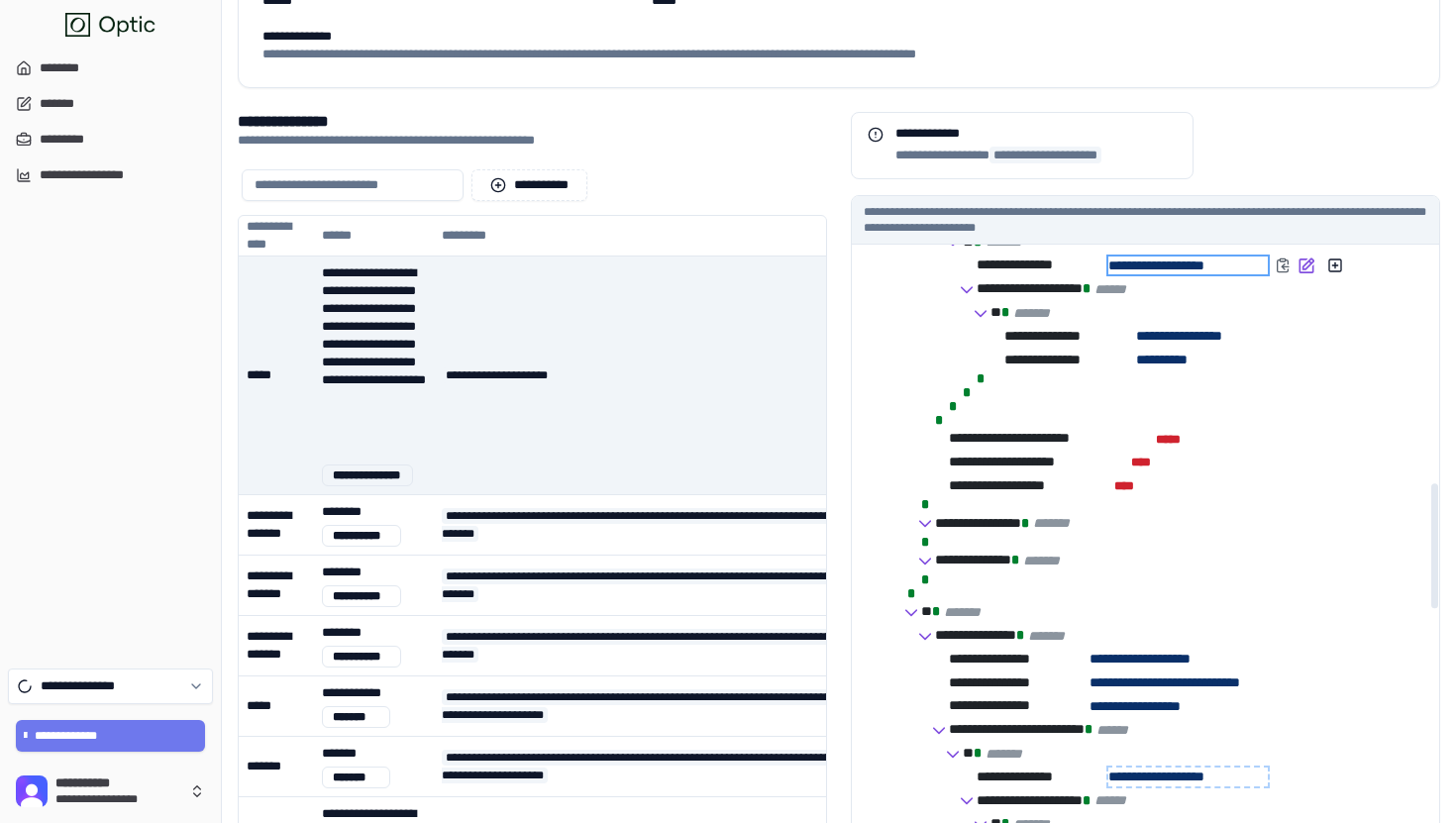 click on "**********" at bounding box center [1188, 265] 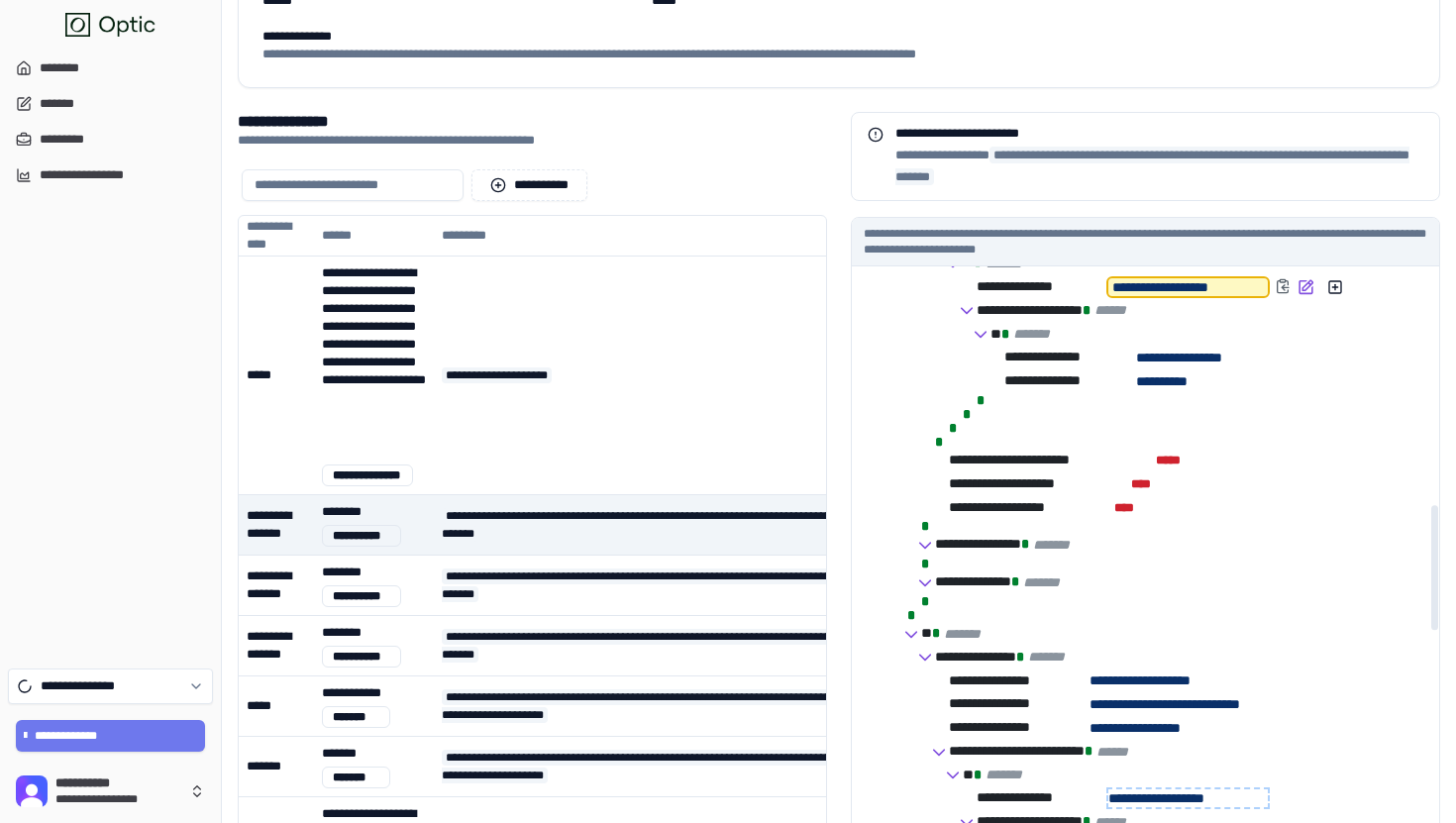 scroll, scrollTop: 390, scrollLeft: 0, axis: vertical 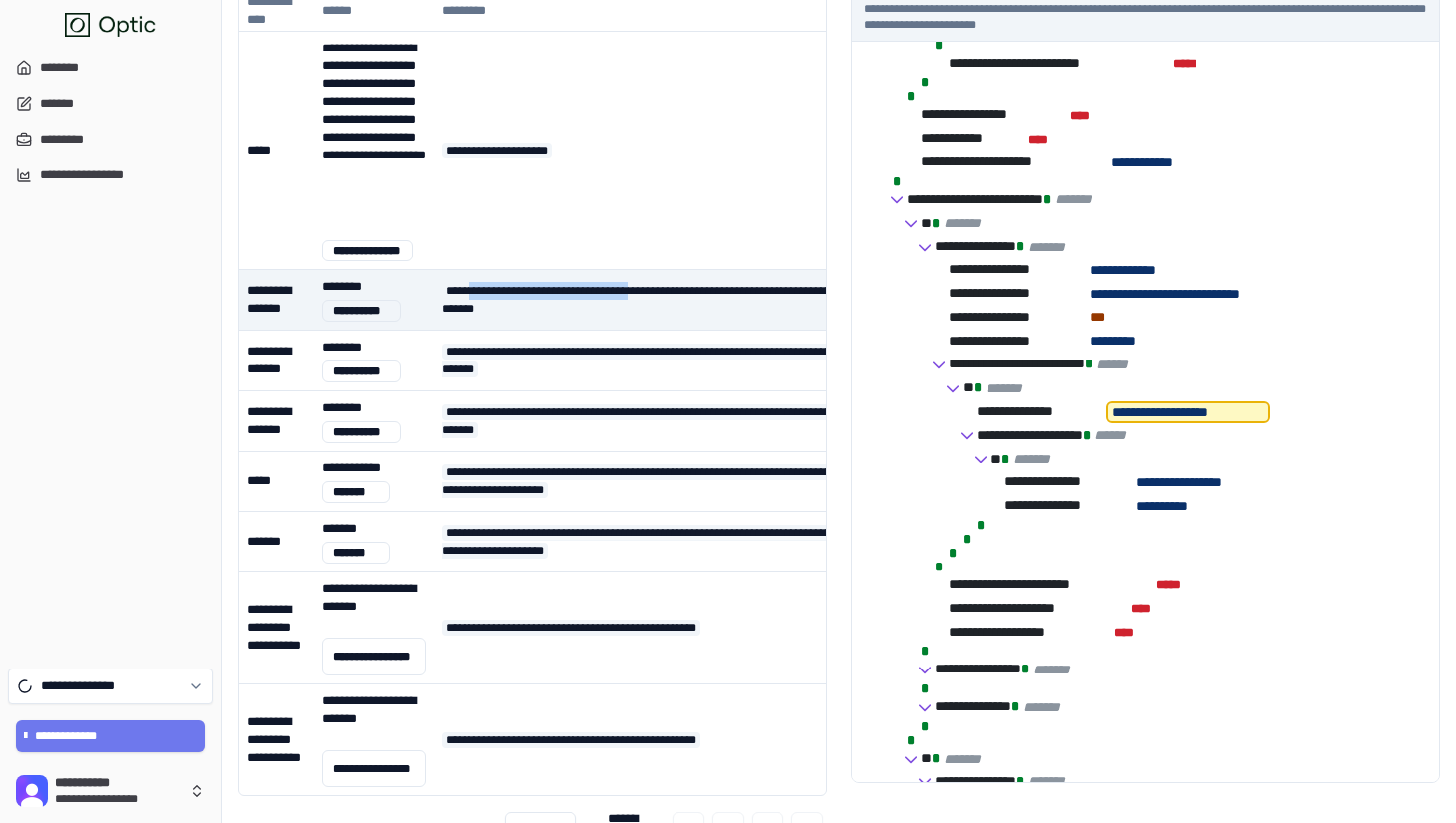 drag, startPoint x: 479, startPoint y: 290, endPoint x: 554, endPoint y: 305, distance: 76.48529 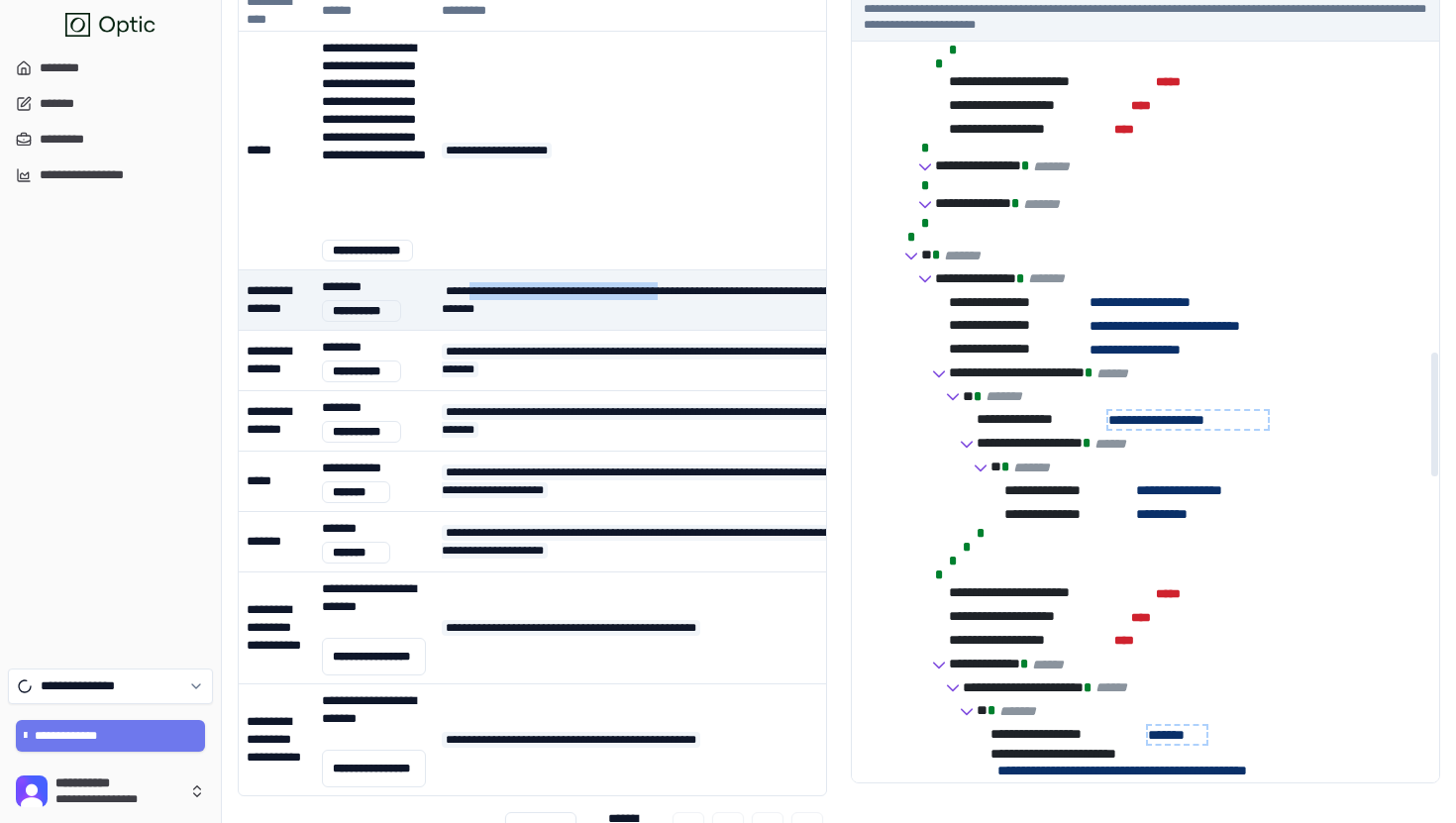 scroll, scrollTop: 1931, scrollLeft: 0, axis: vertical 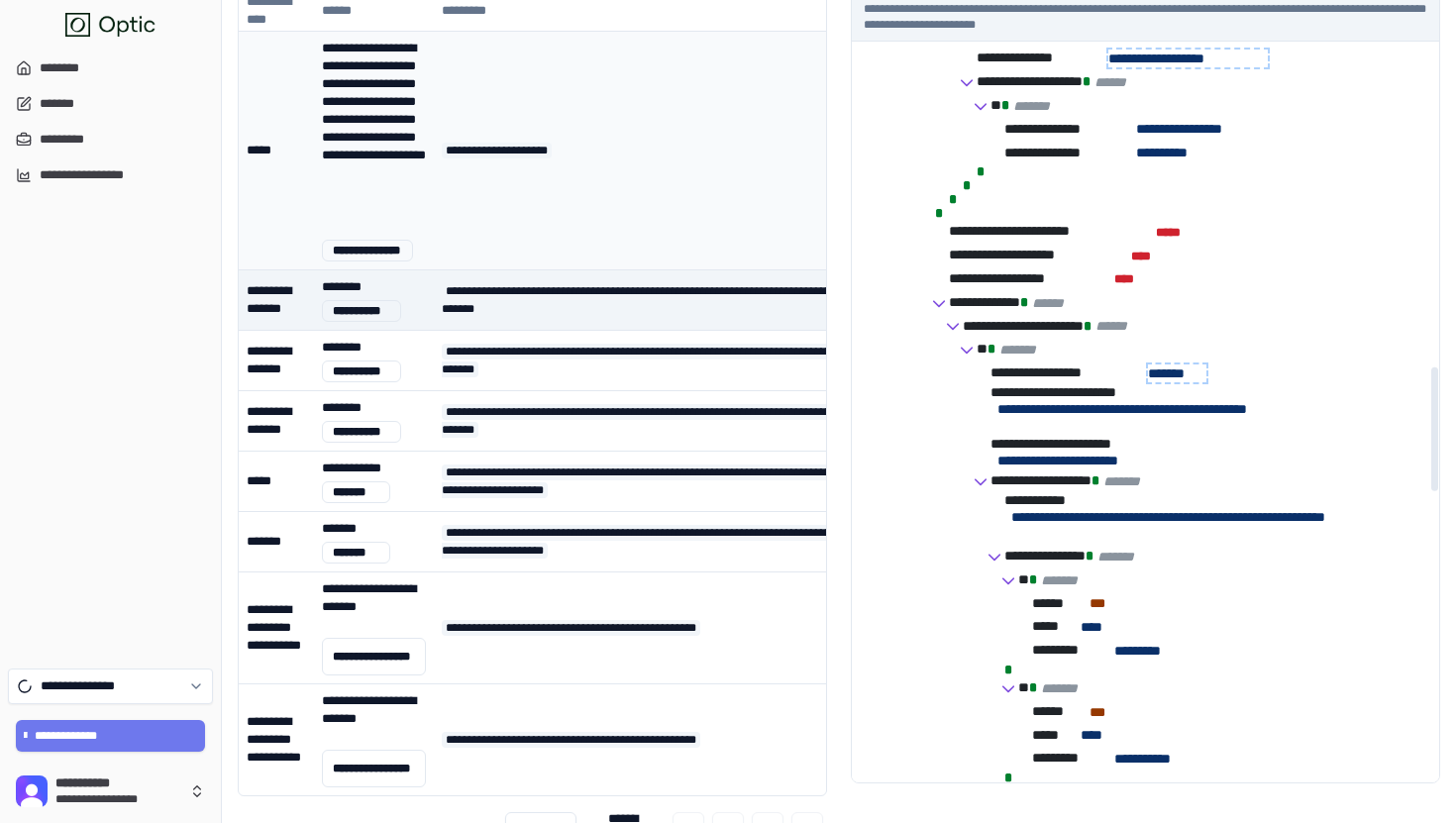 click on "**********" at bounding box center (651, 150) 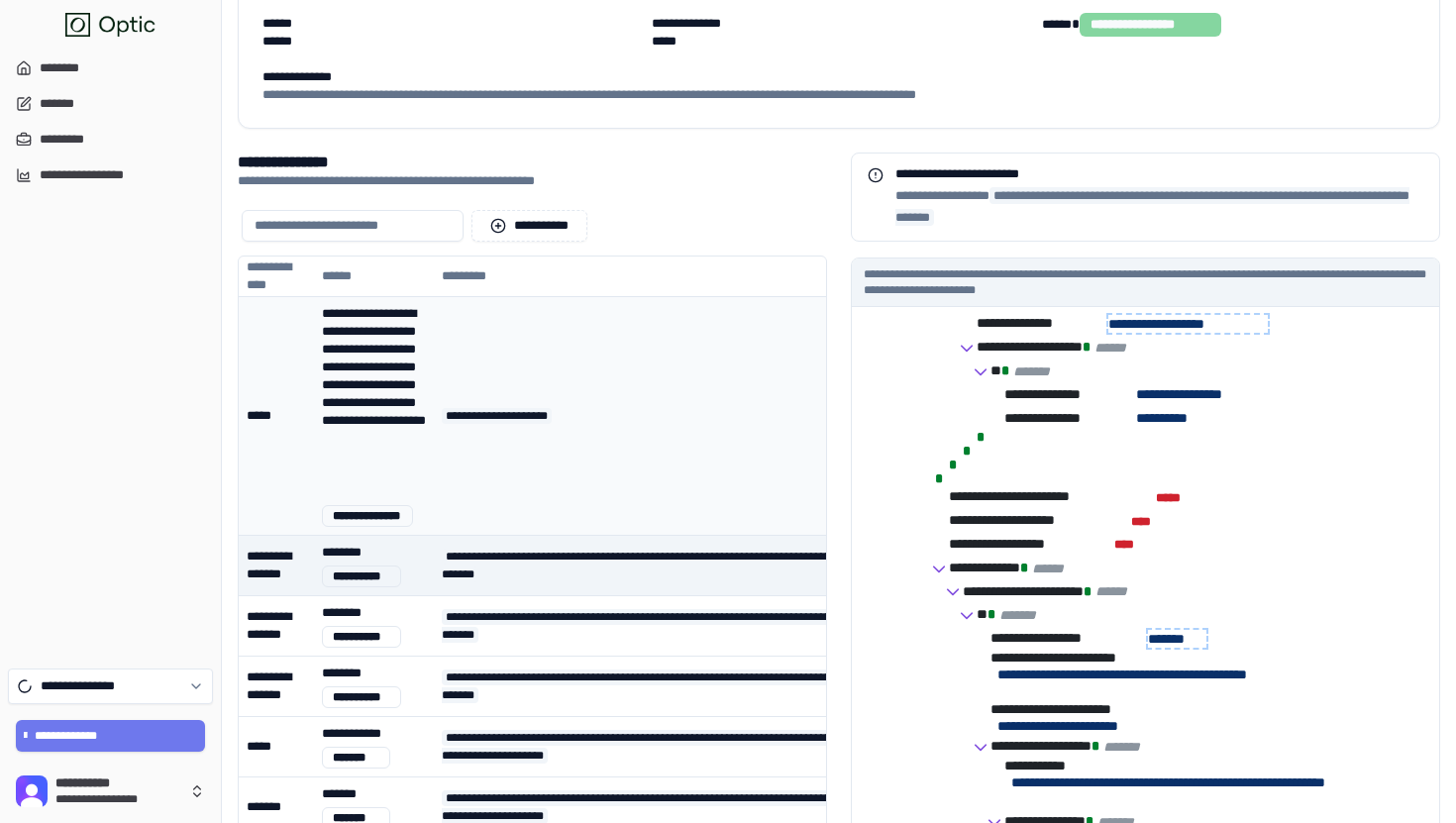 scroll, scrollTop: 0, scrollLeft: 0, axis: both 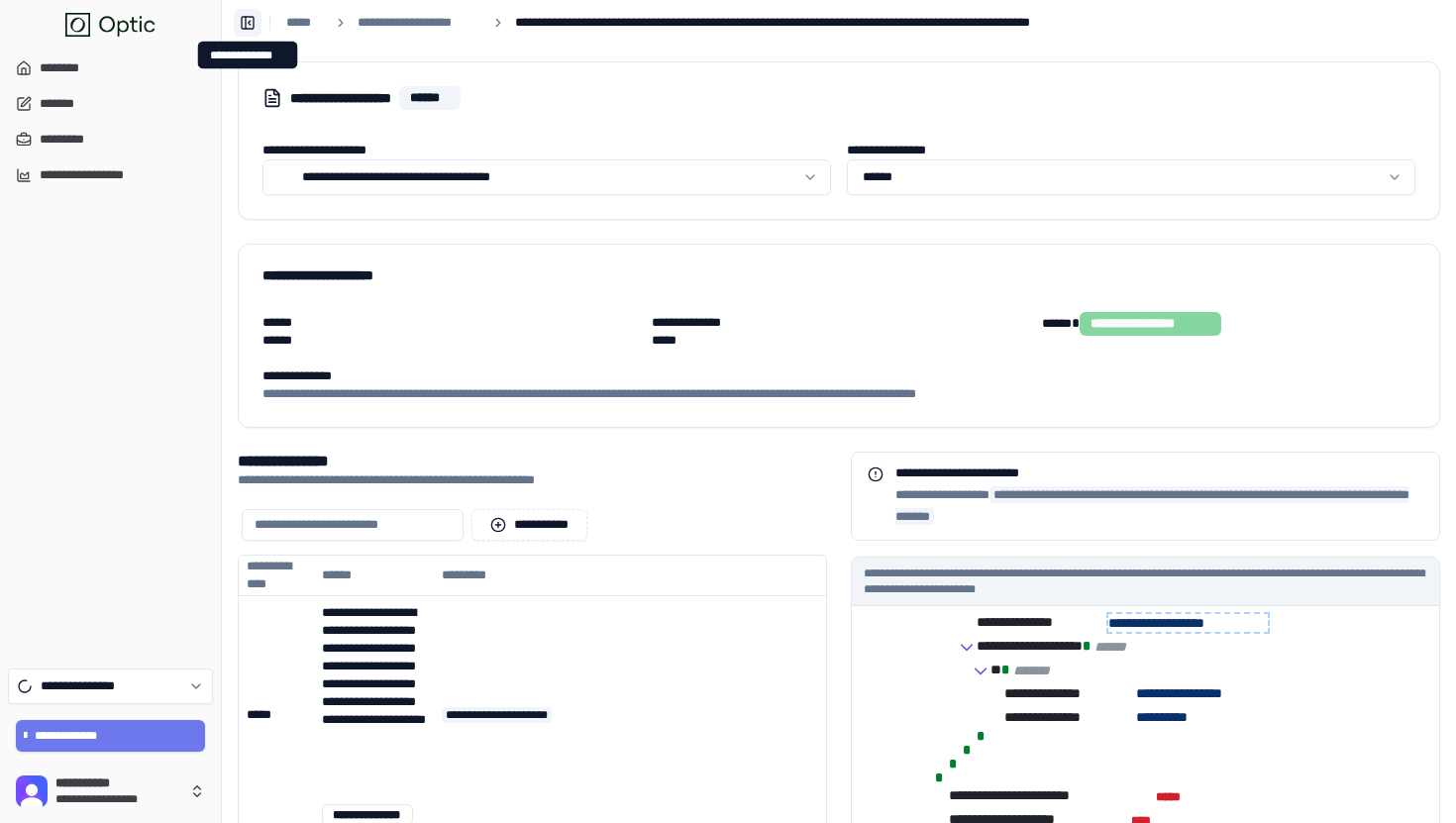 click on "**********" at bounding box center (248, 23) 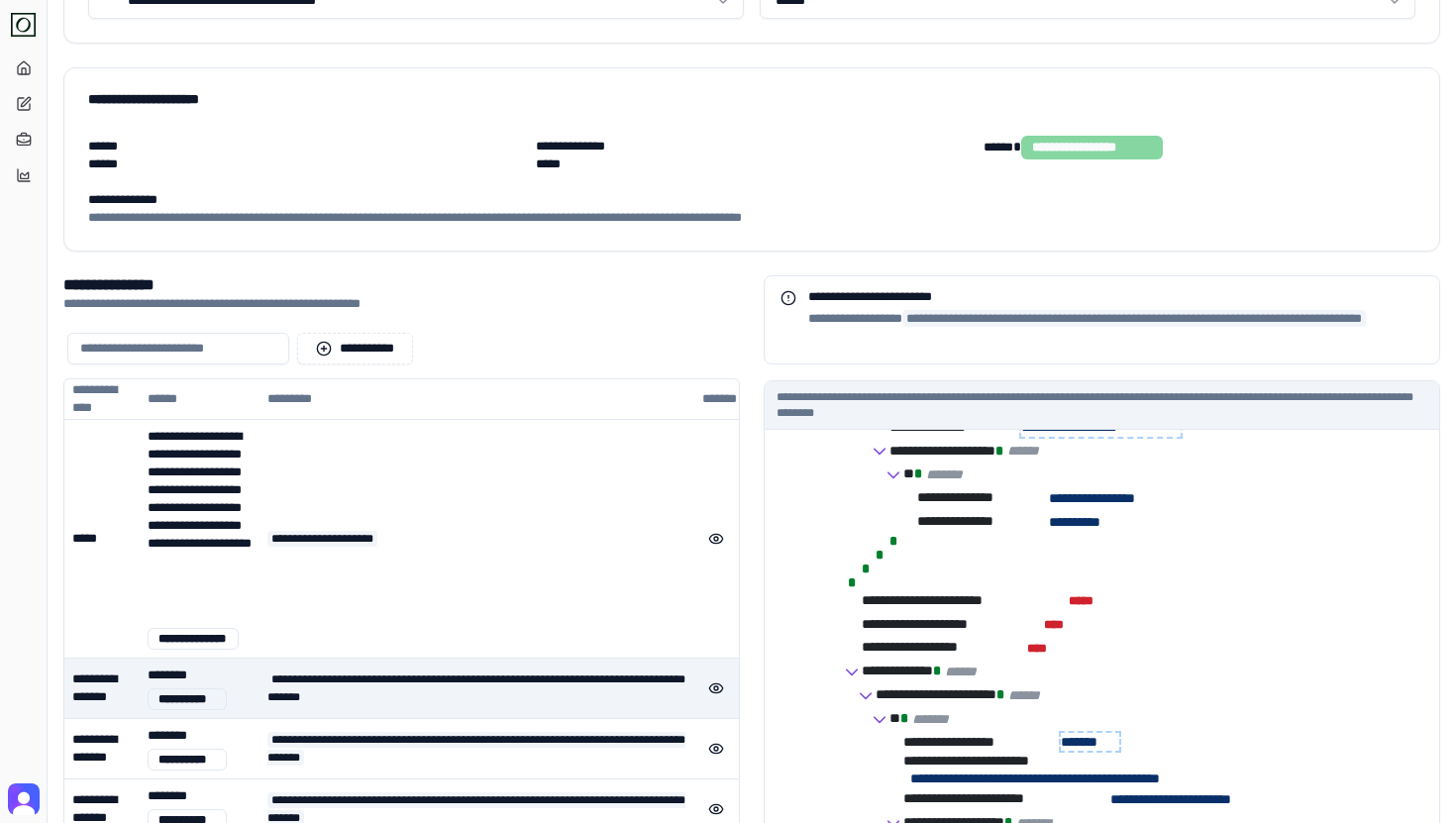 scroll, scrollTop: 0, scrollLeft: 0, axis: both 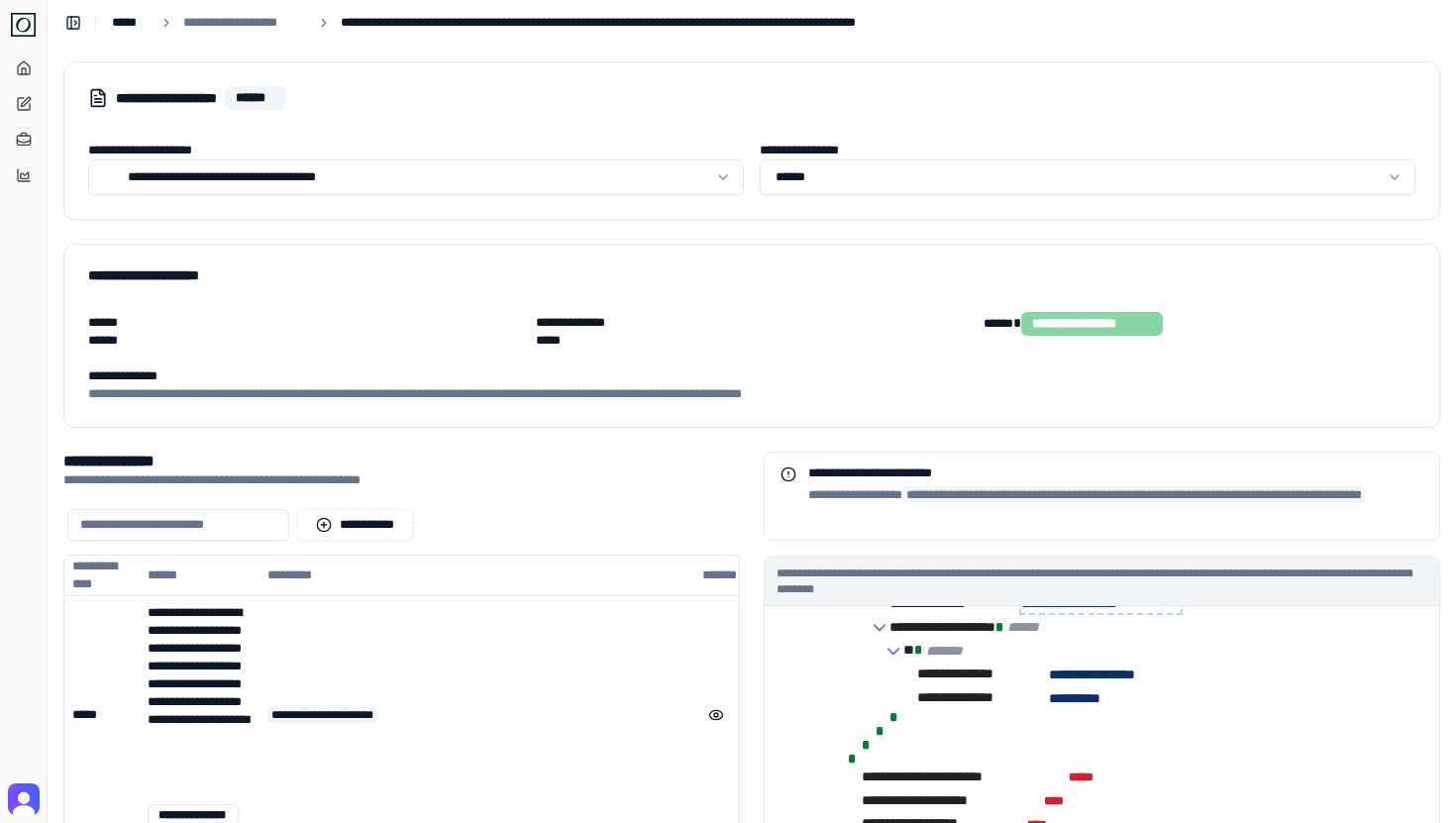 type 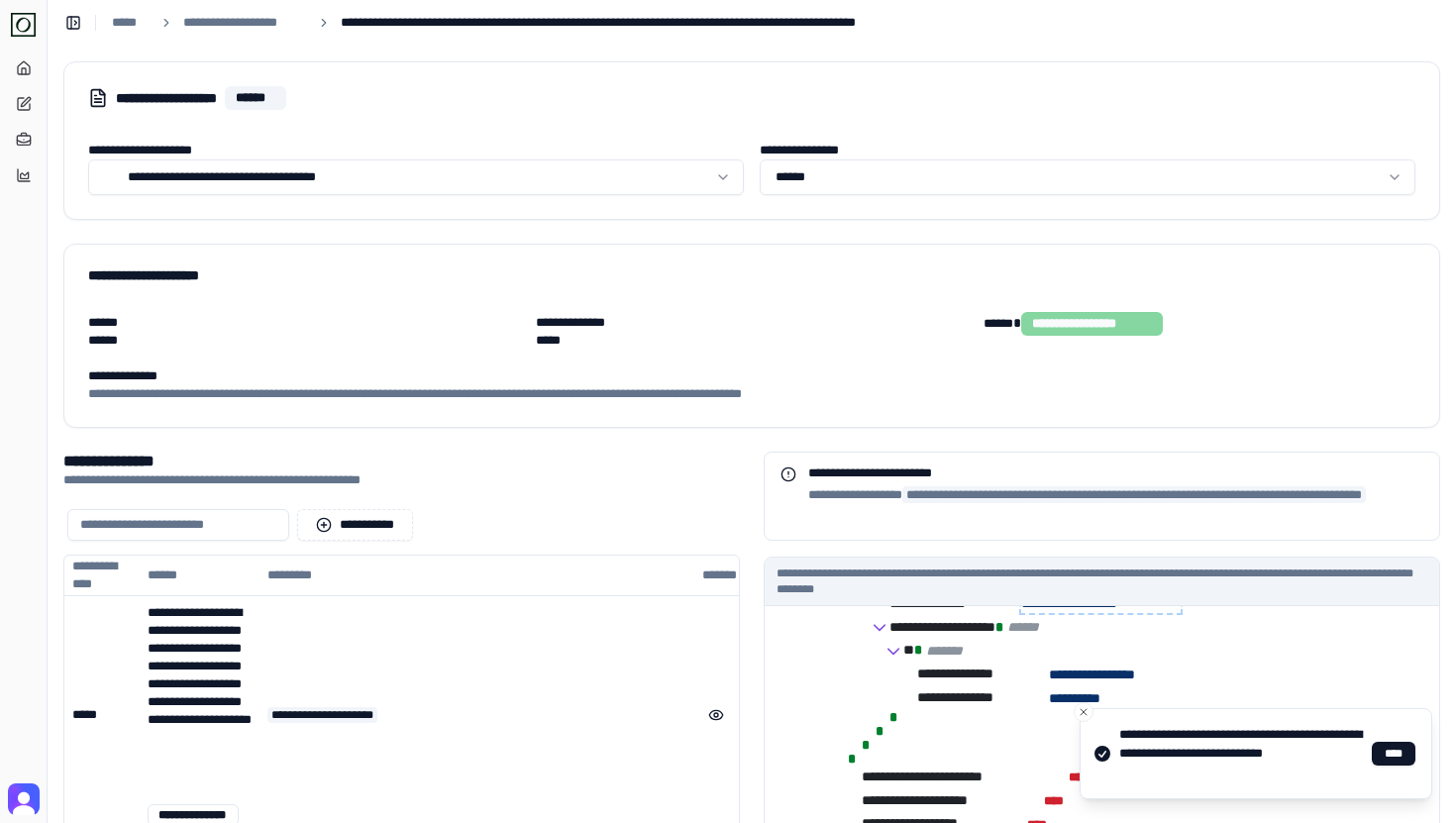 click on "**********" at bounding box center [728, 714] 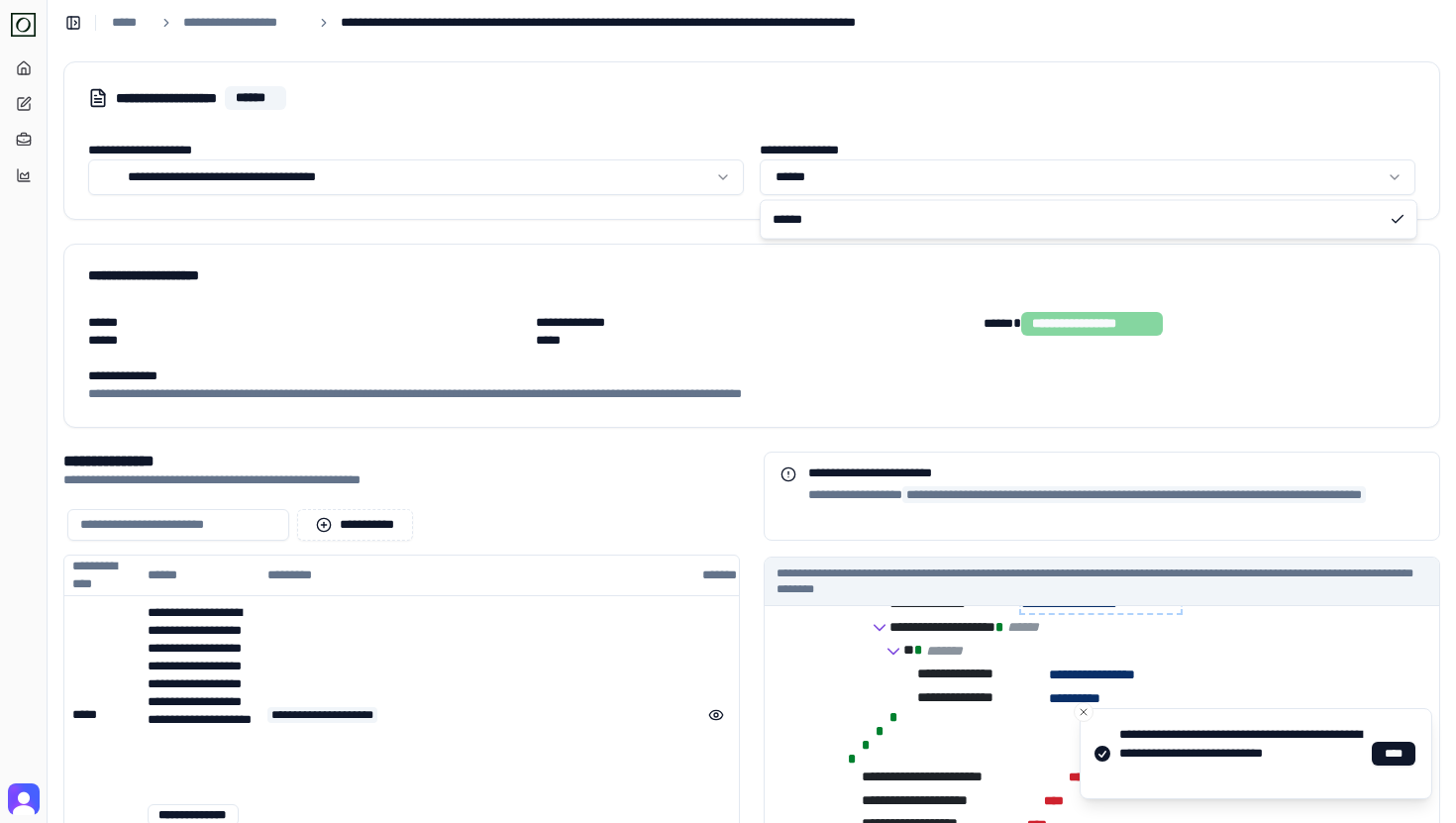 click on "**********" at bounding box center (728, 714) 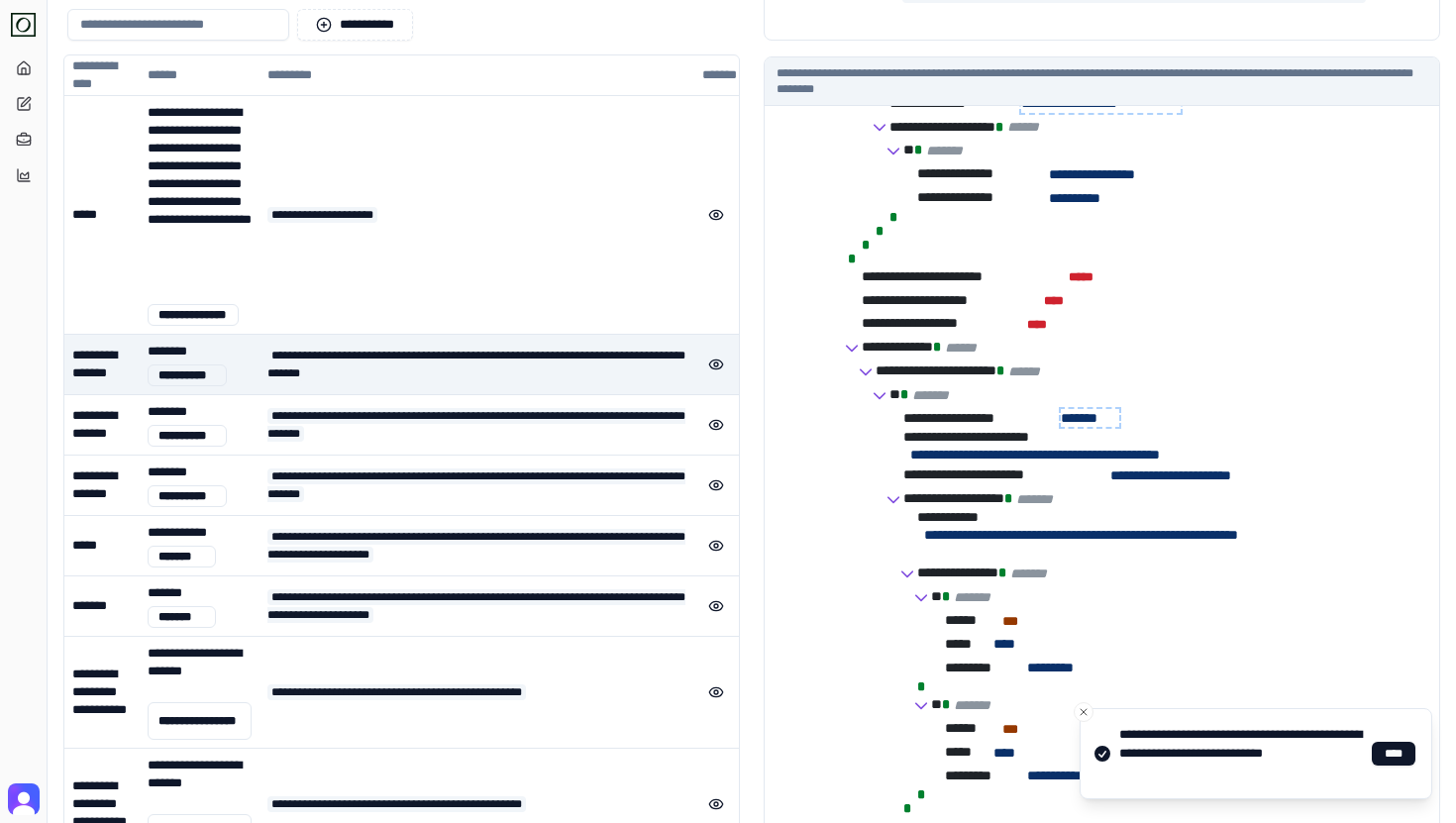 scroll, scrollTop: 549, scrollLeft: 0, axis: vertical 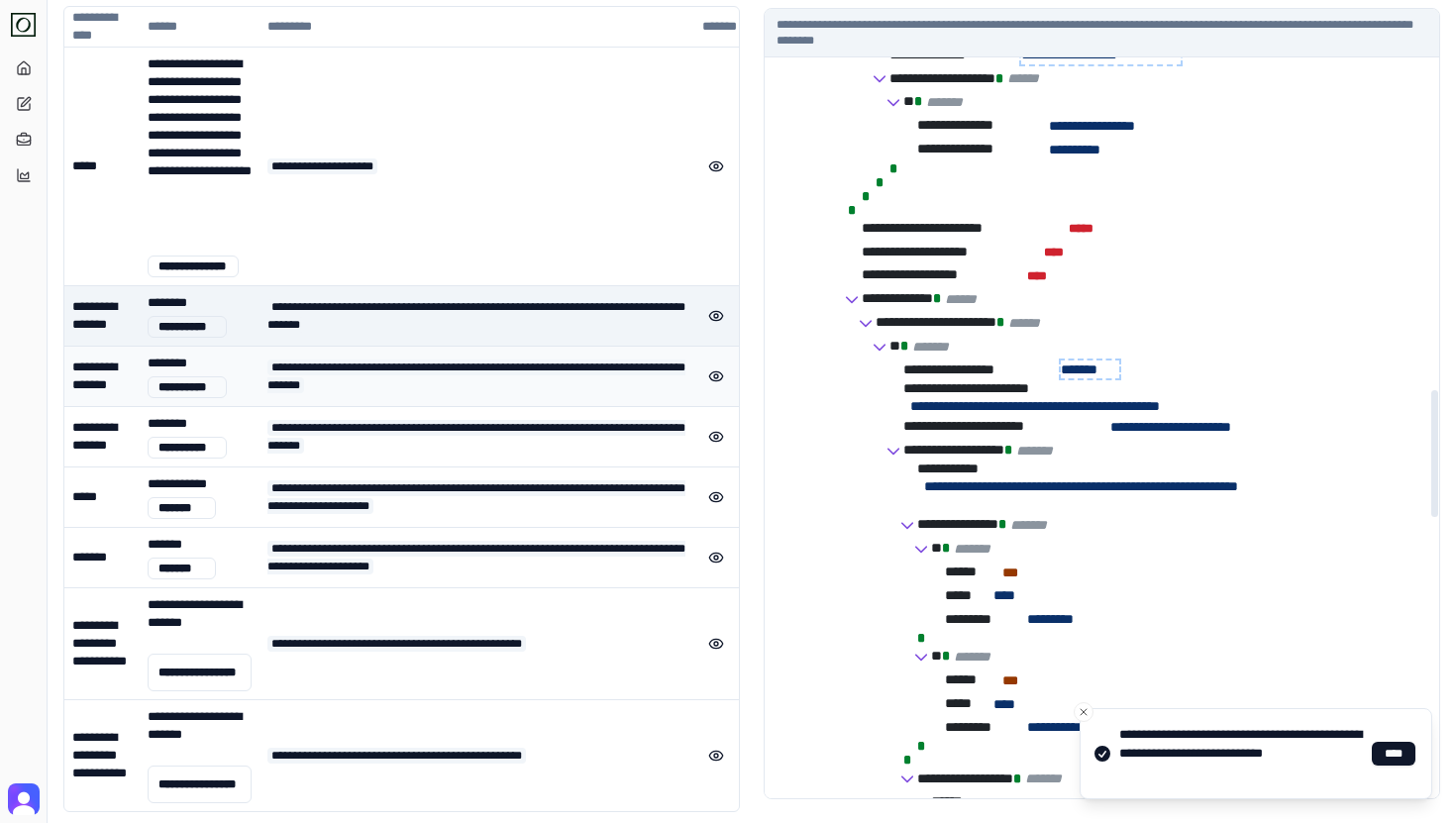 click on "**********" at bounding box center [476, 375] 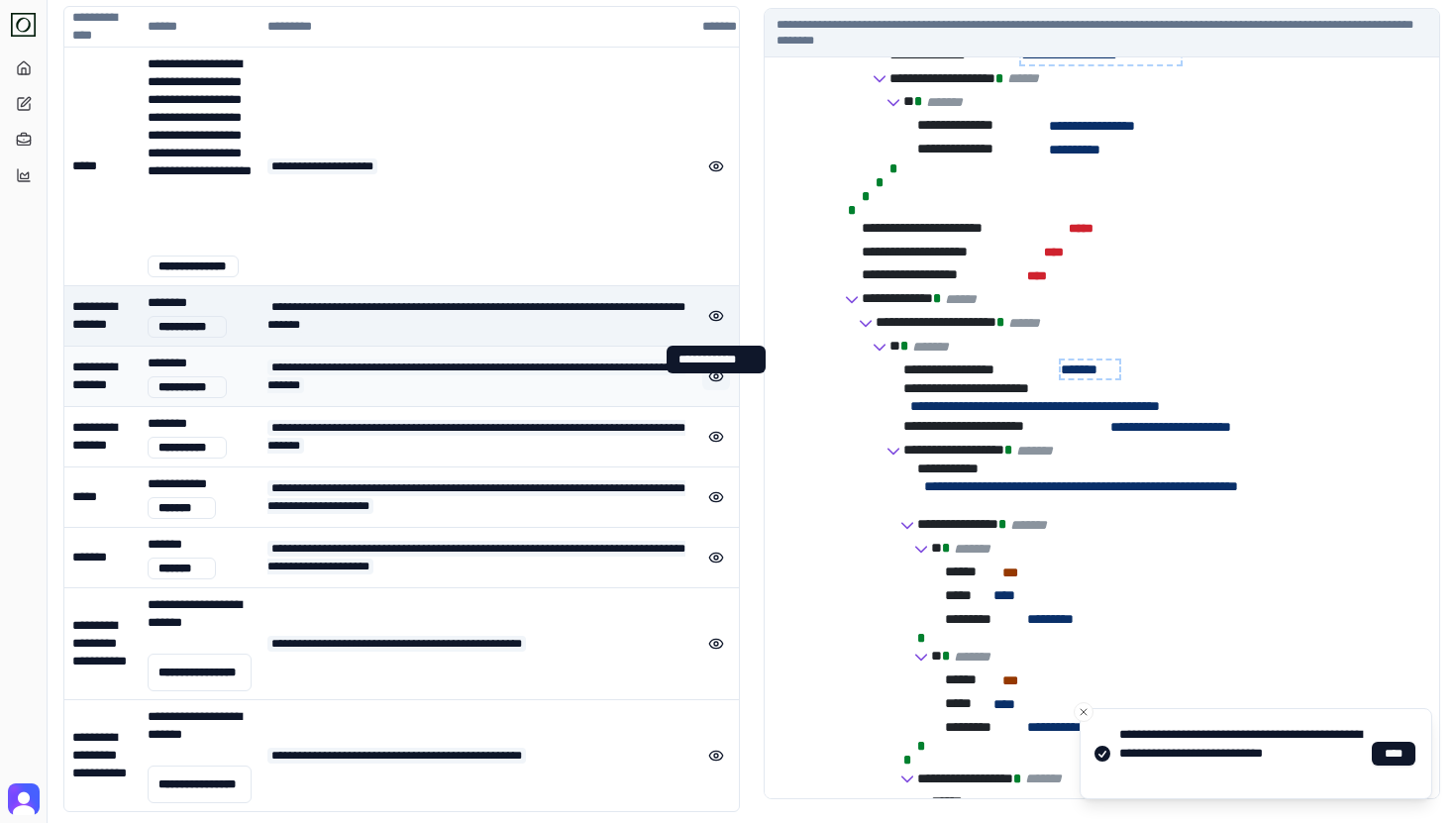 click at bounding box center (716, 376) 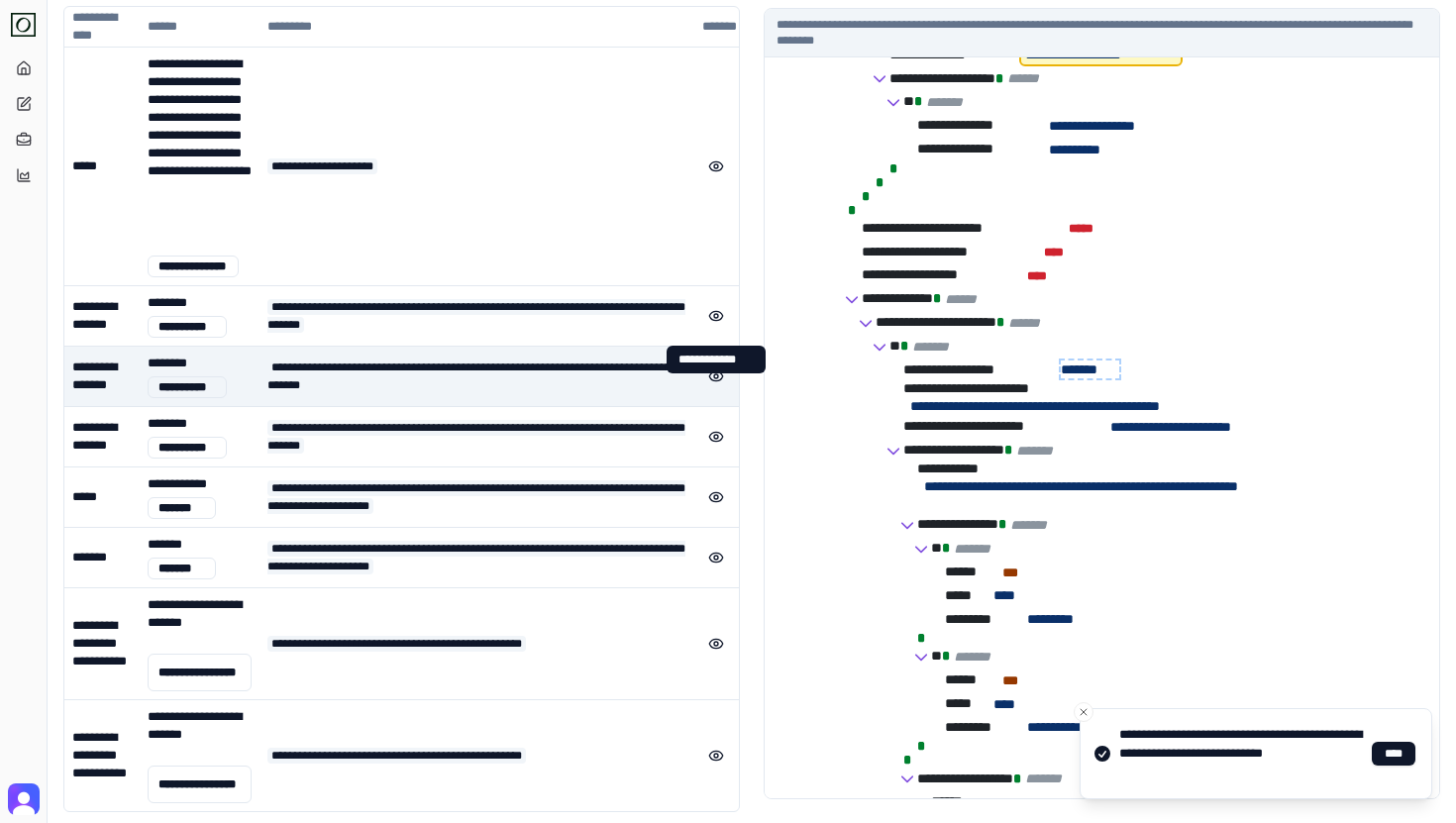 scroll, scrollTop: 565, scrollLeft: 0, axis: vertical 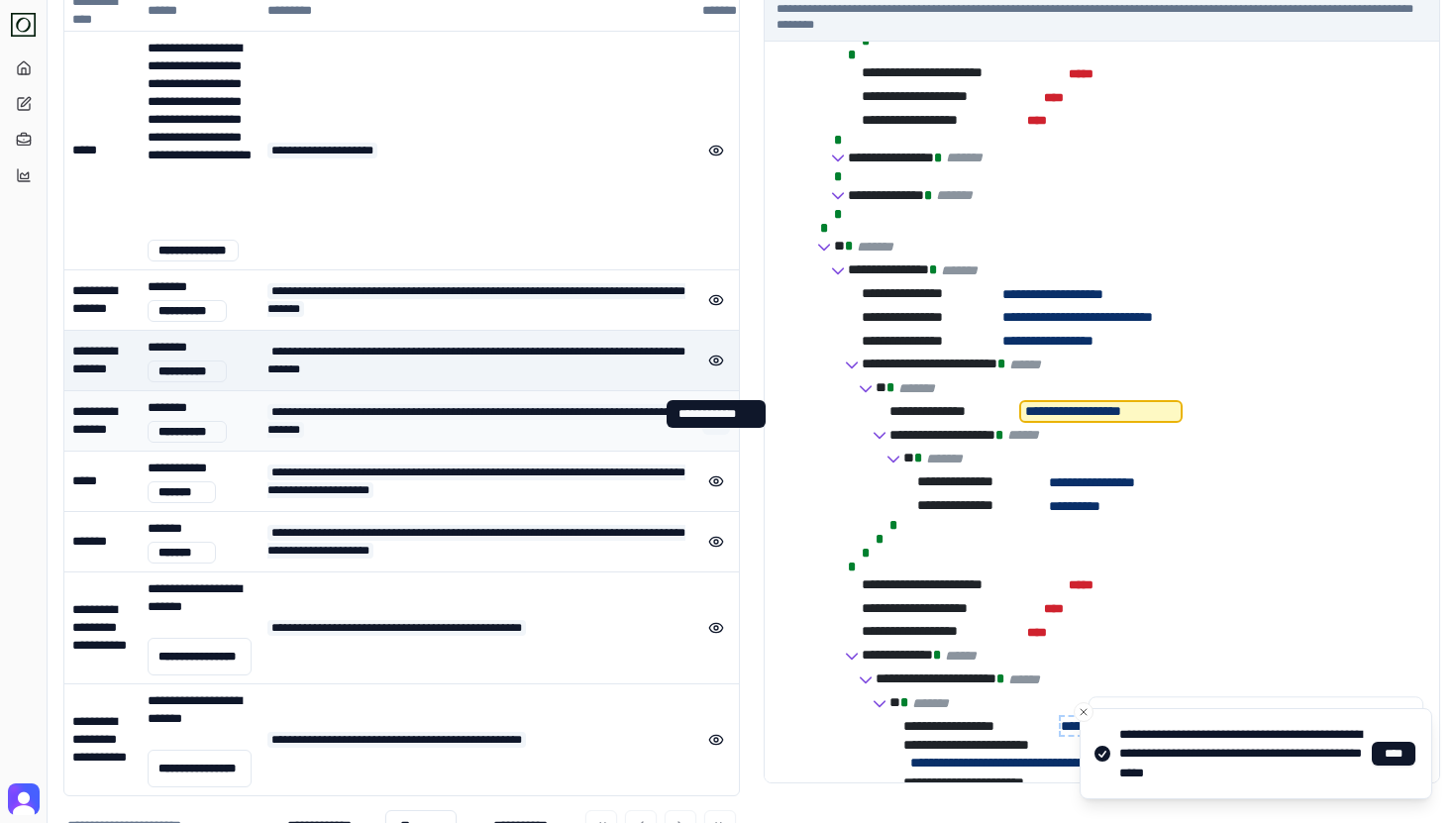 click at bounding box center (716, 421) 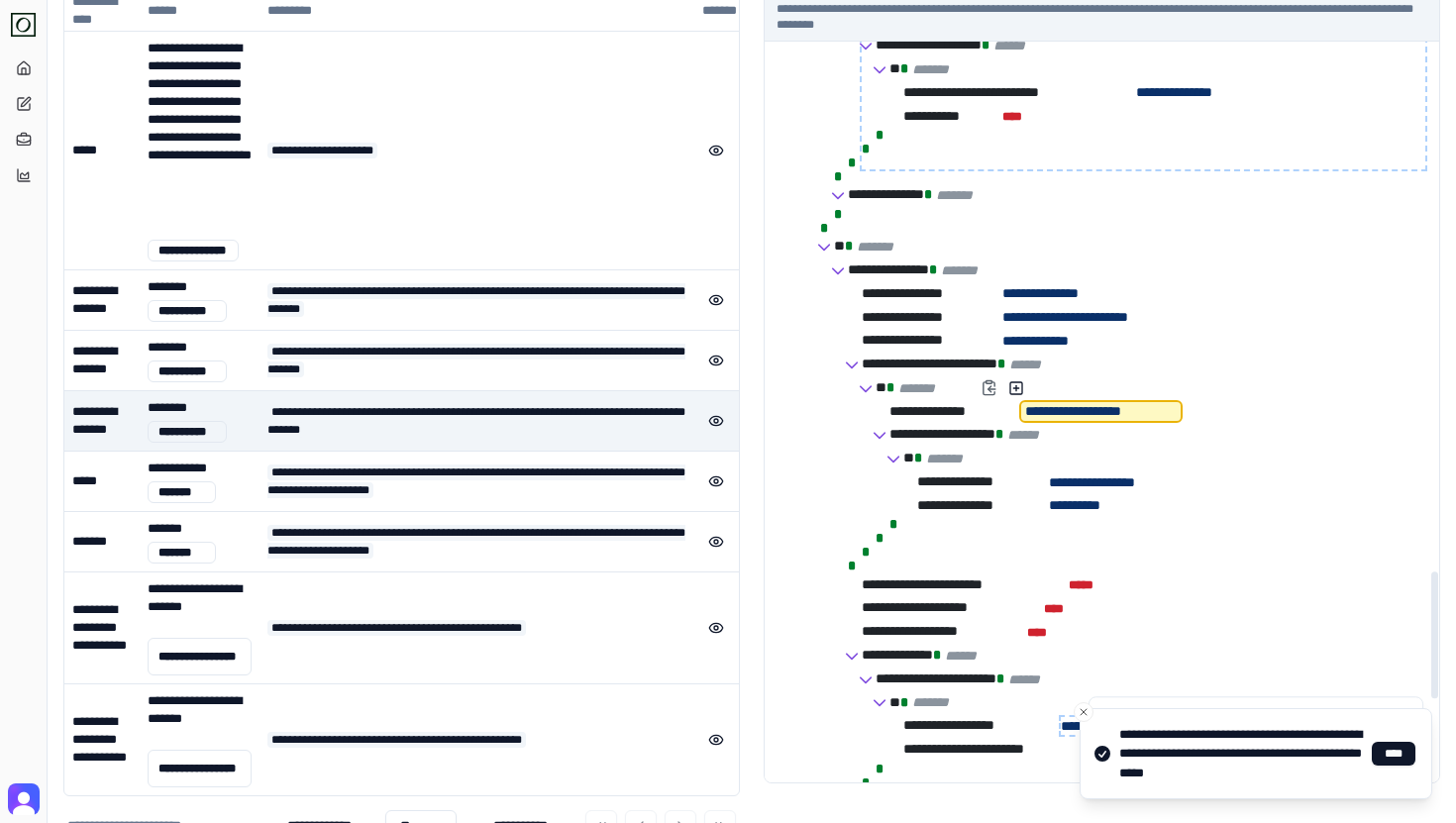 scroll, scrollTop: 2925, scrollLeft: 0, axis: vertical 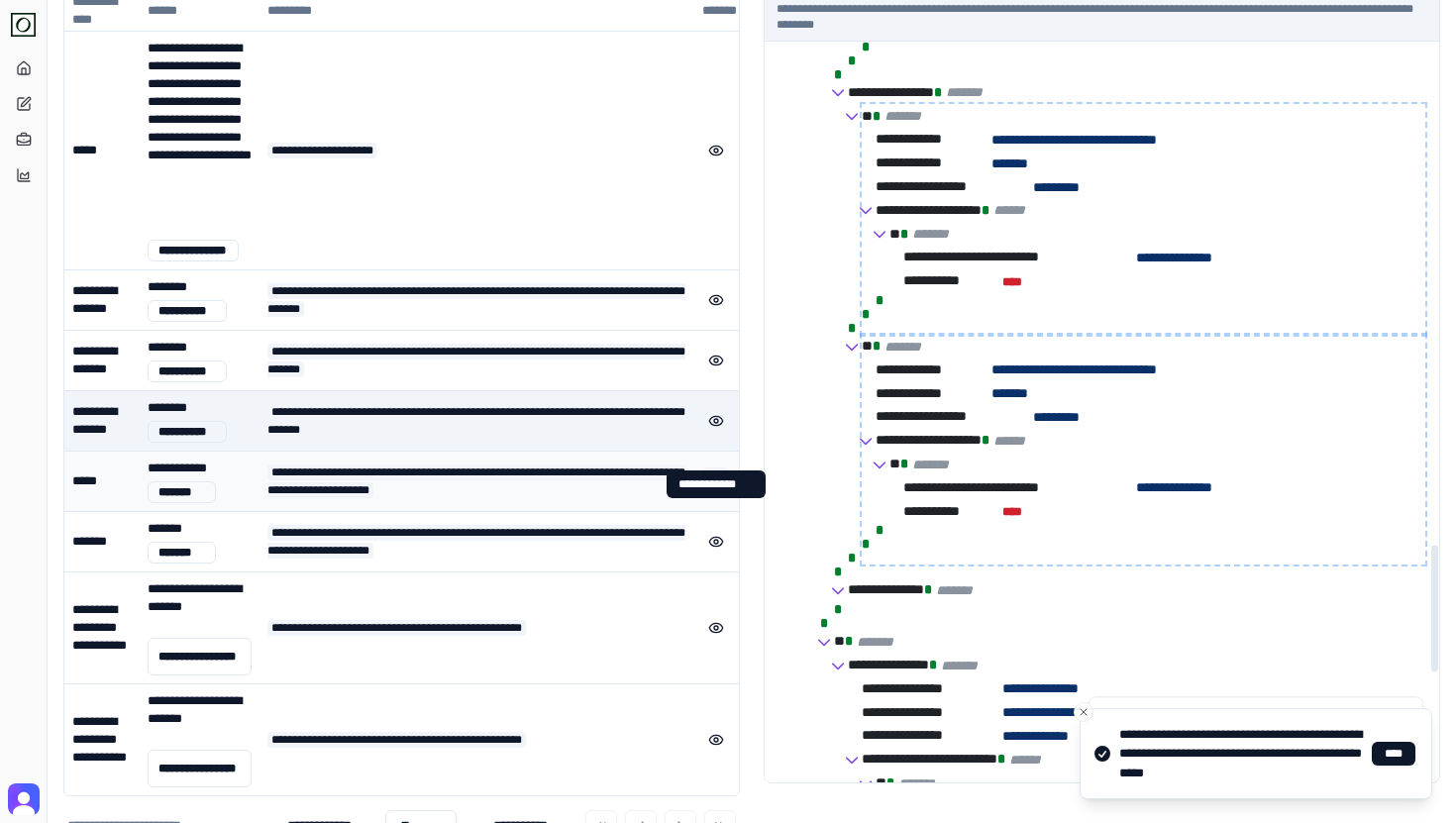 click at bounding box center [716, 481] 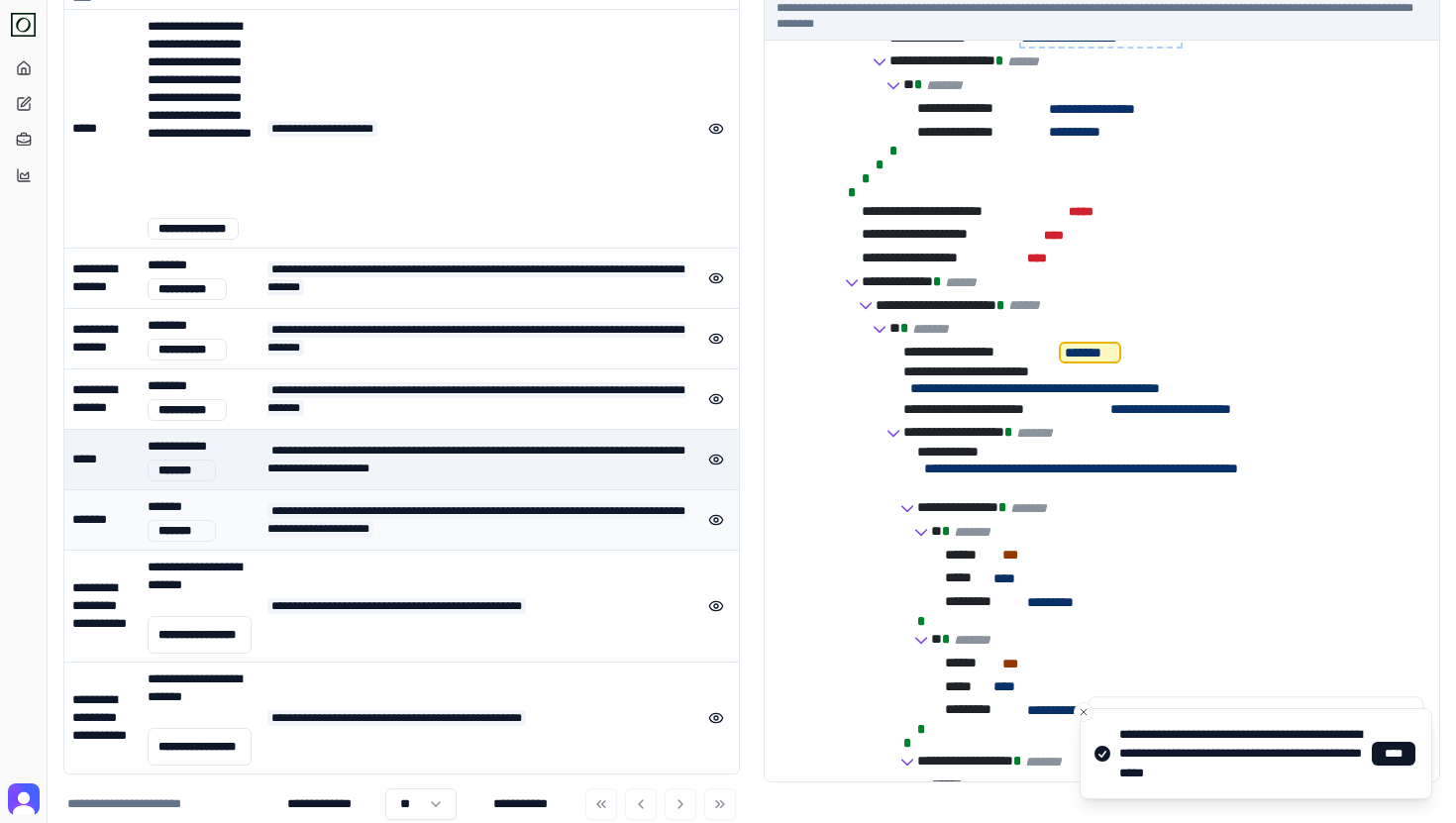 scroll, scrollTop: 1873, scrollLeft: 0, axis: vertical 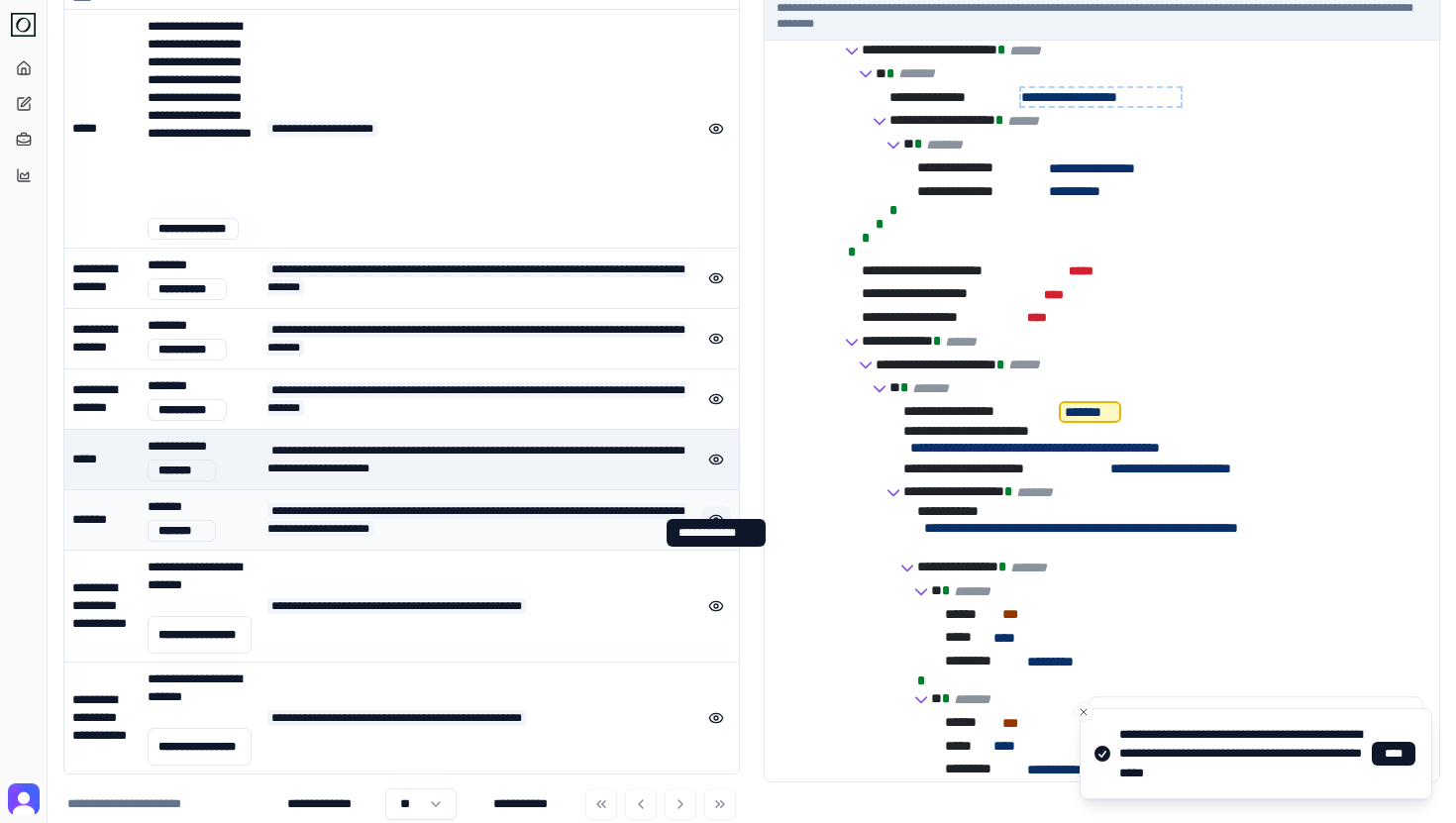 click at bounding box center [716, 520] 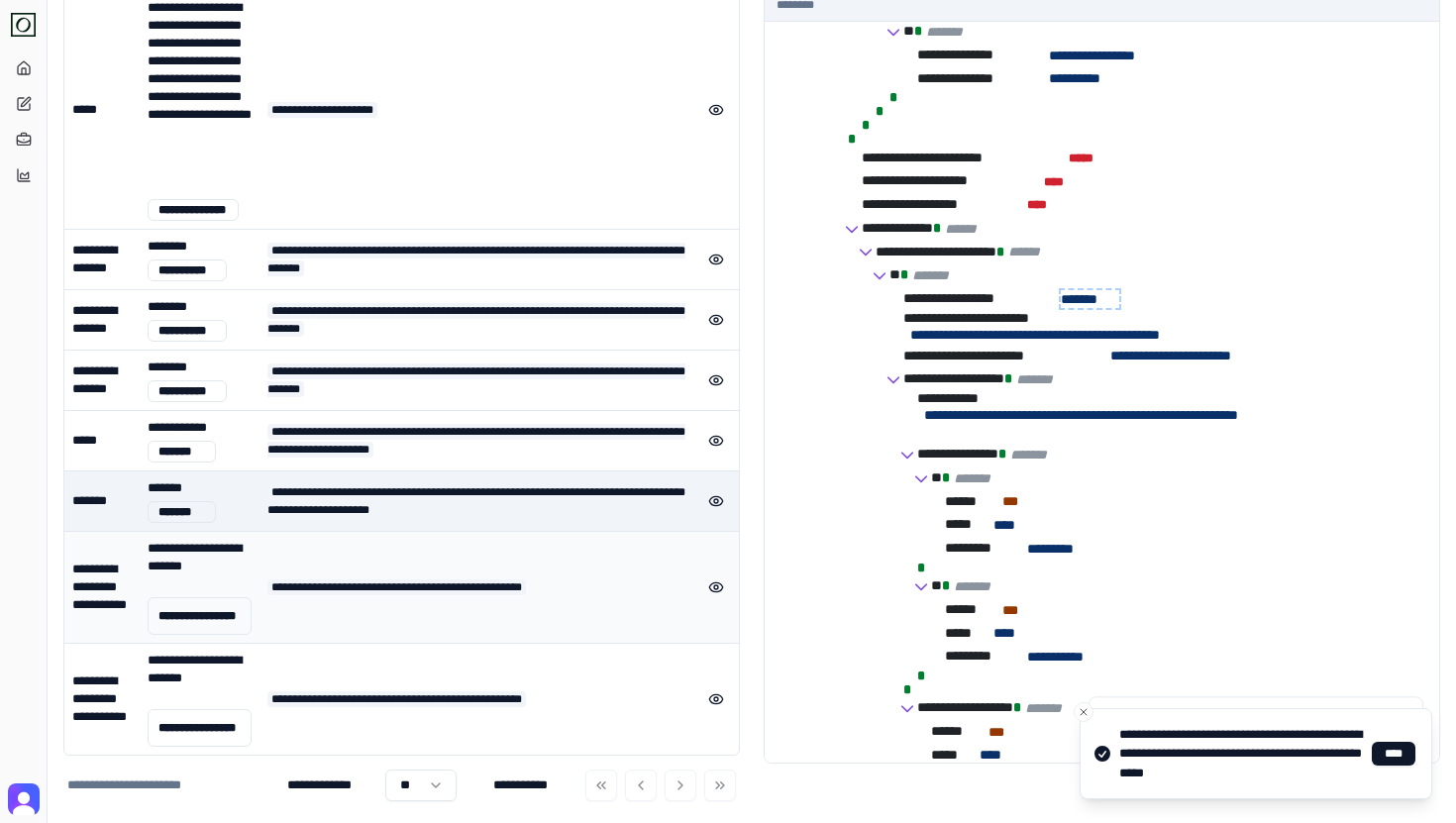 scroll, scrollTop: 654, scrollLeft: 0, axis: vertical 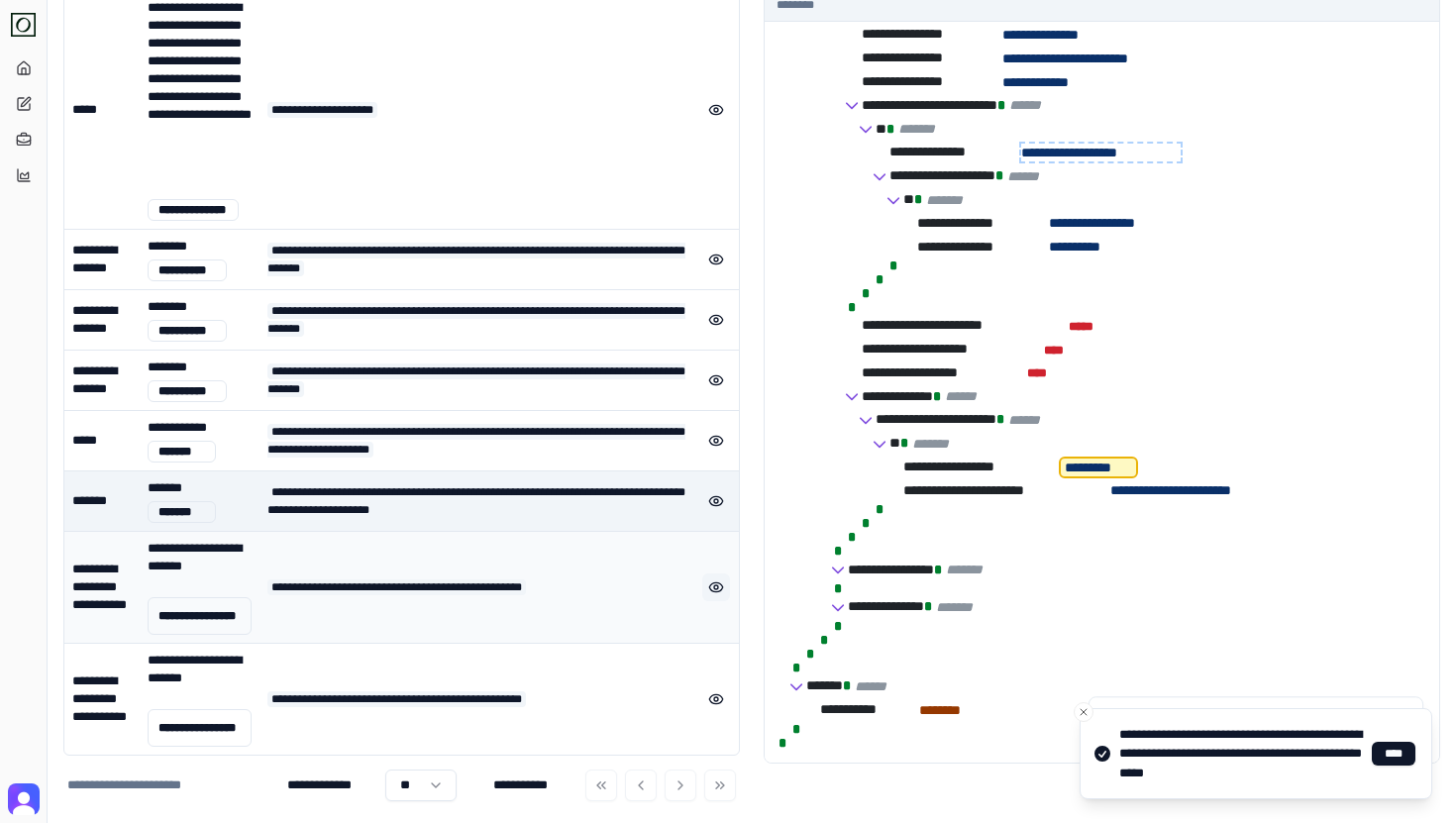 click at bounding box center [716, 587] 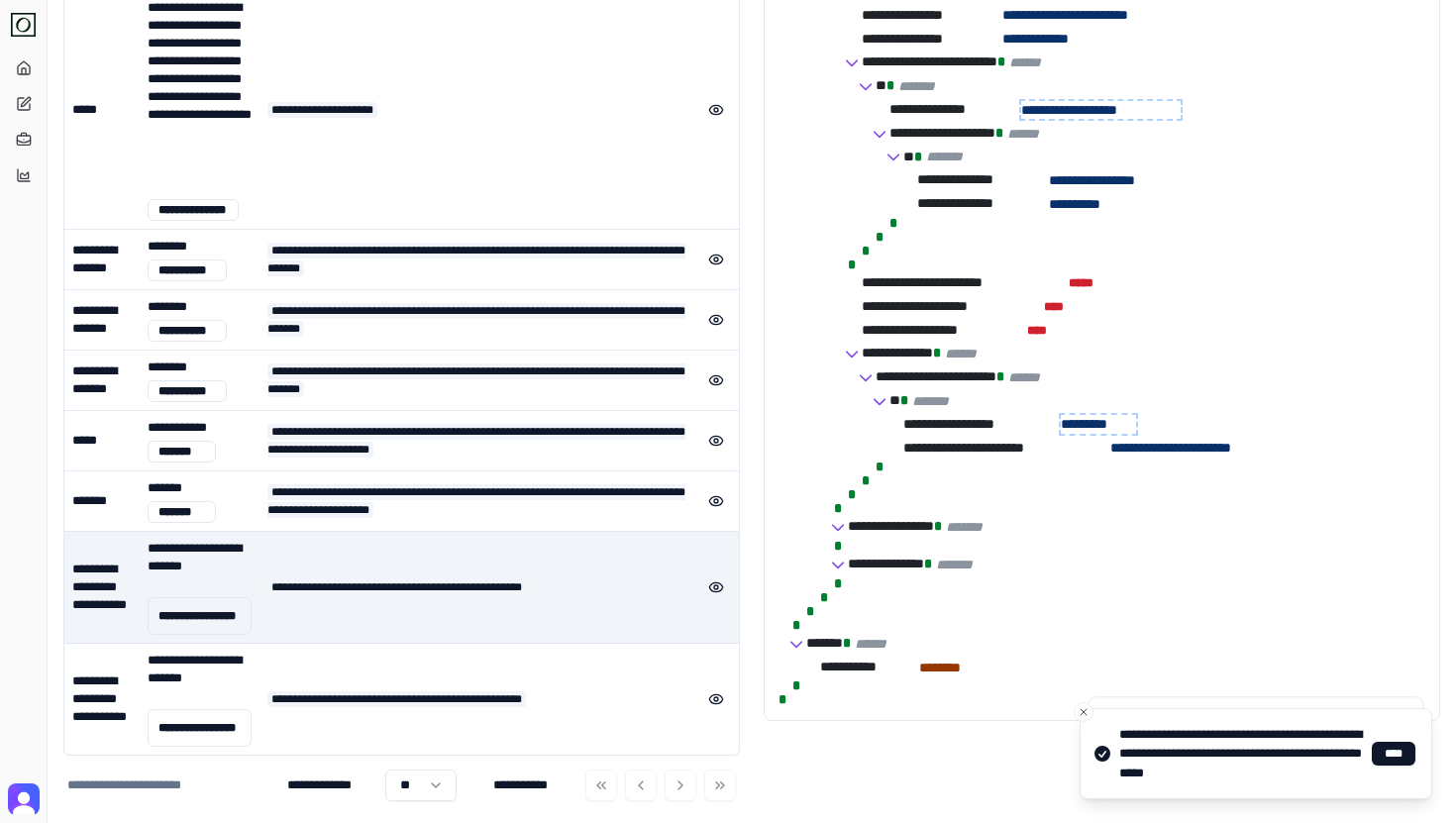 scroll, scrollTop: 544, scrollLeft: 0, axis: vertical 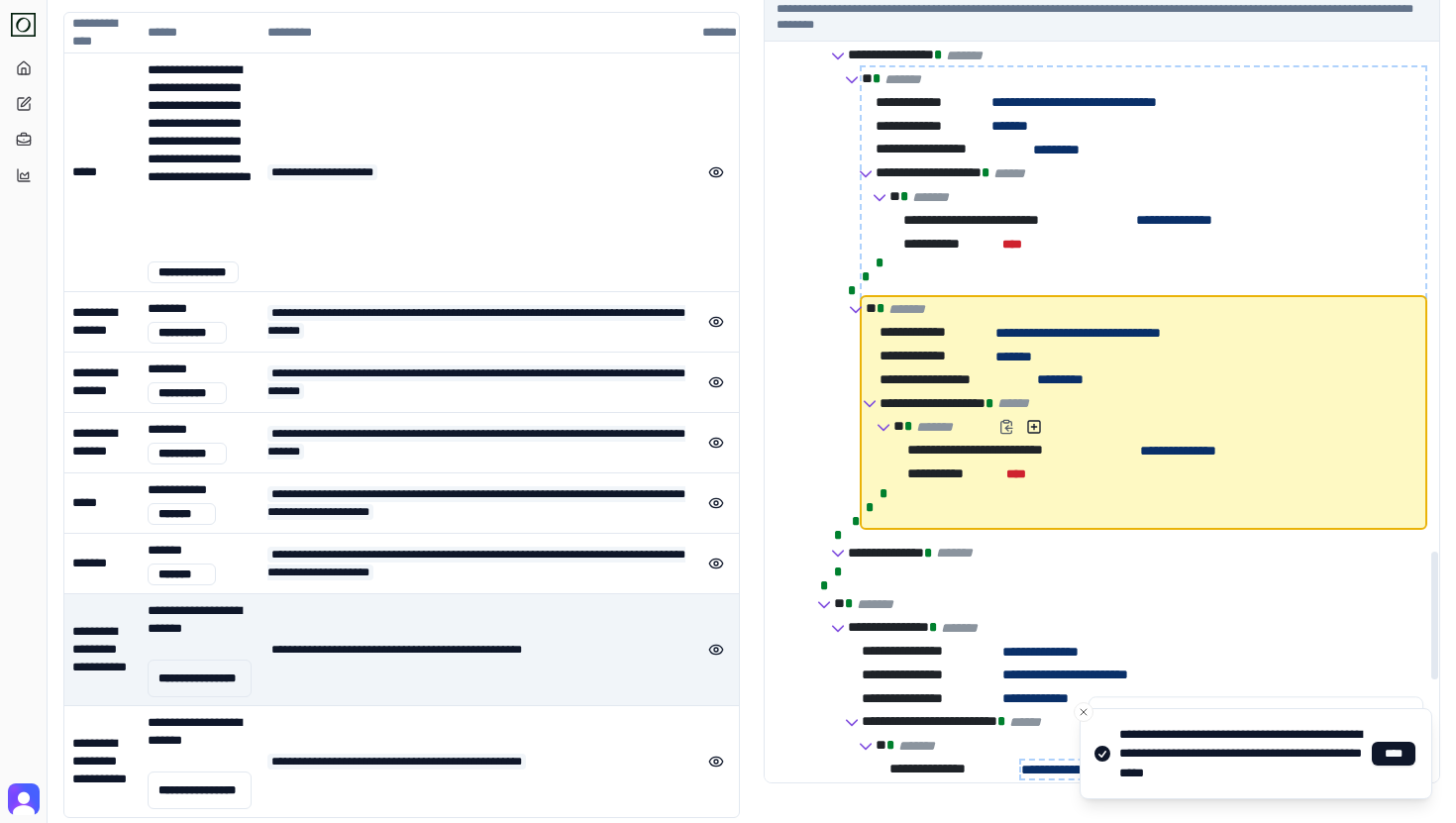 click 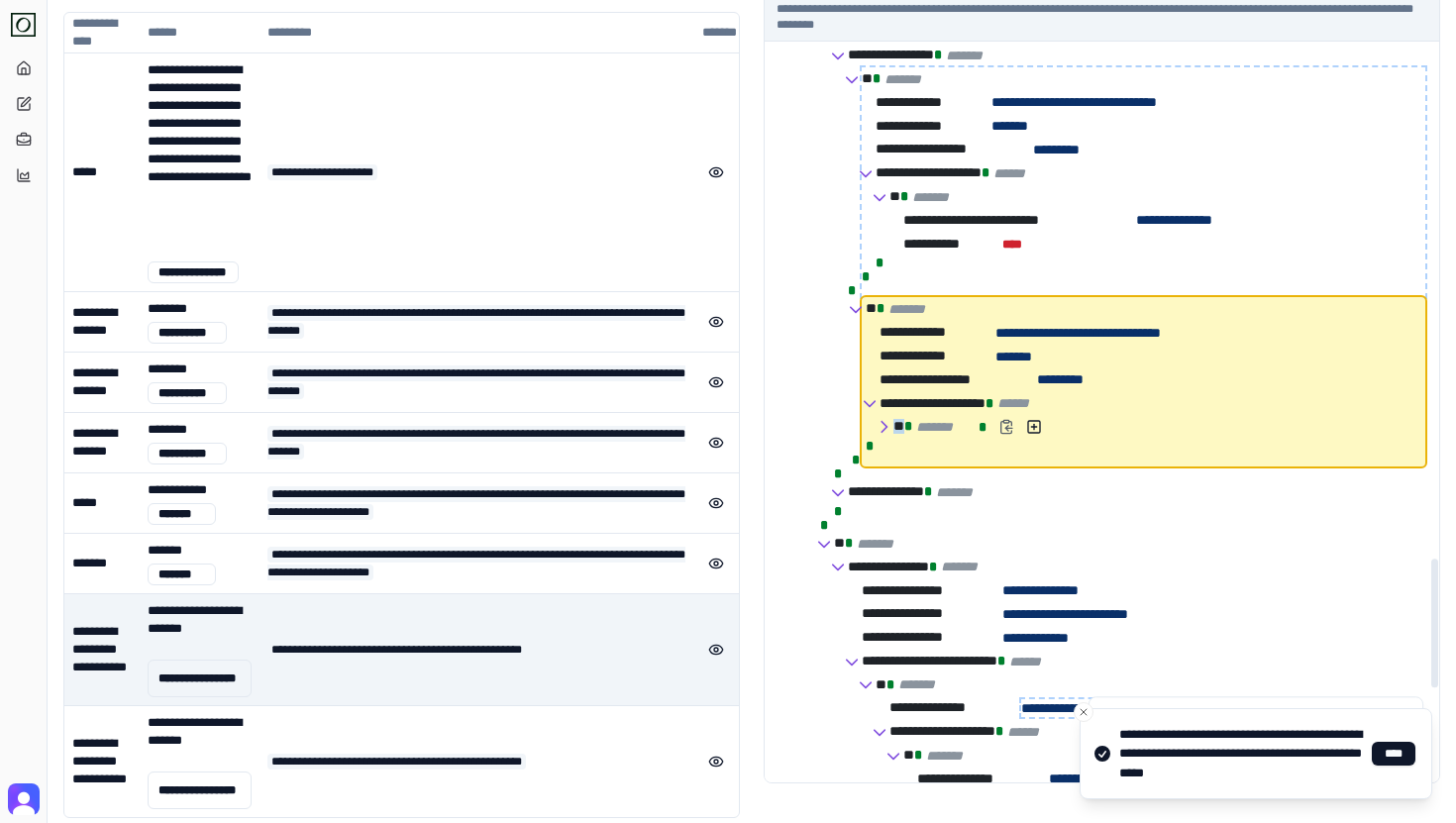 click 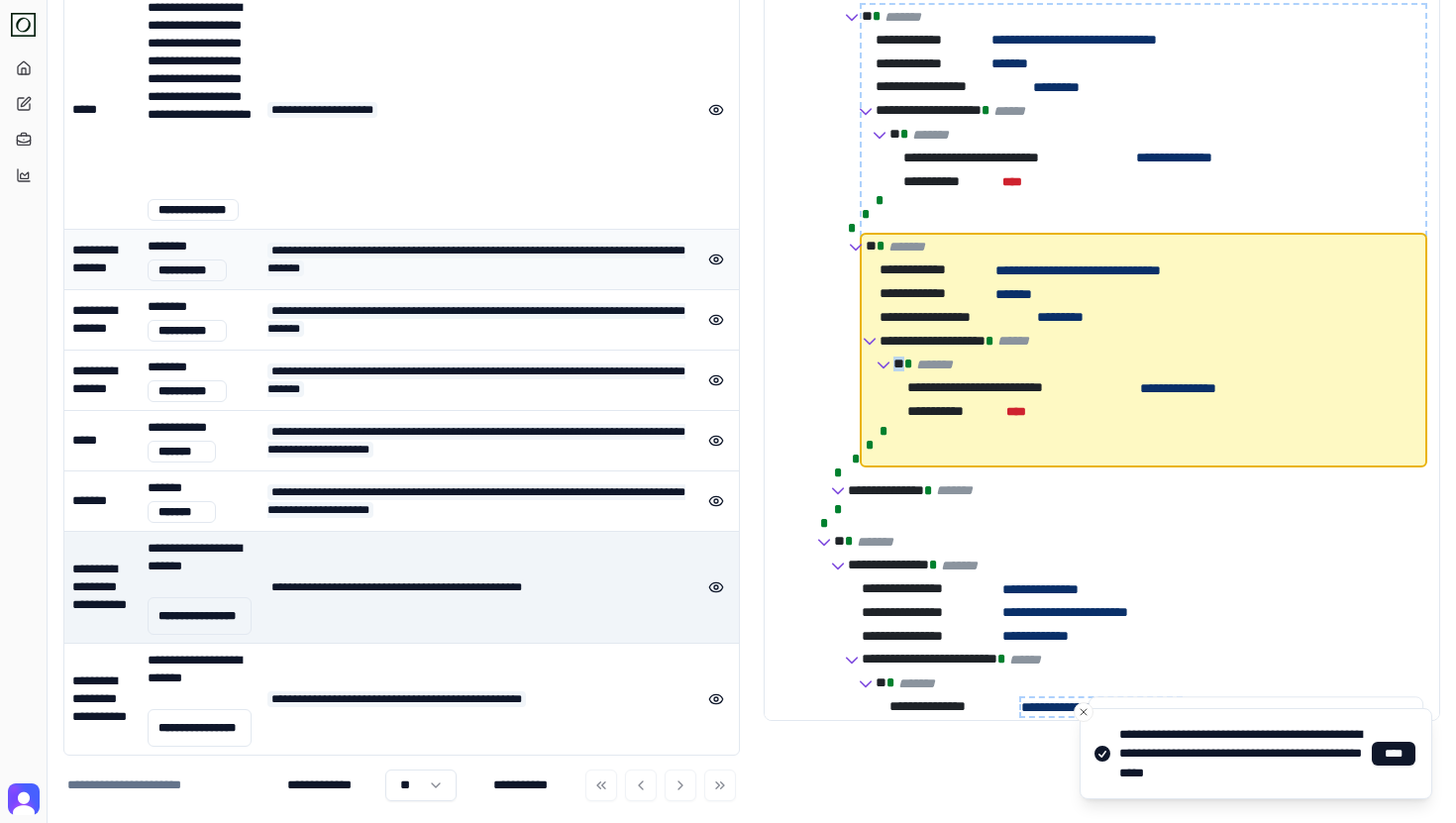 scroll, scrollTop: 416, scrollLeft: 0, axis: vertical 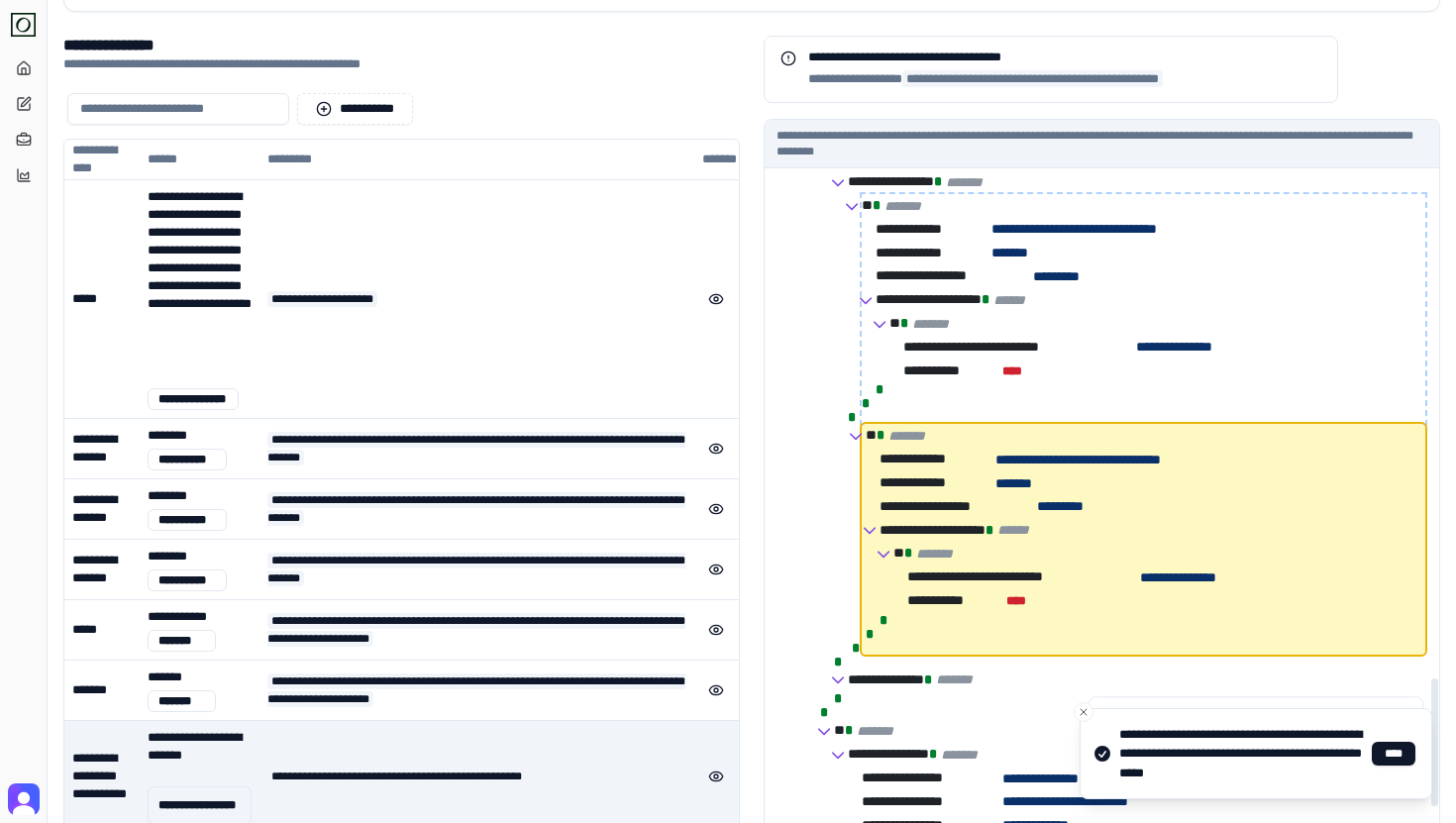 click at bounding box center (848, 430) 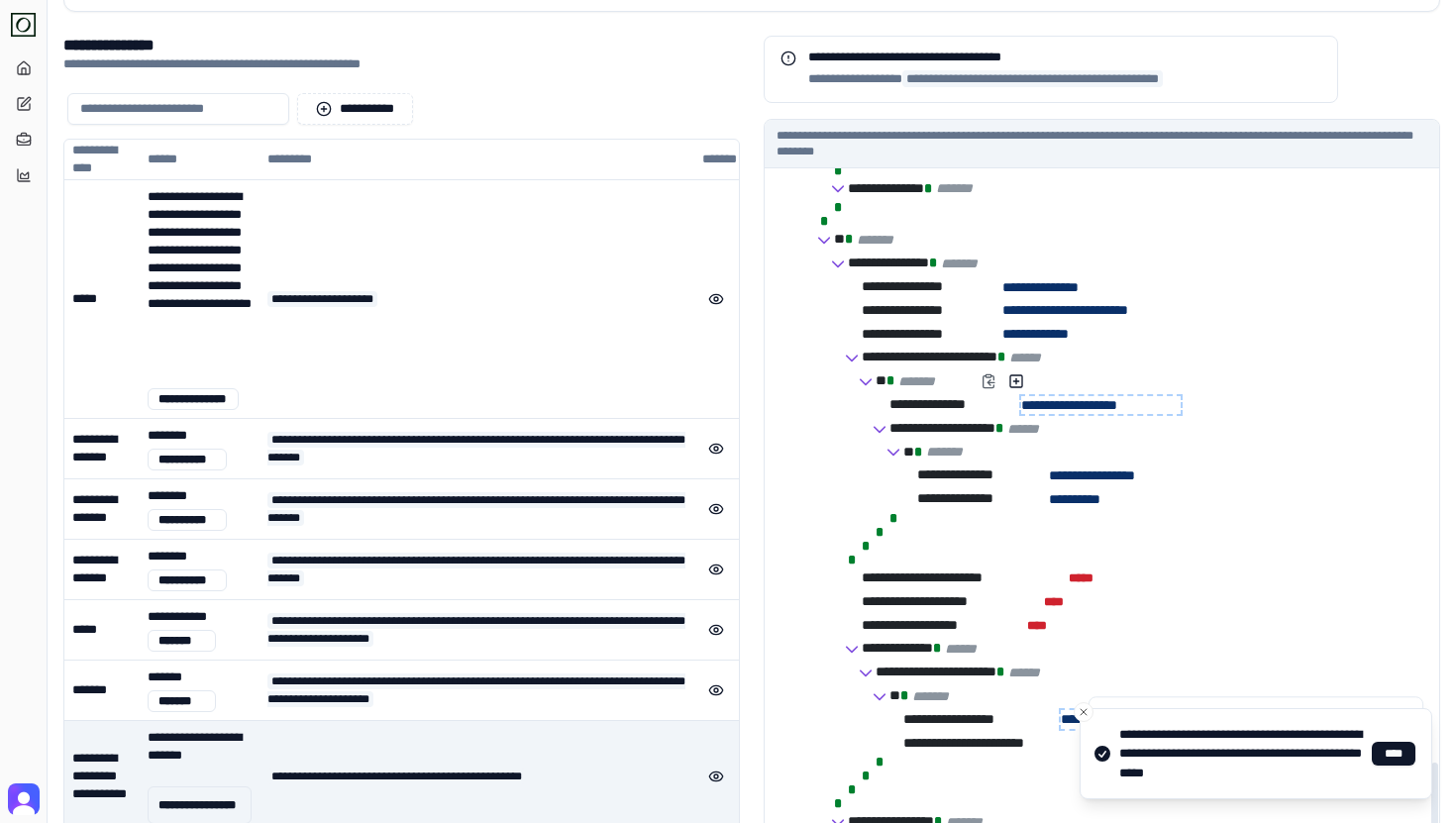 scroll, scrollTop: 3559, scrollLeft: 0, axis: vertical 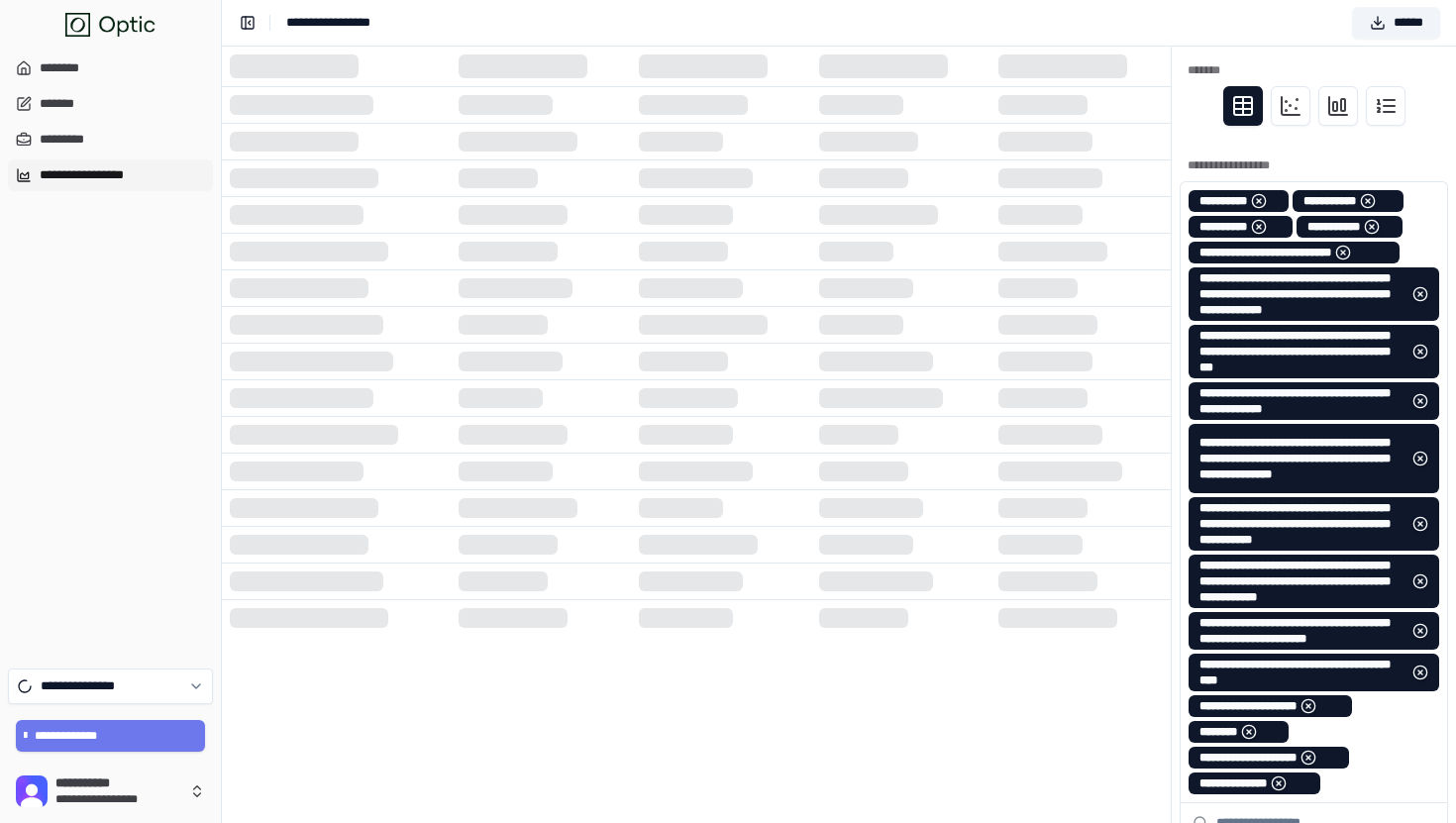 click on "**********" at bounding box center (839, 23) 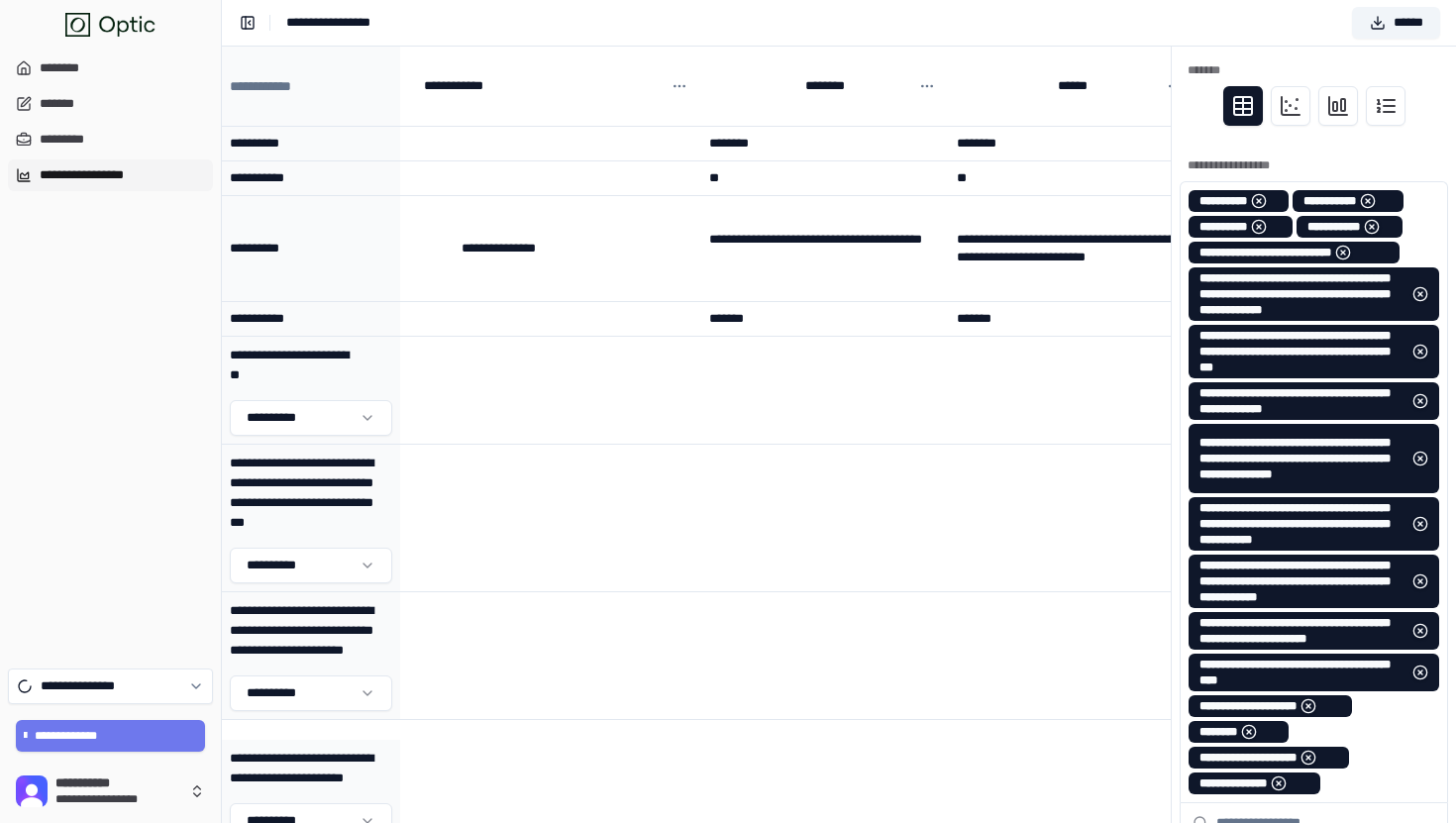 scroll, scrollTop: 0, scrollLeft: 0, axis: both 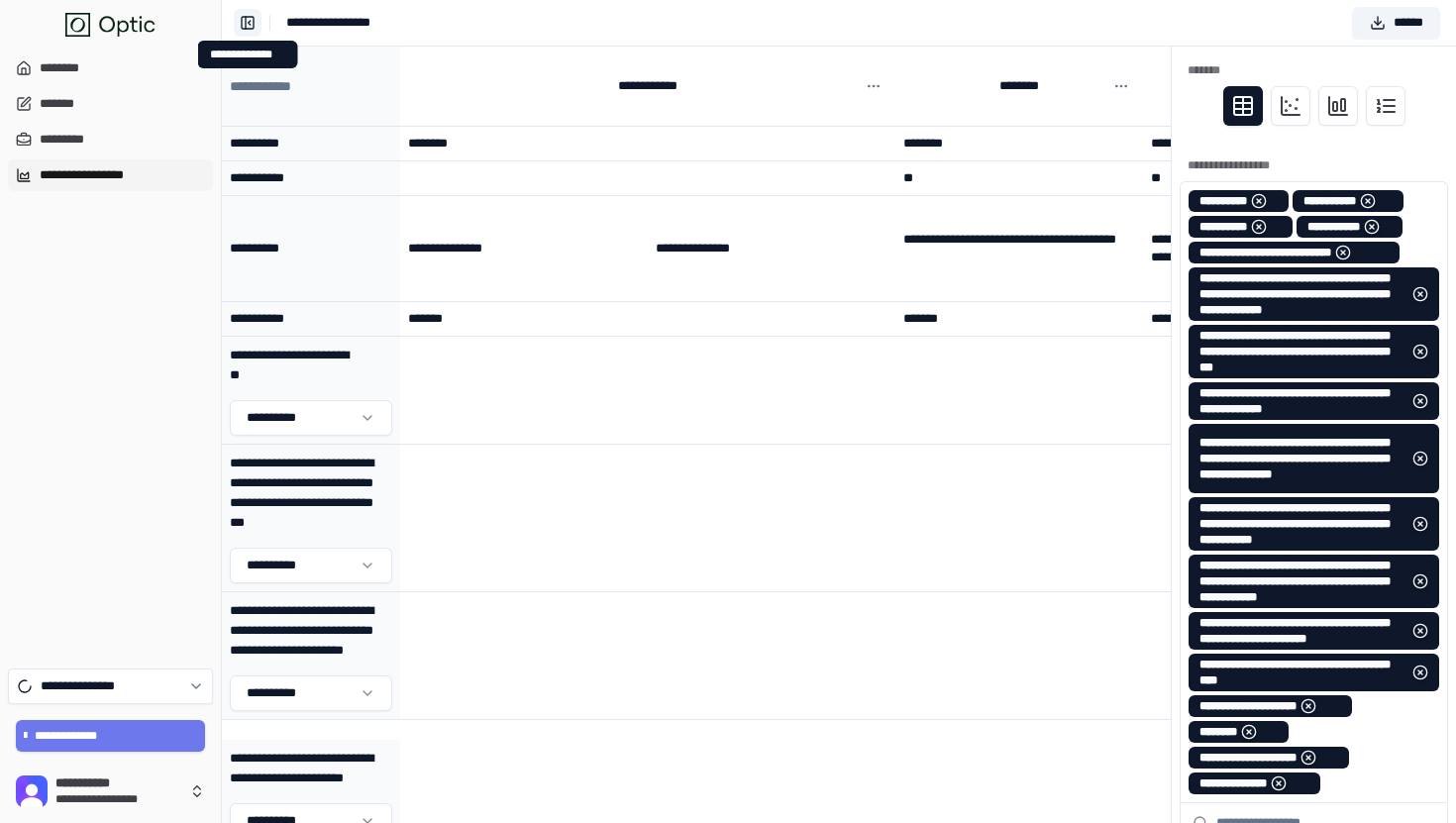 click on "**********" at bounding box center [248, 23] 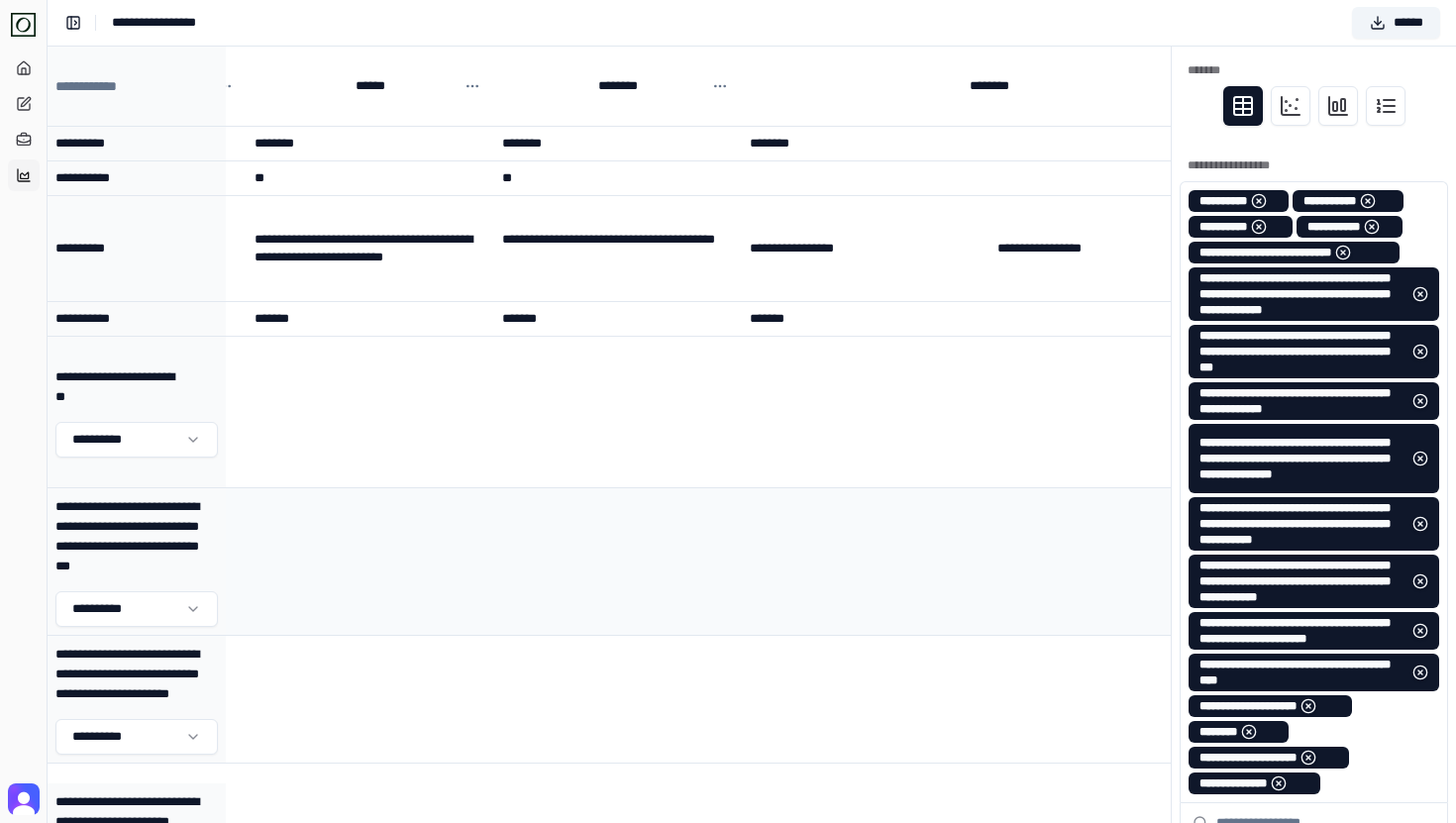 scroll, scrollTop: 0, scrollLeft: 721, axis: horizontal 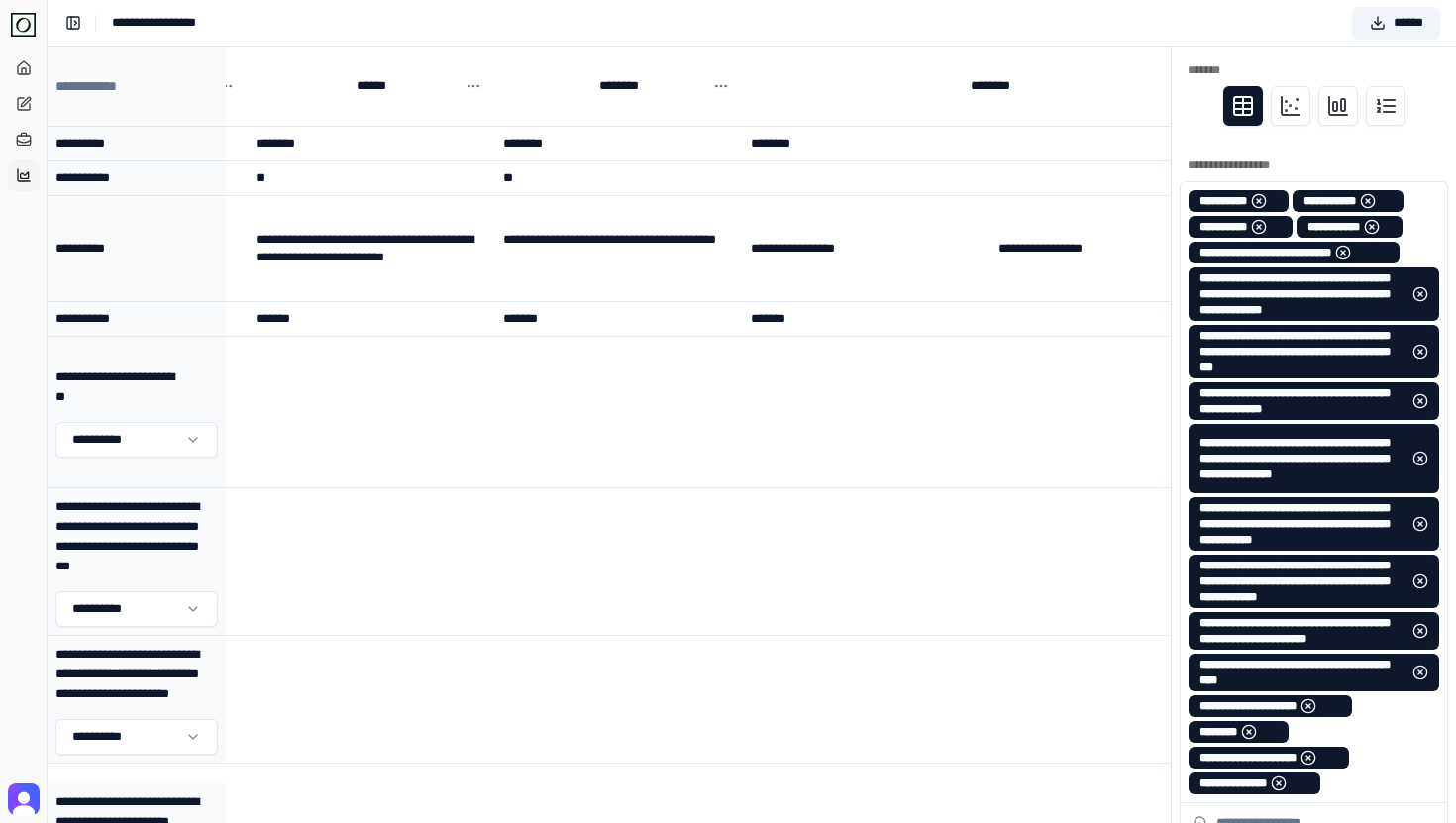 click at bounding box center (1420, 294) 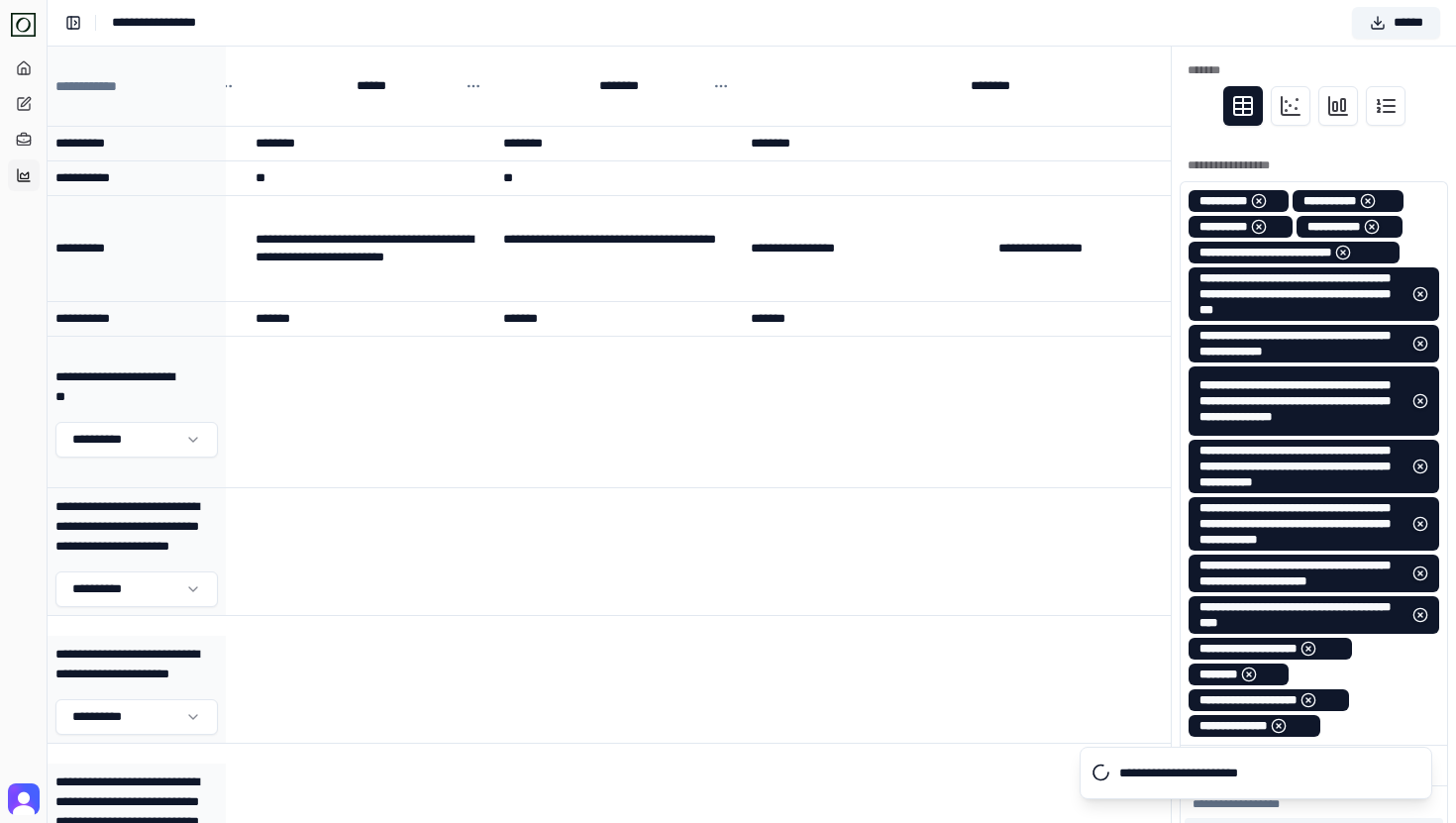 click at bounding box center [1420, 294] 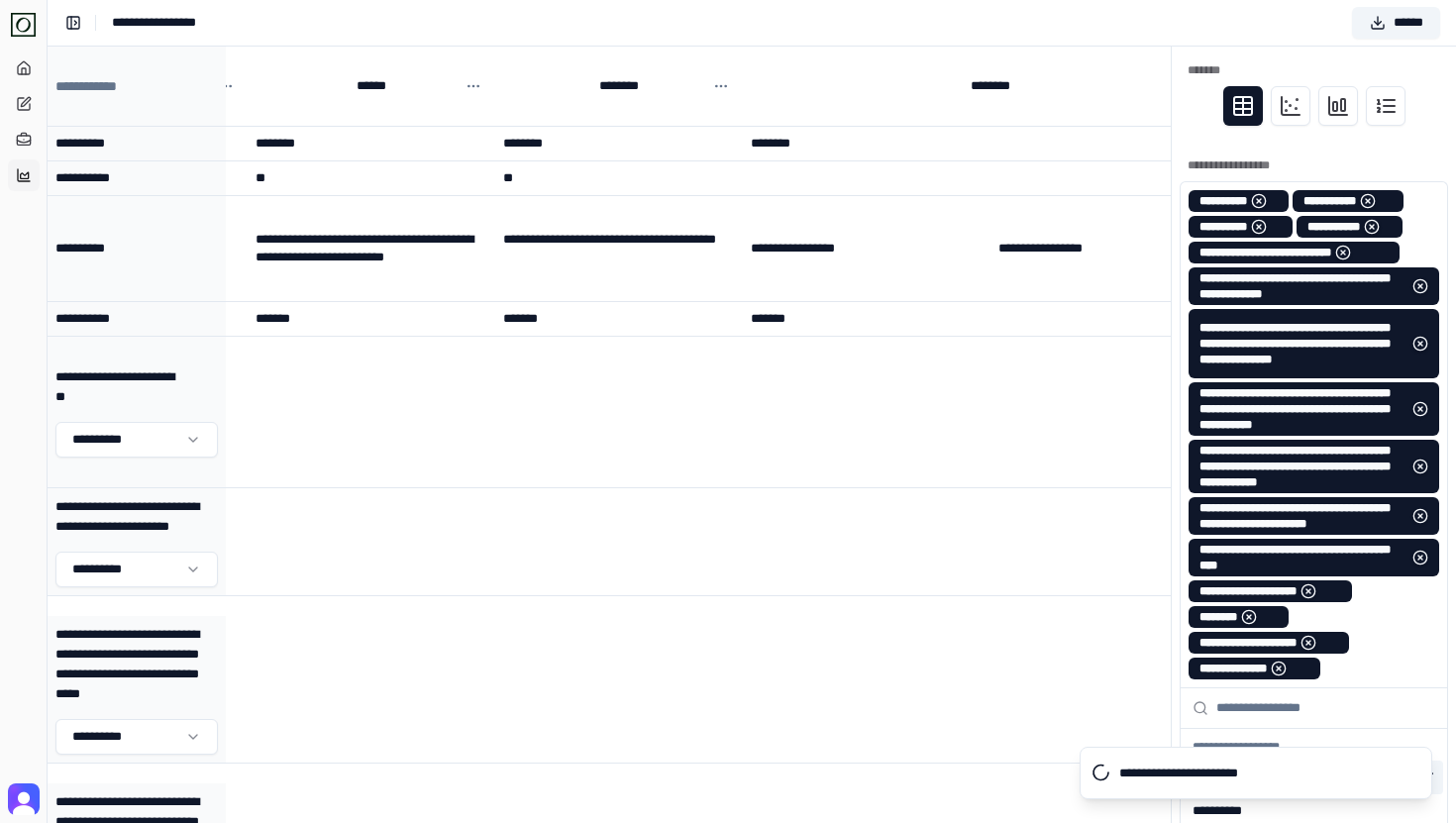 click at bounding box center (1420, 286) 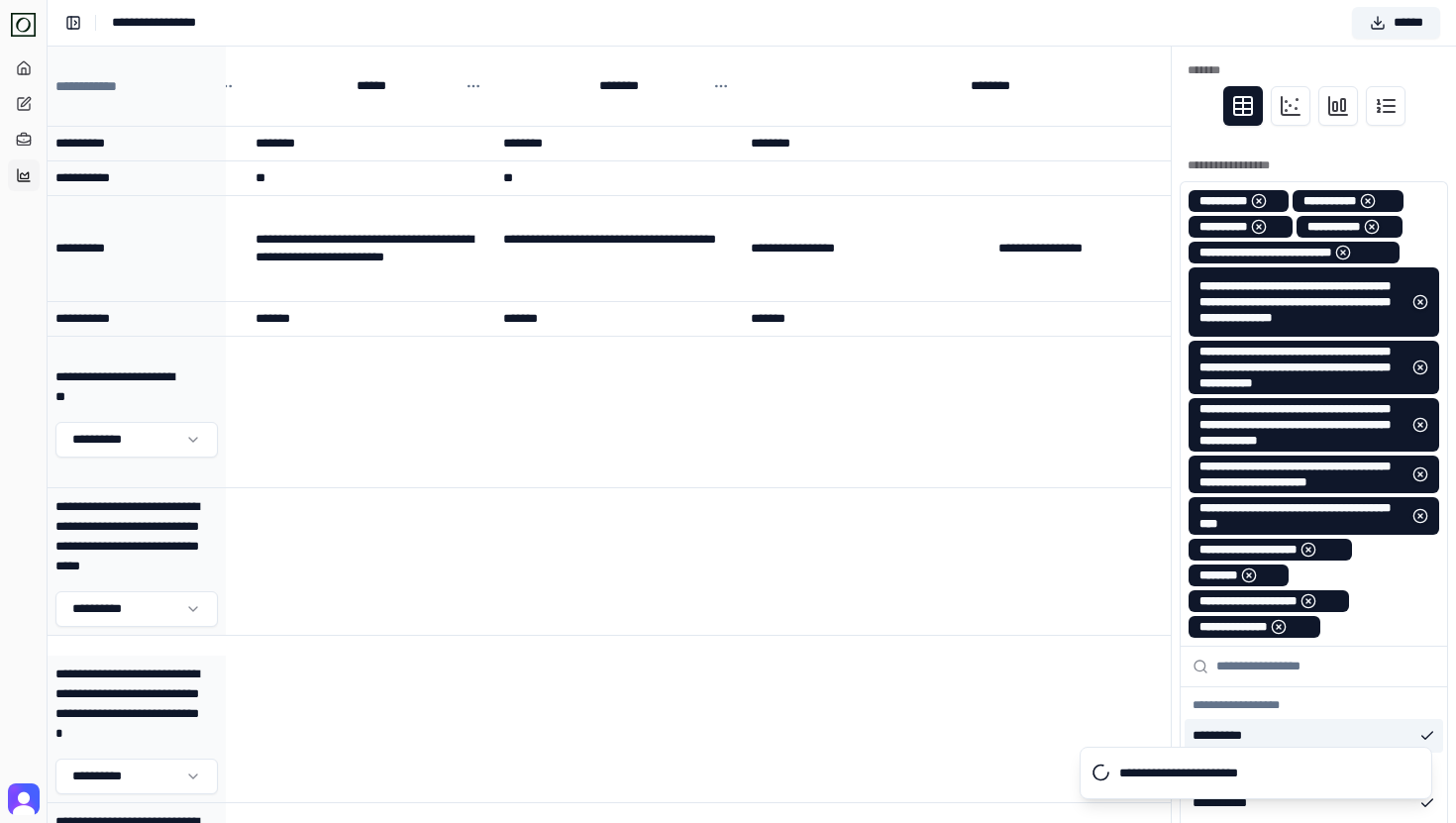 click on "**********" at bounding box center (1313, 302) 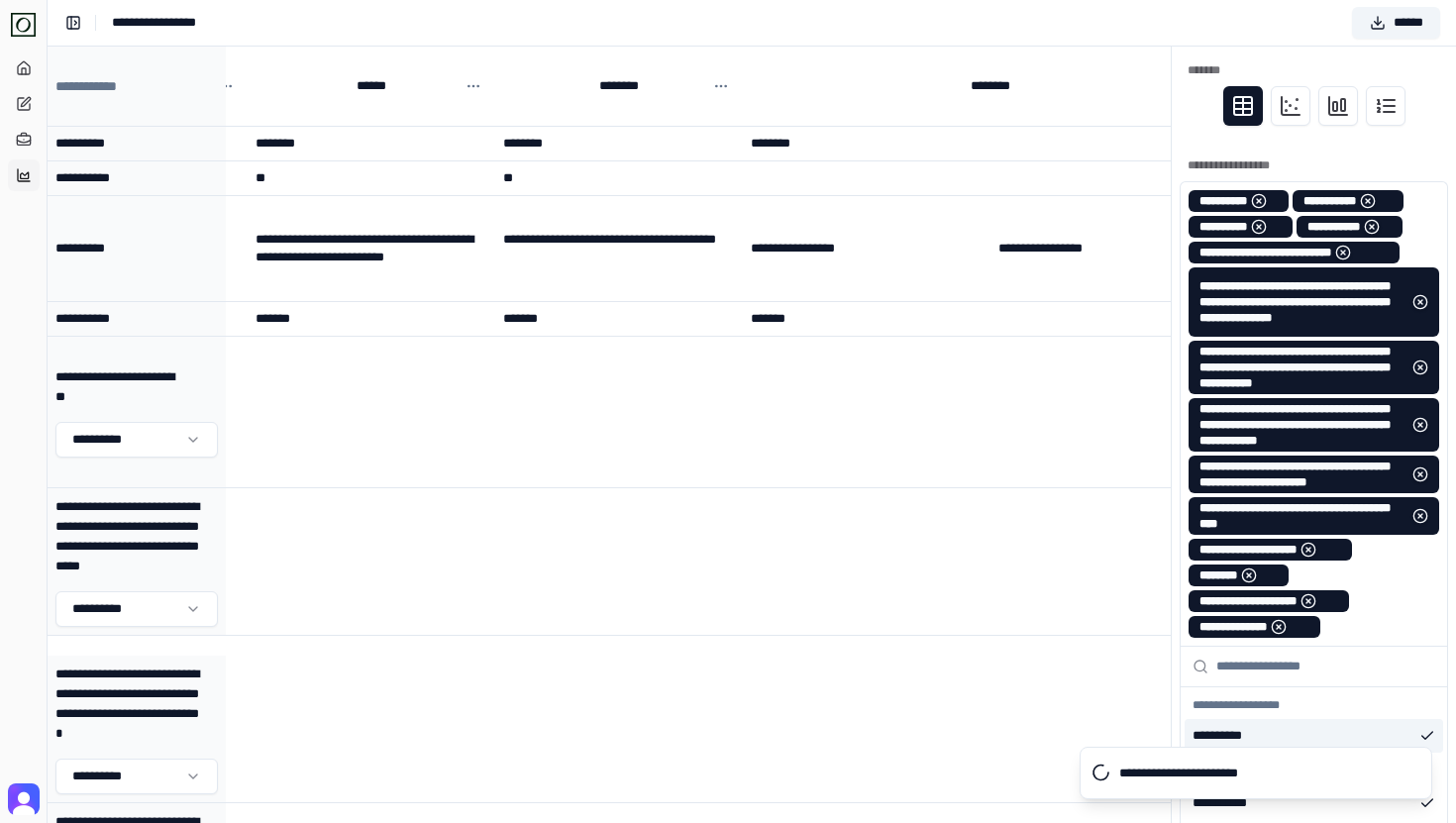 click at bounding box center [1420, 302] 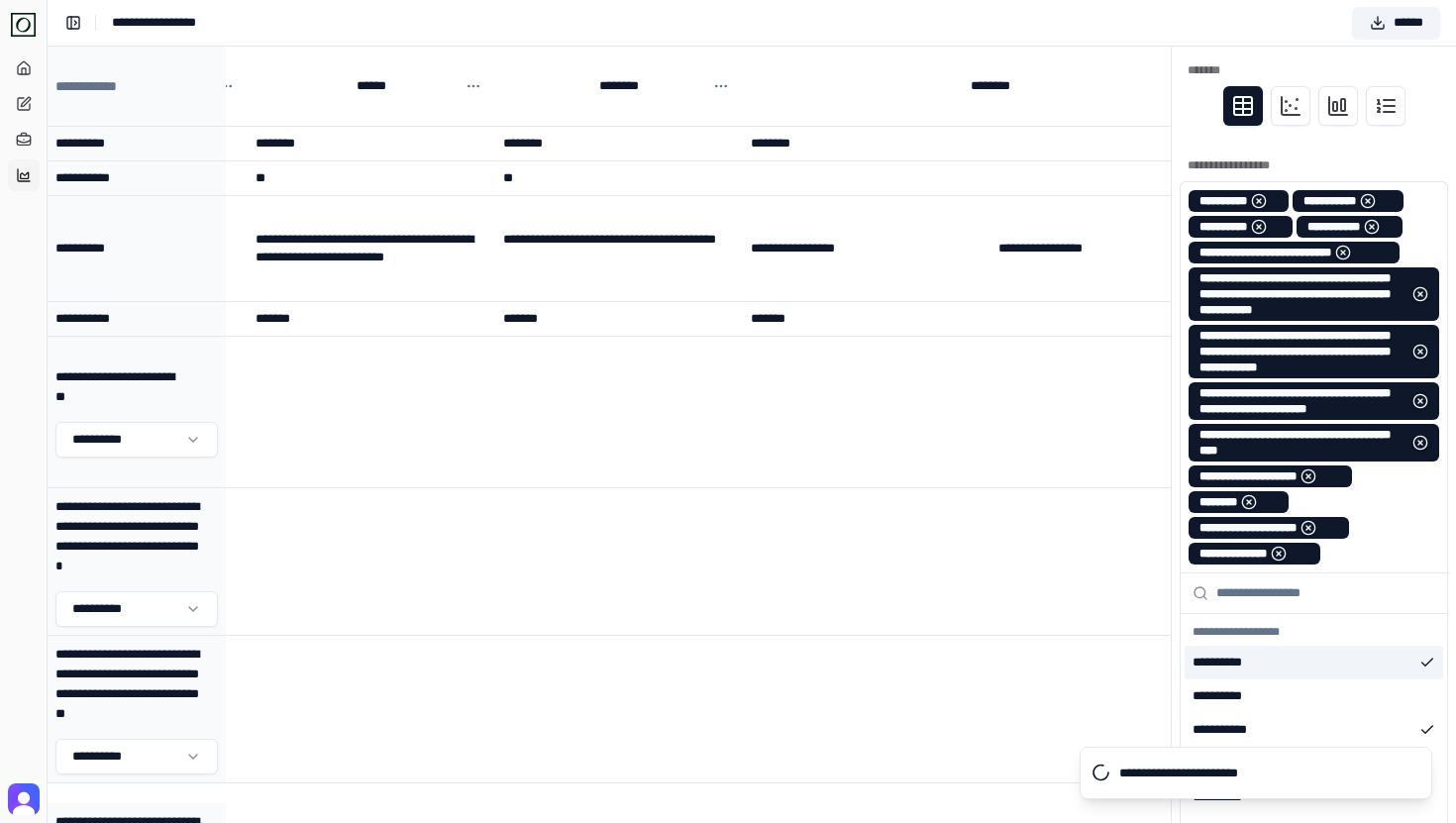 click at bounding box center (1420, 294) 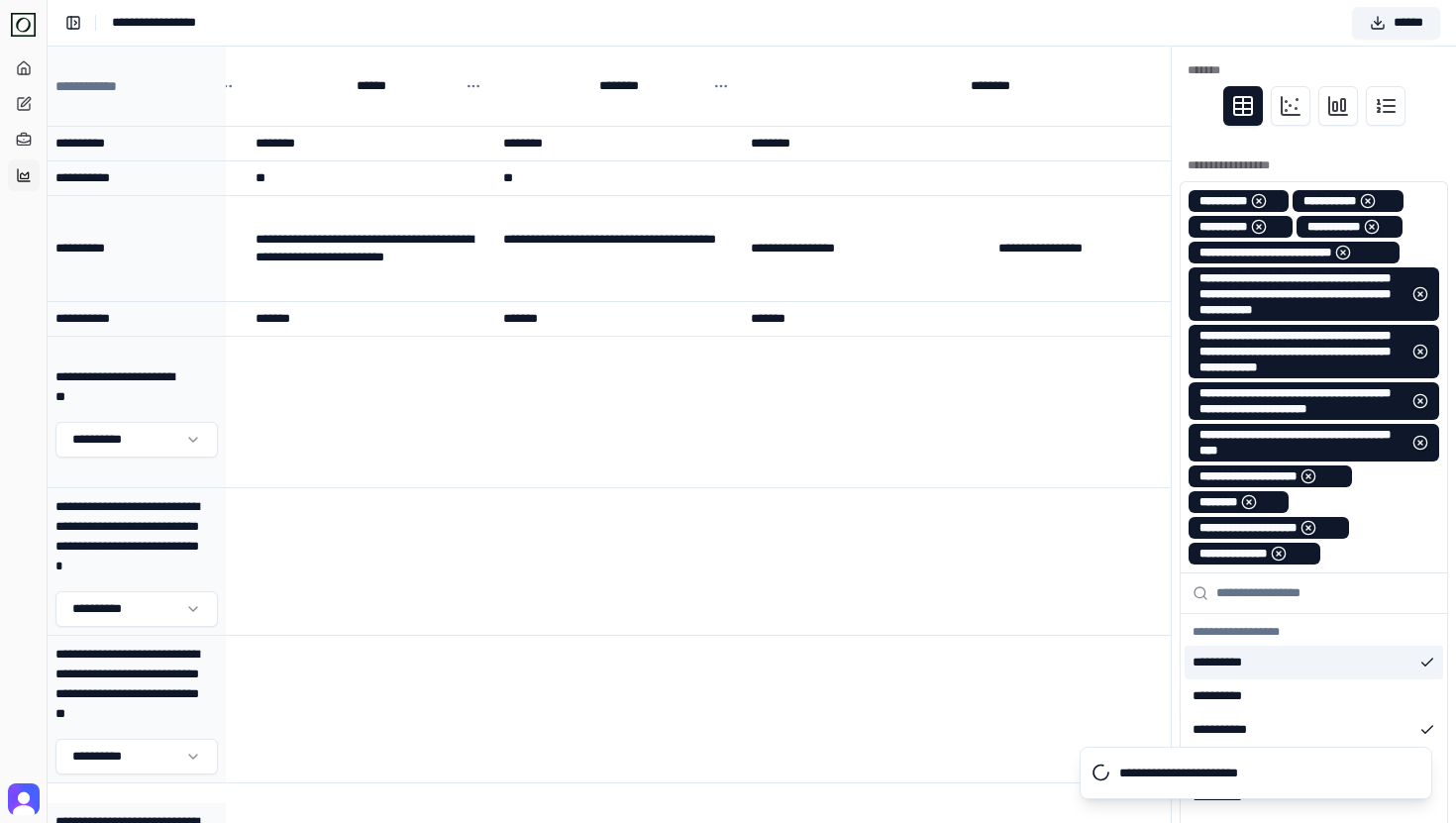 click at bounding box center (1420, 294) 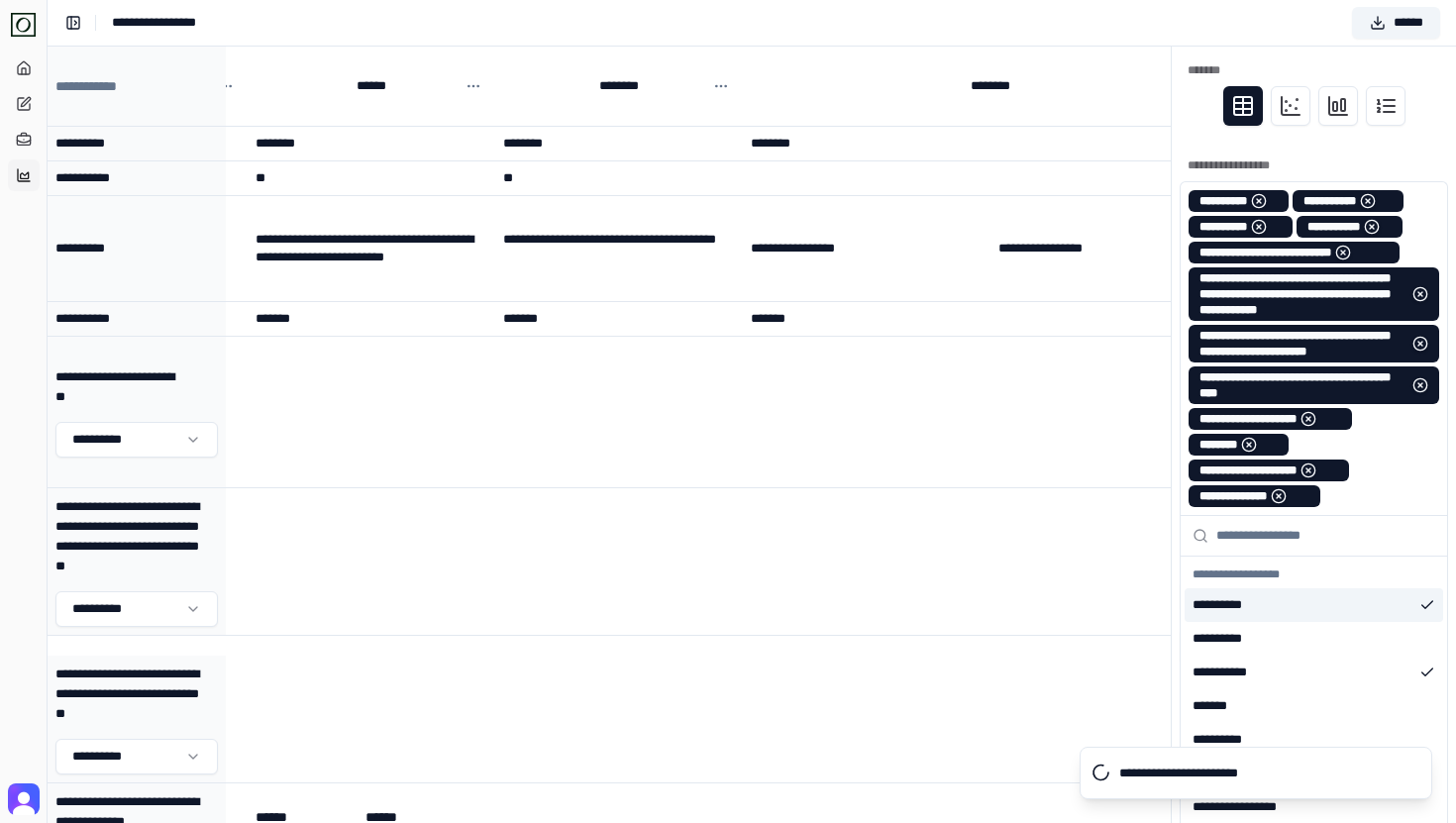 click at bounding box center (1420, 294) 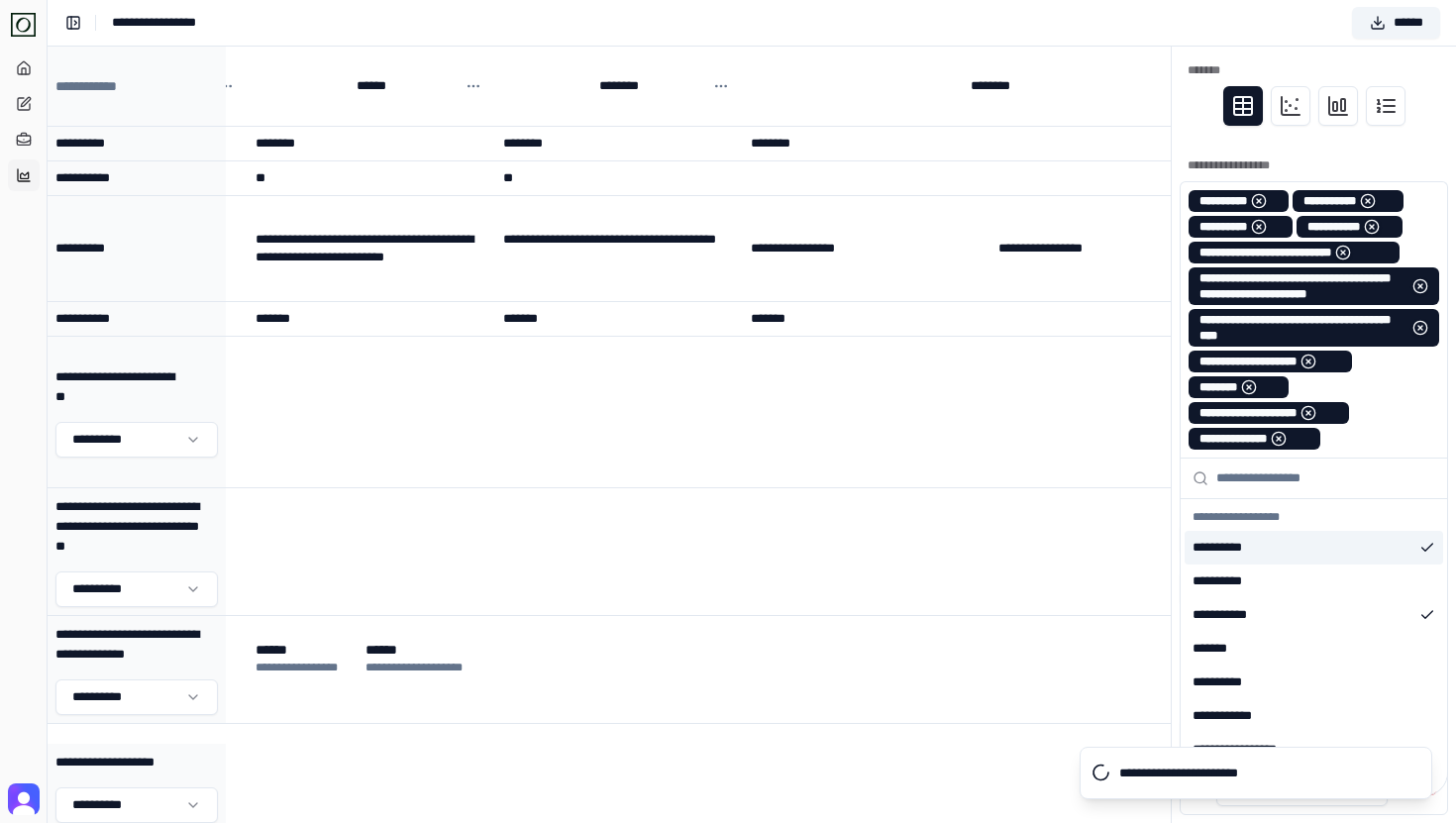 click at bounding box center (1420, 286) 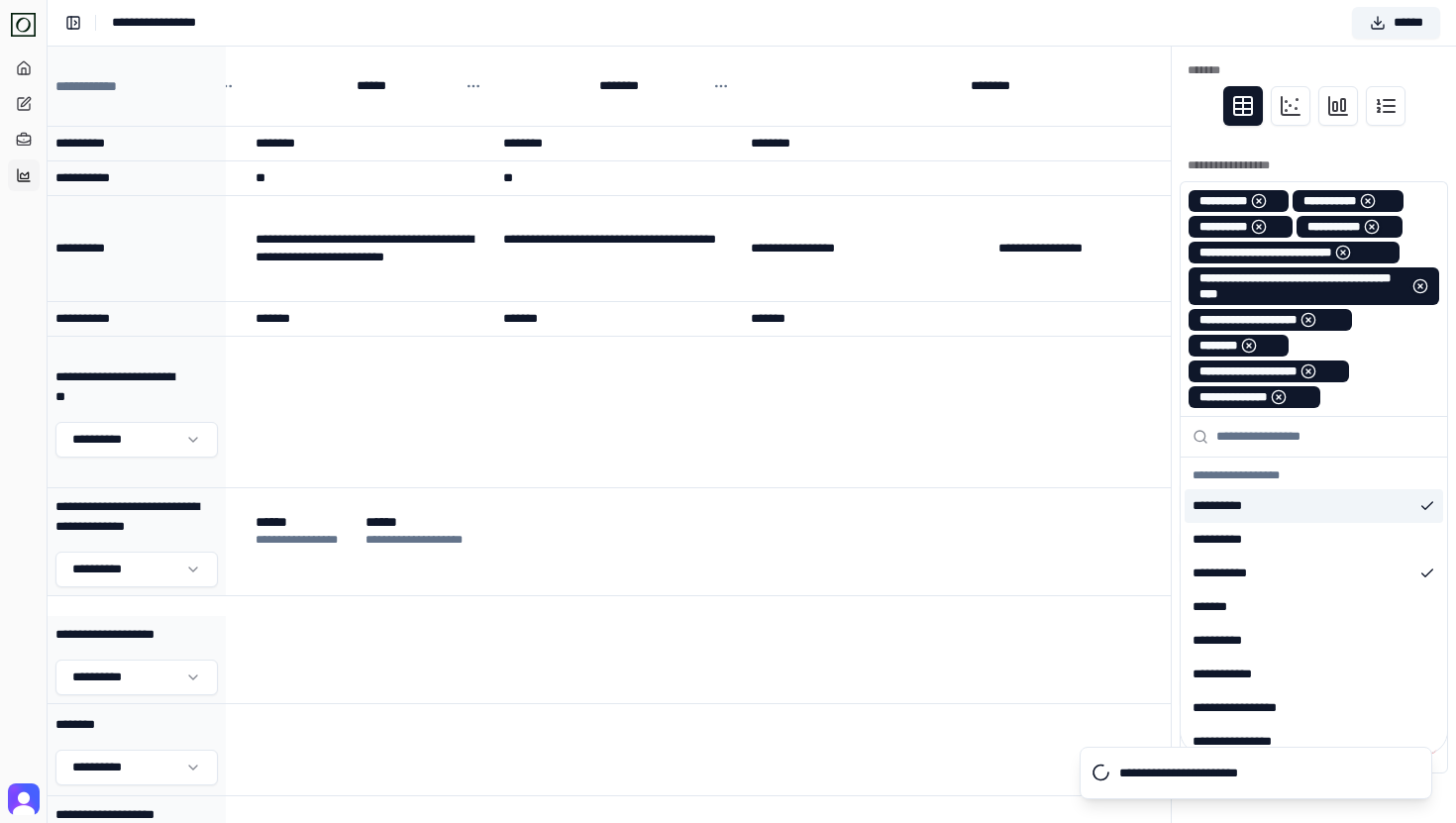 click at bounding box center (1420, 286) 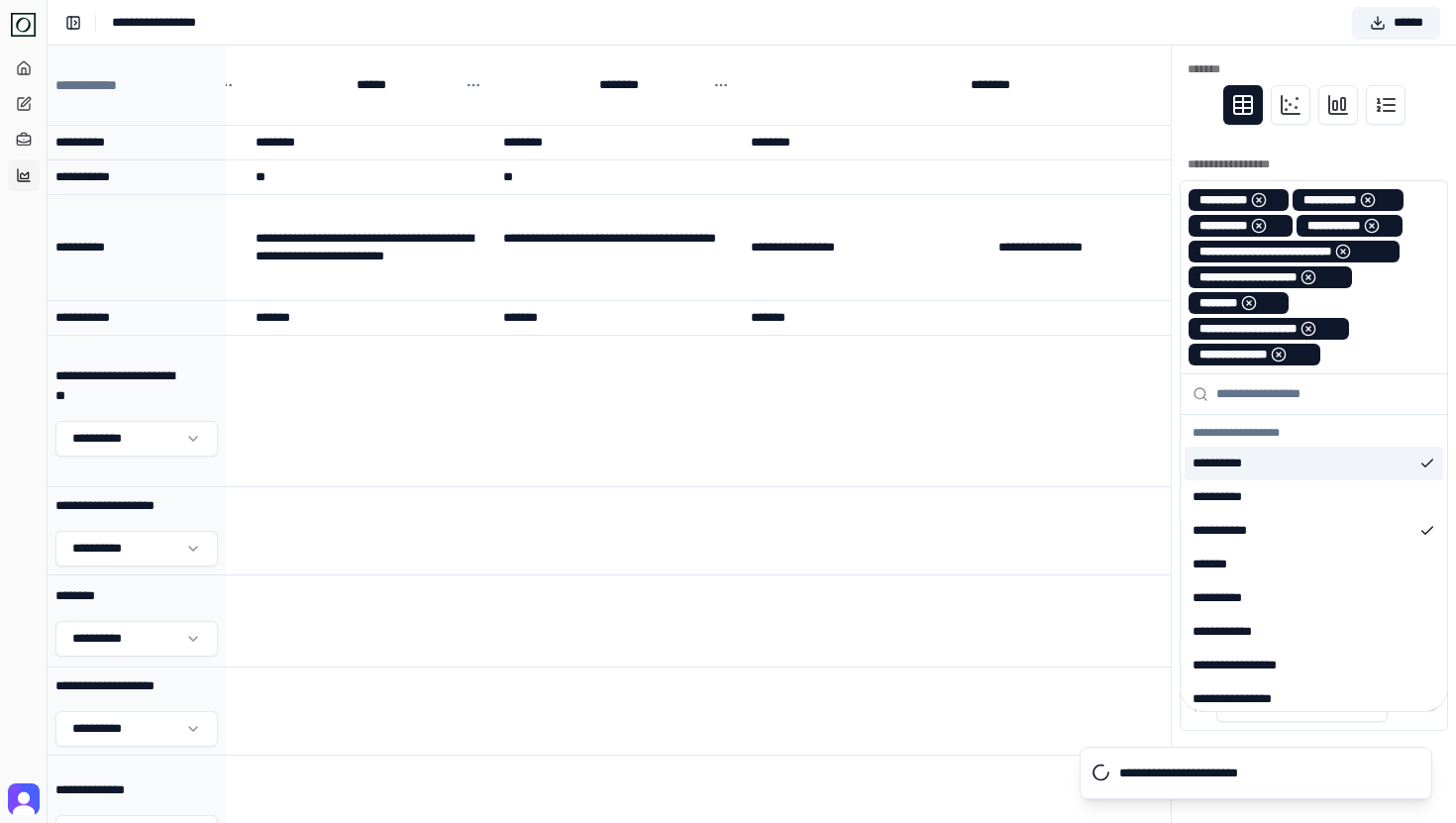 click on "**********" at bounding box center [1313, 164] 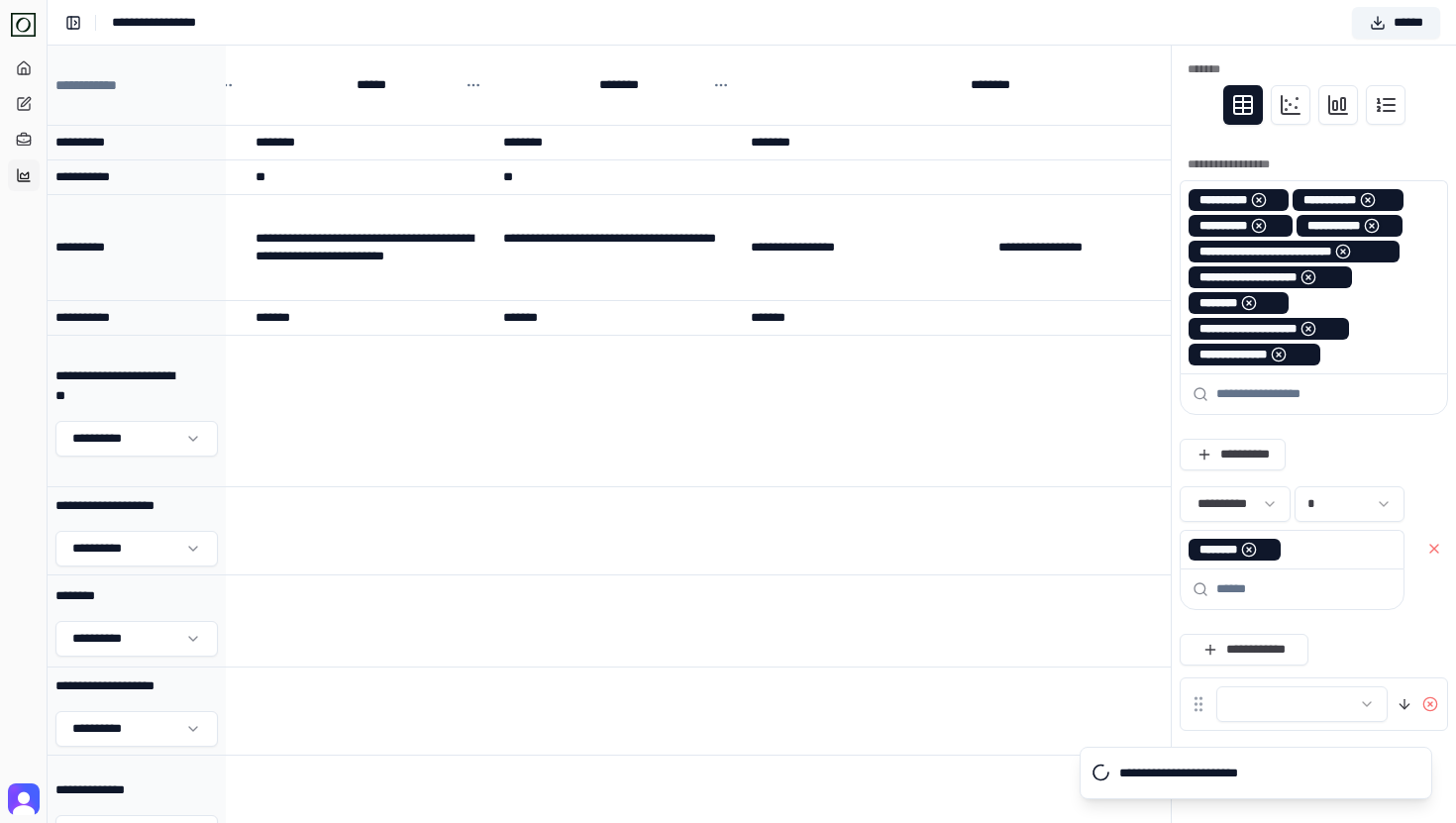 scroll, scrollTop: 18, scrollLeft: 0, axis: vertical 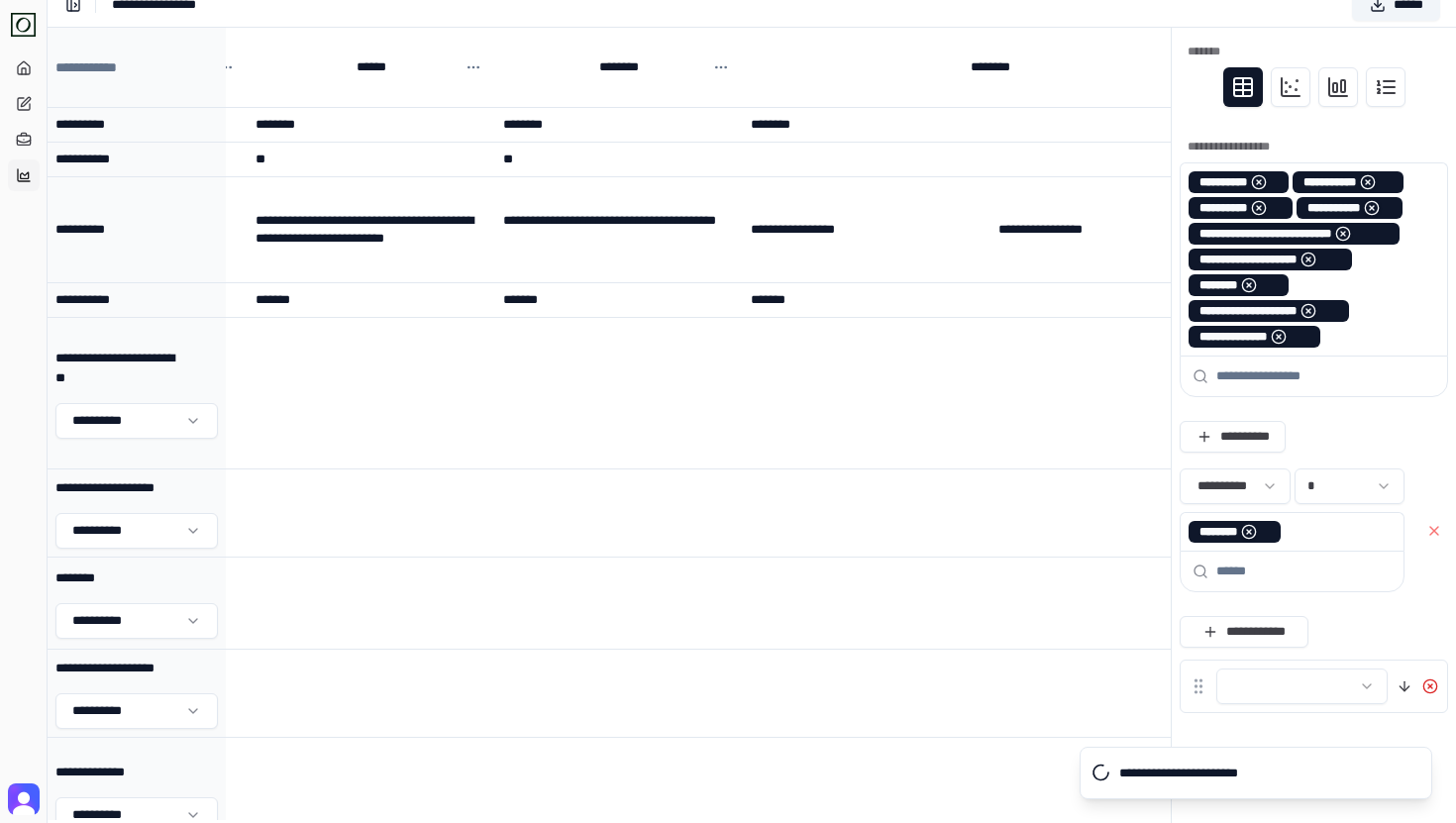 click at bounding box center [1430, 686] 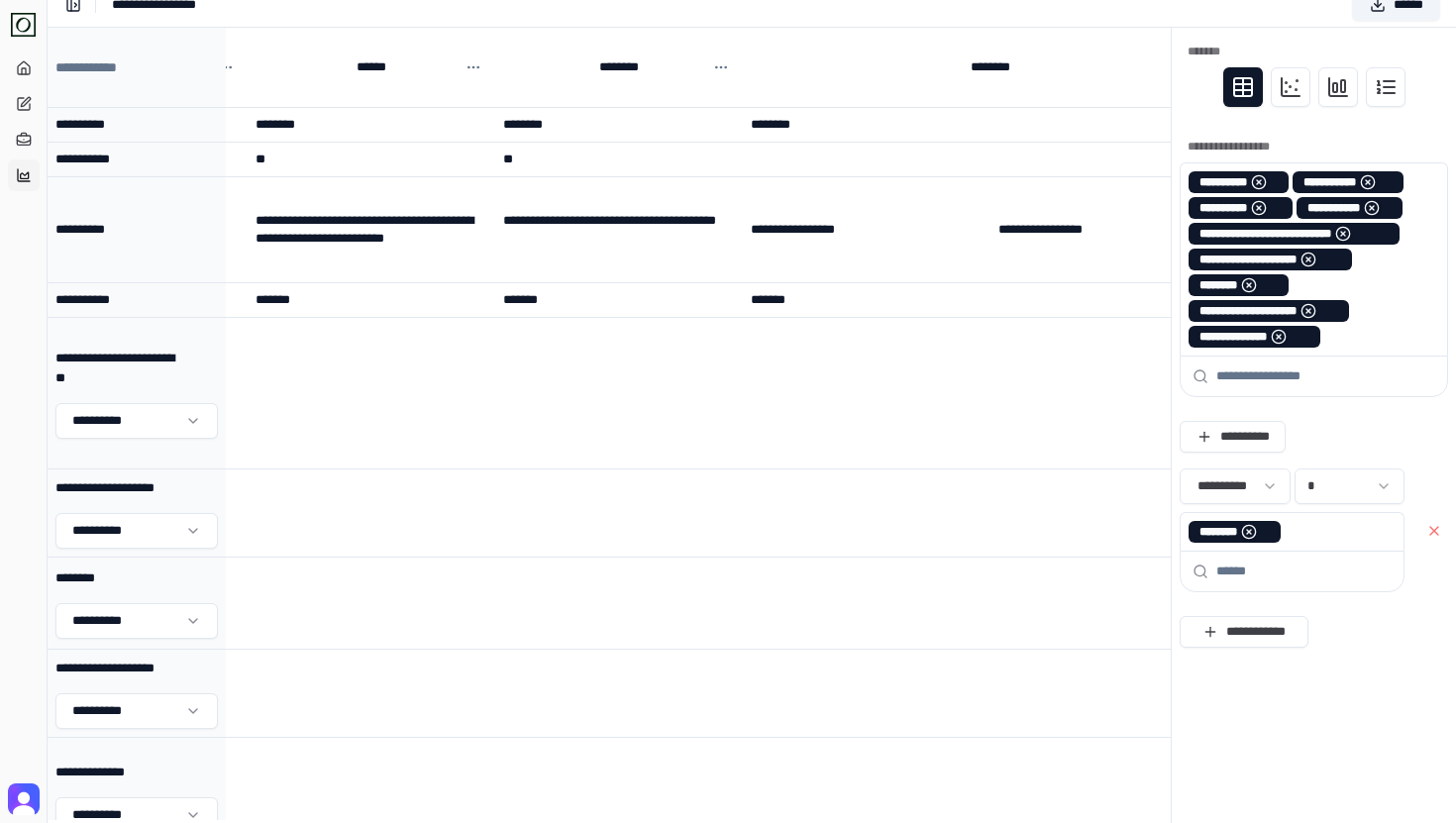 click on "**********" at bounding box center [1313, 632] 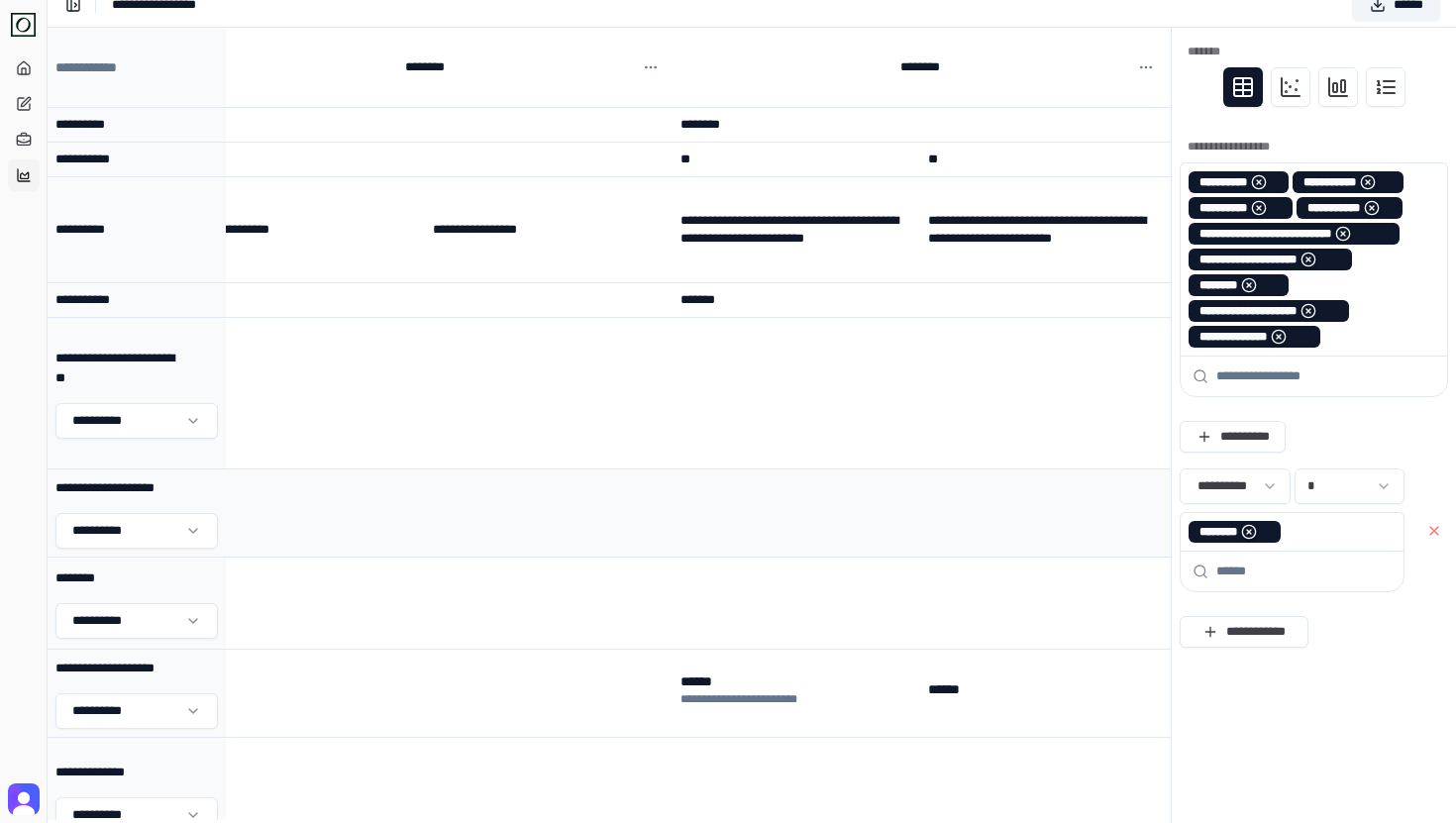 scroll, scrollTop: 0, scrollLeft: 1663, axis: horizontal 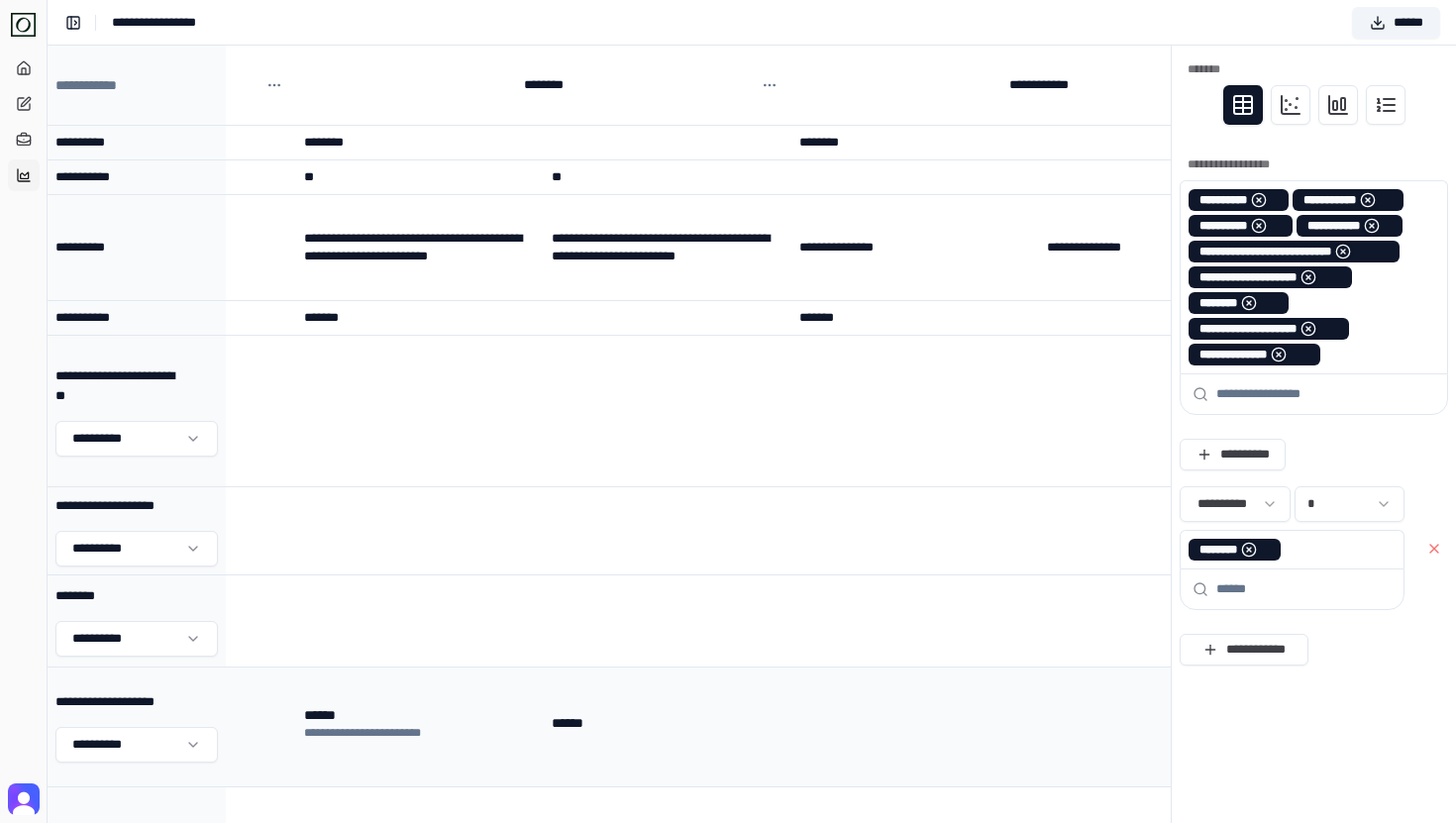 click on "**********" at bounding box center (375, 723) 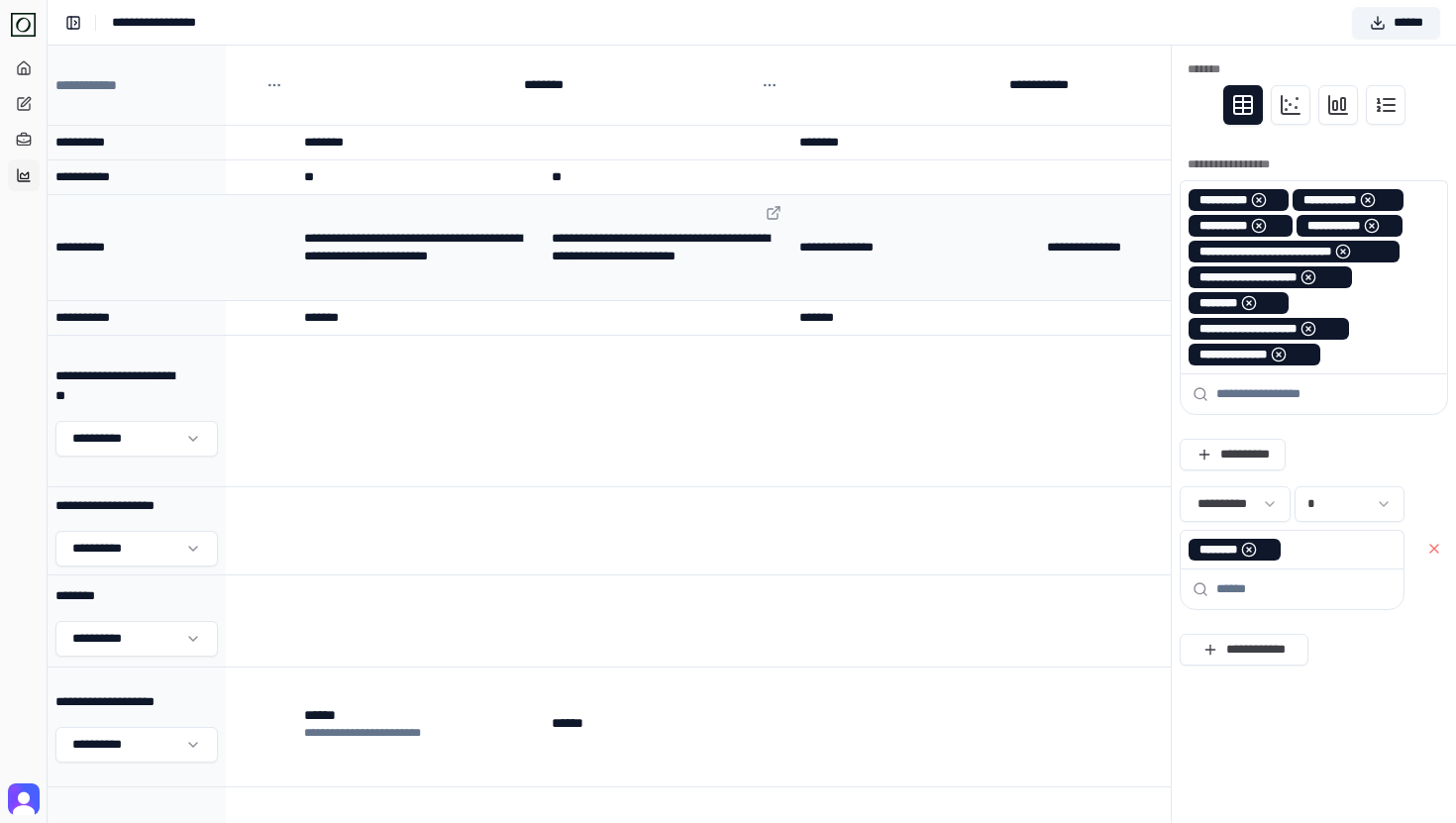click at bounding box center (668, 248) 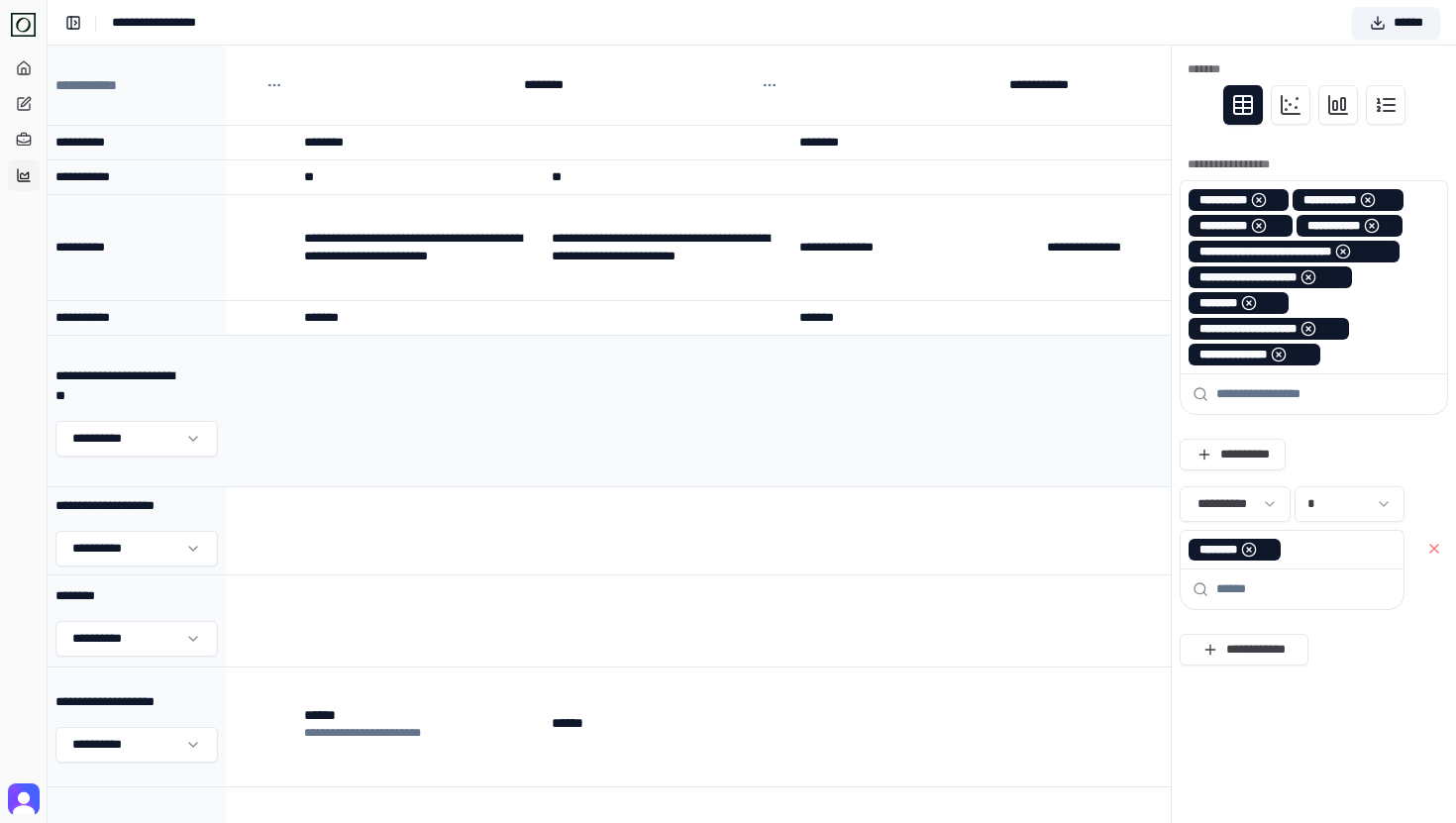 scroll, scrollTop: 88, scrollLeft: 1663, axis: both 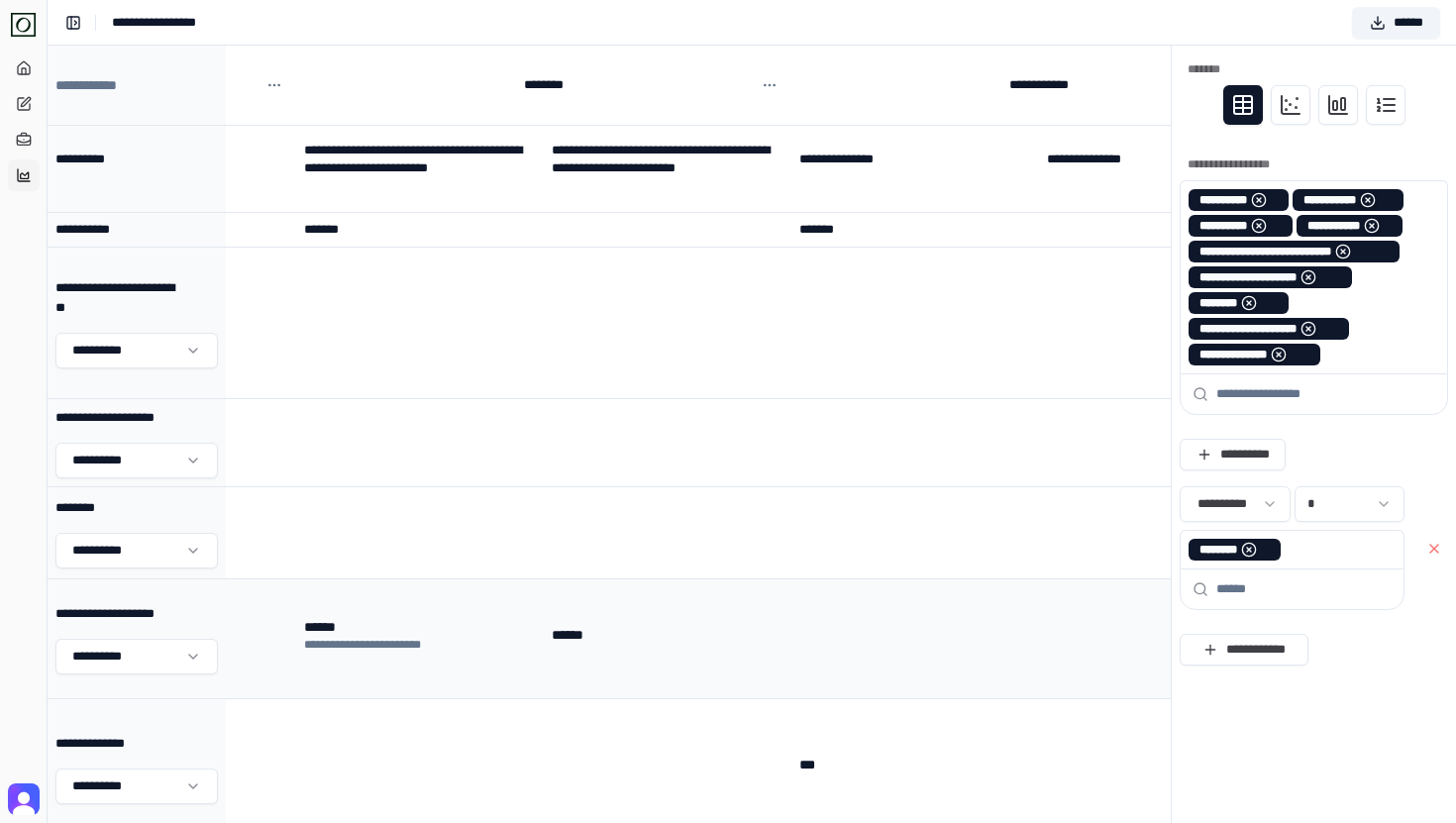 click on "**********" at bounding box center [375, 635] 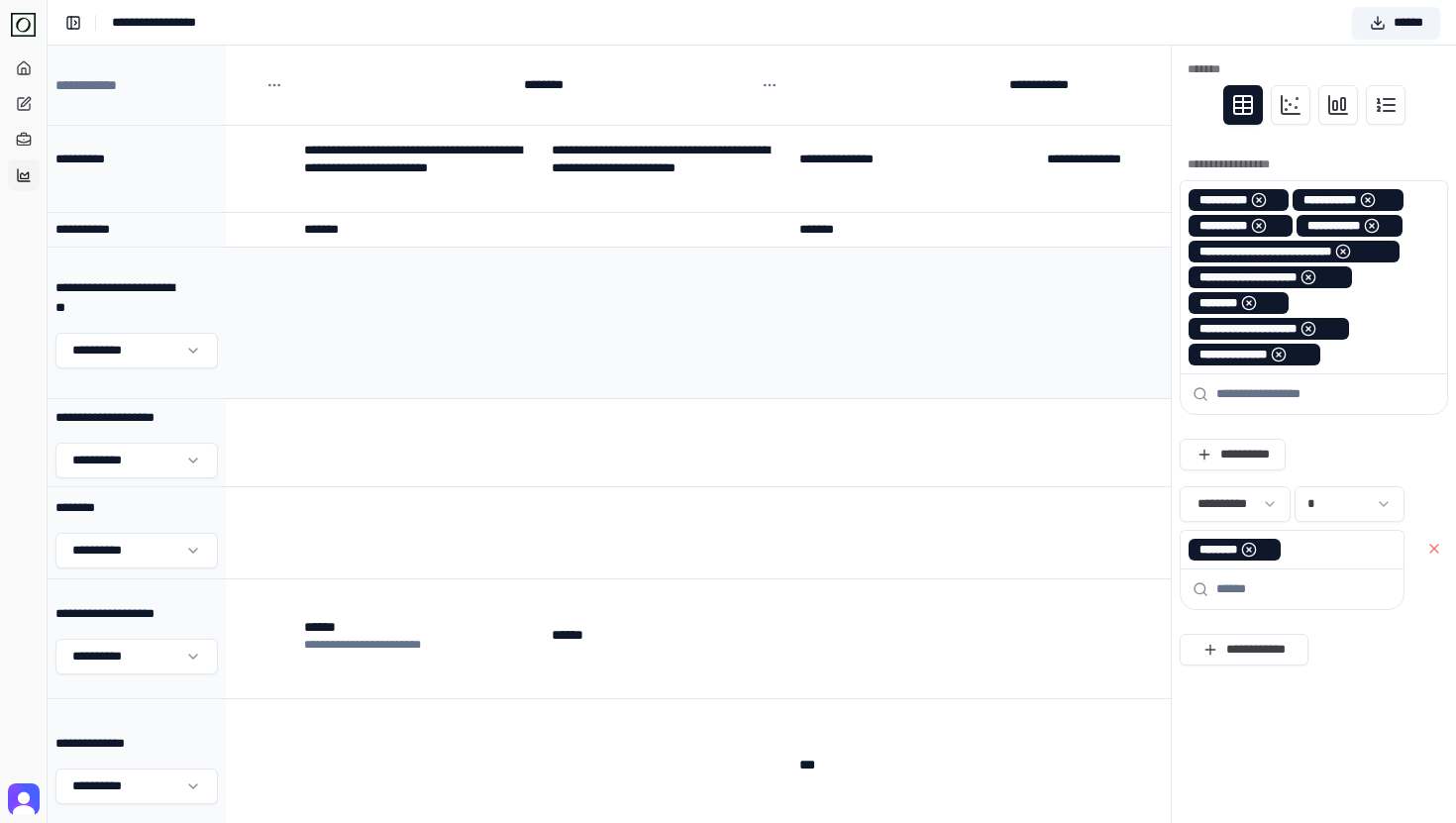 scroll, scrollTop: 0, scrollLeft: 1663, axis: horizontal 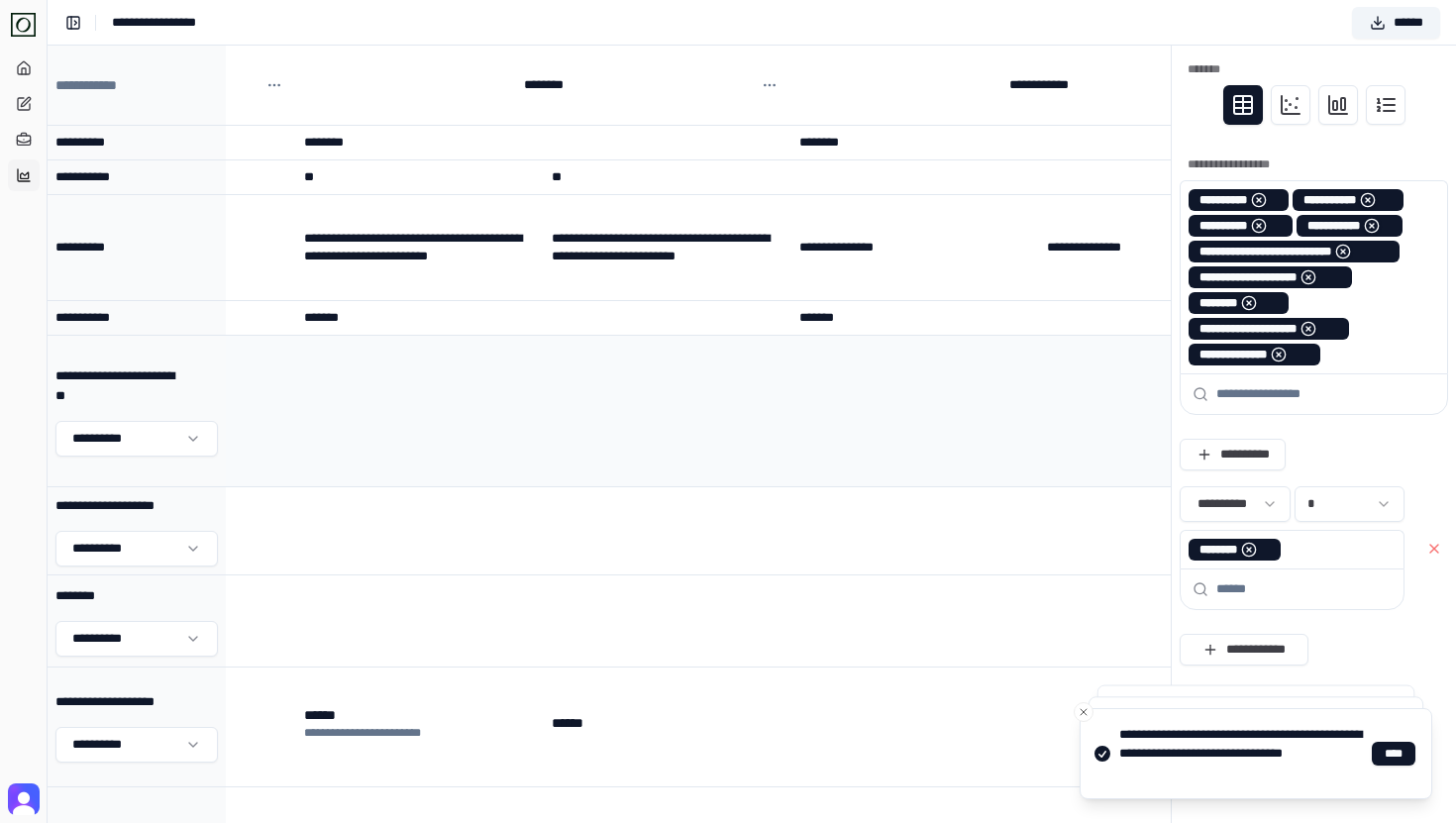 click at bounding box center [915, 411] 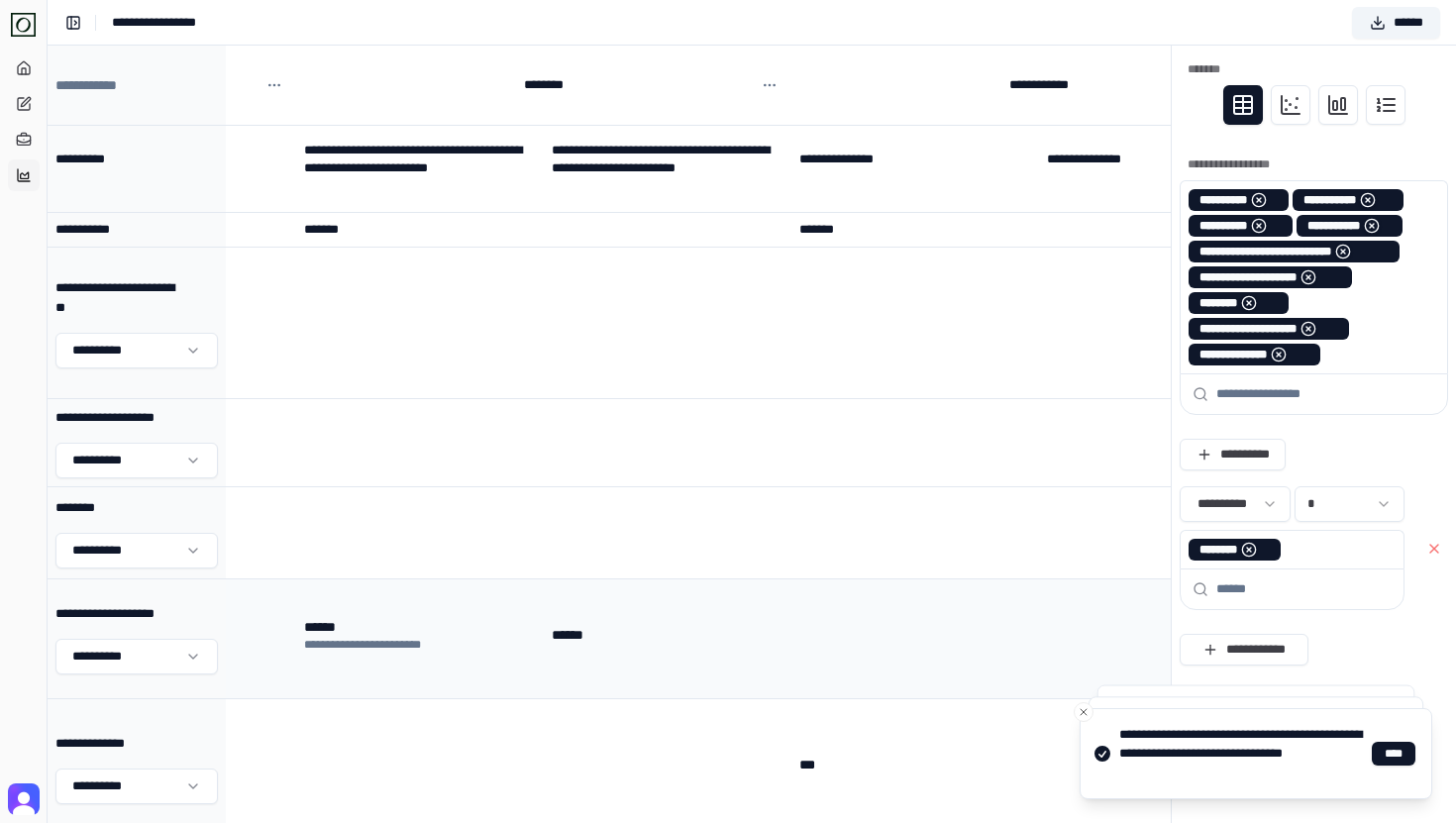click on "**********" at bounding box center [375, 645] 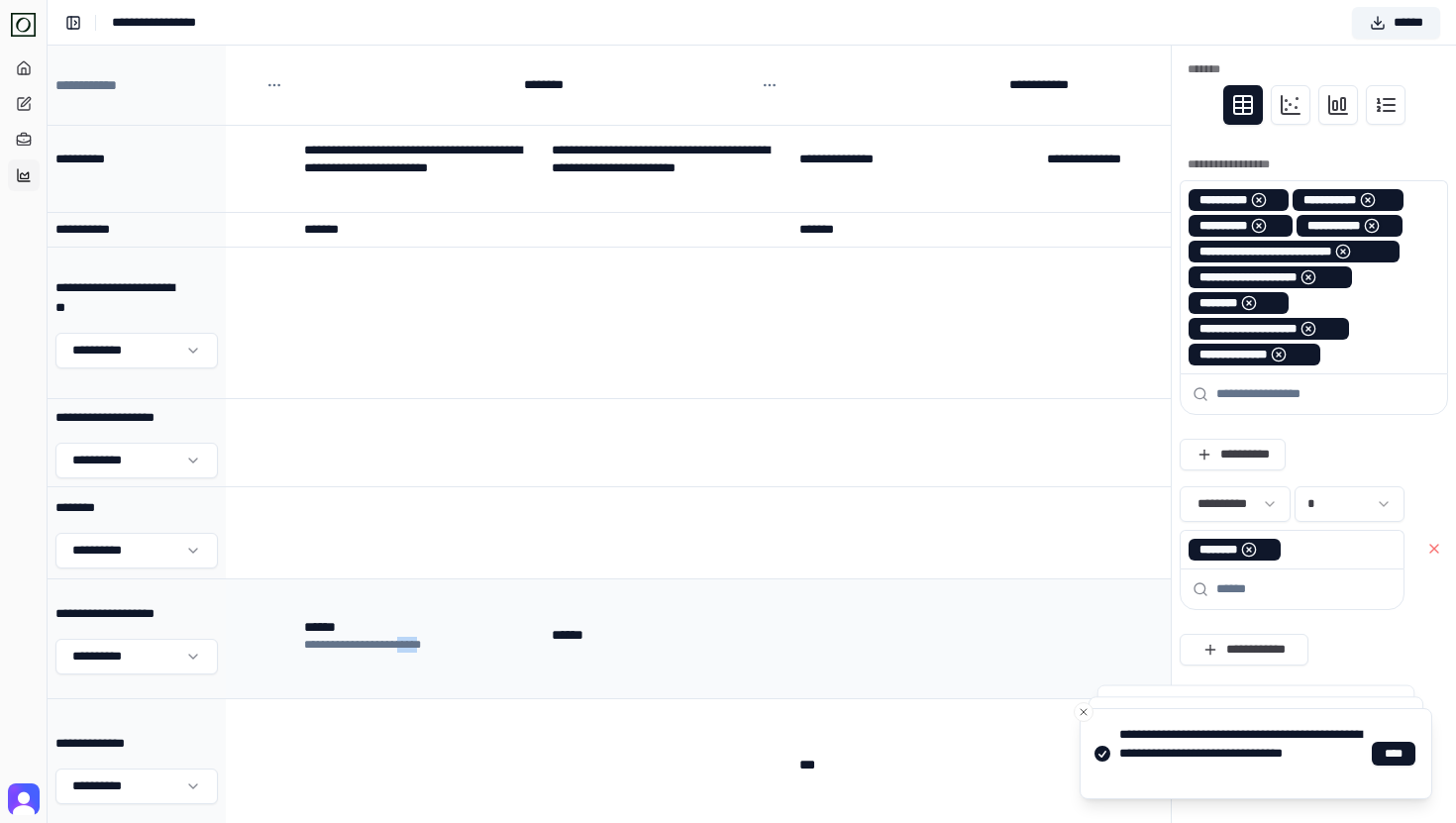 click on "**********" at bounding box center [375, 645] 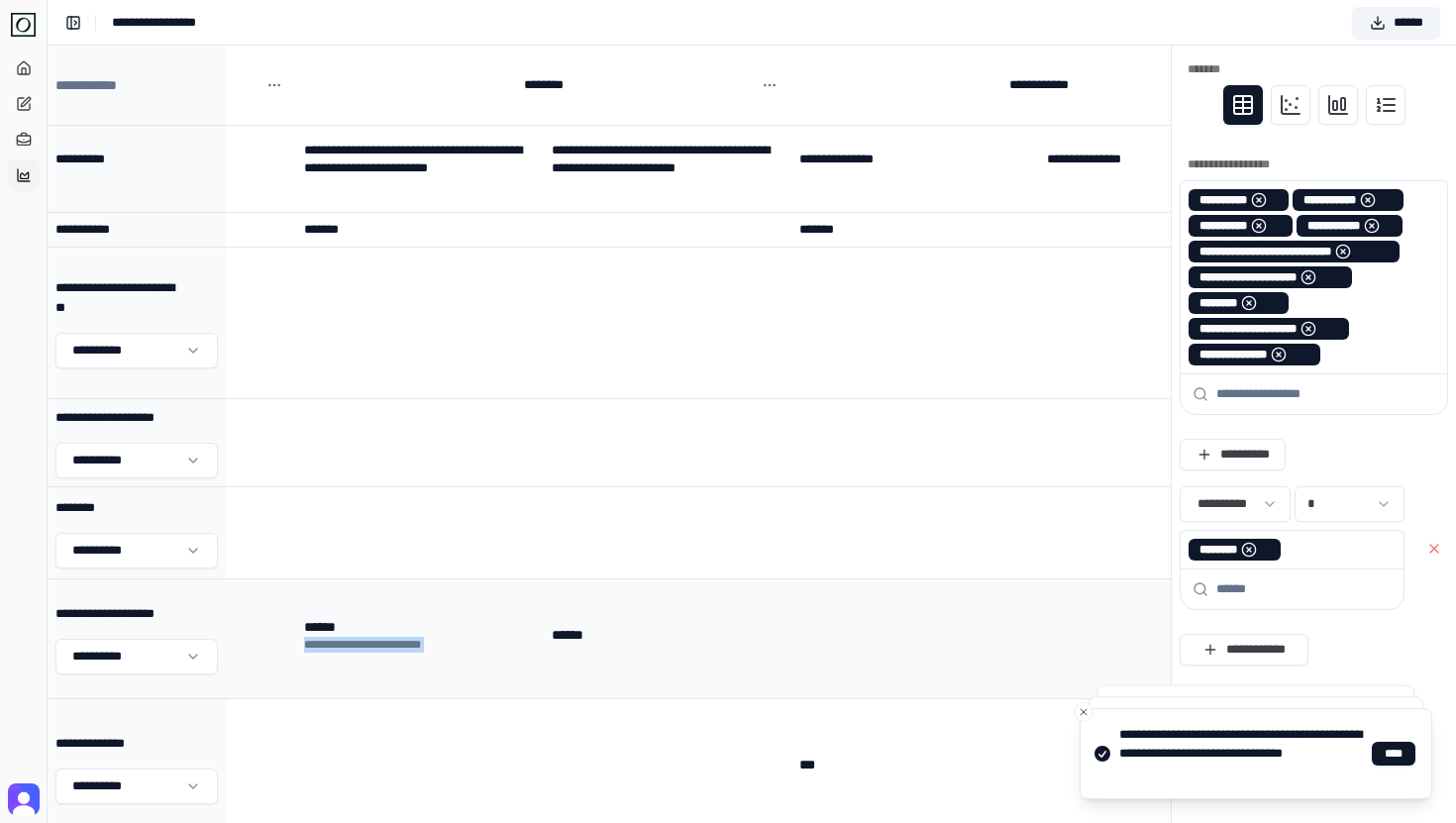 click on "**********" at bounding box center (375, 645) 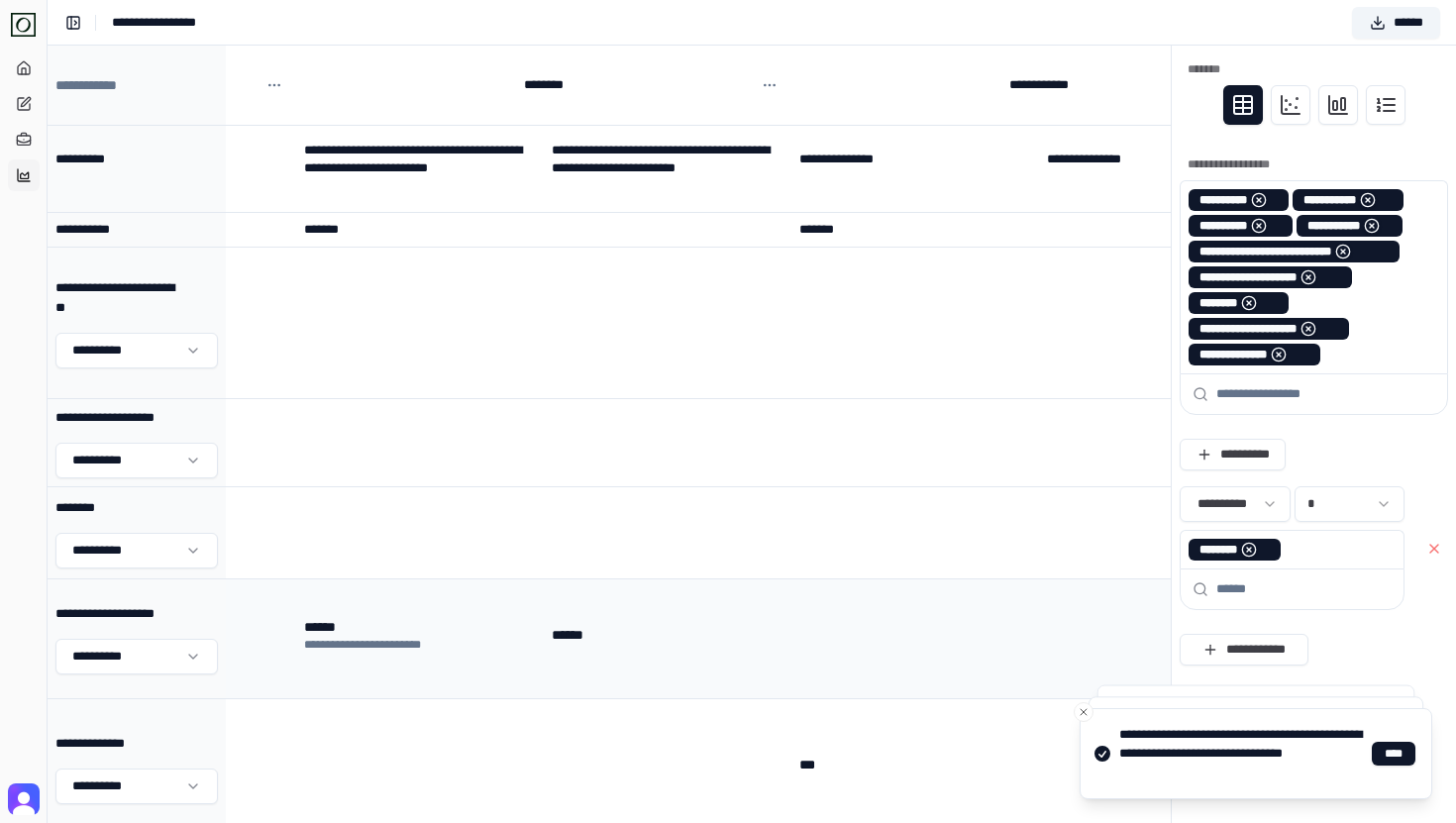 click on "**********" at bounding box center [375, 645] 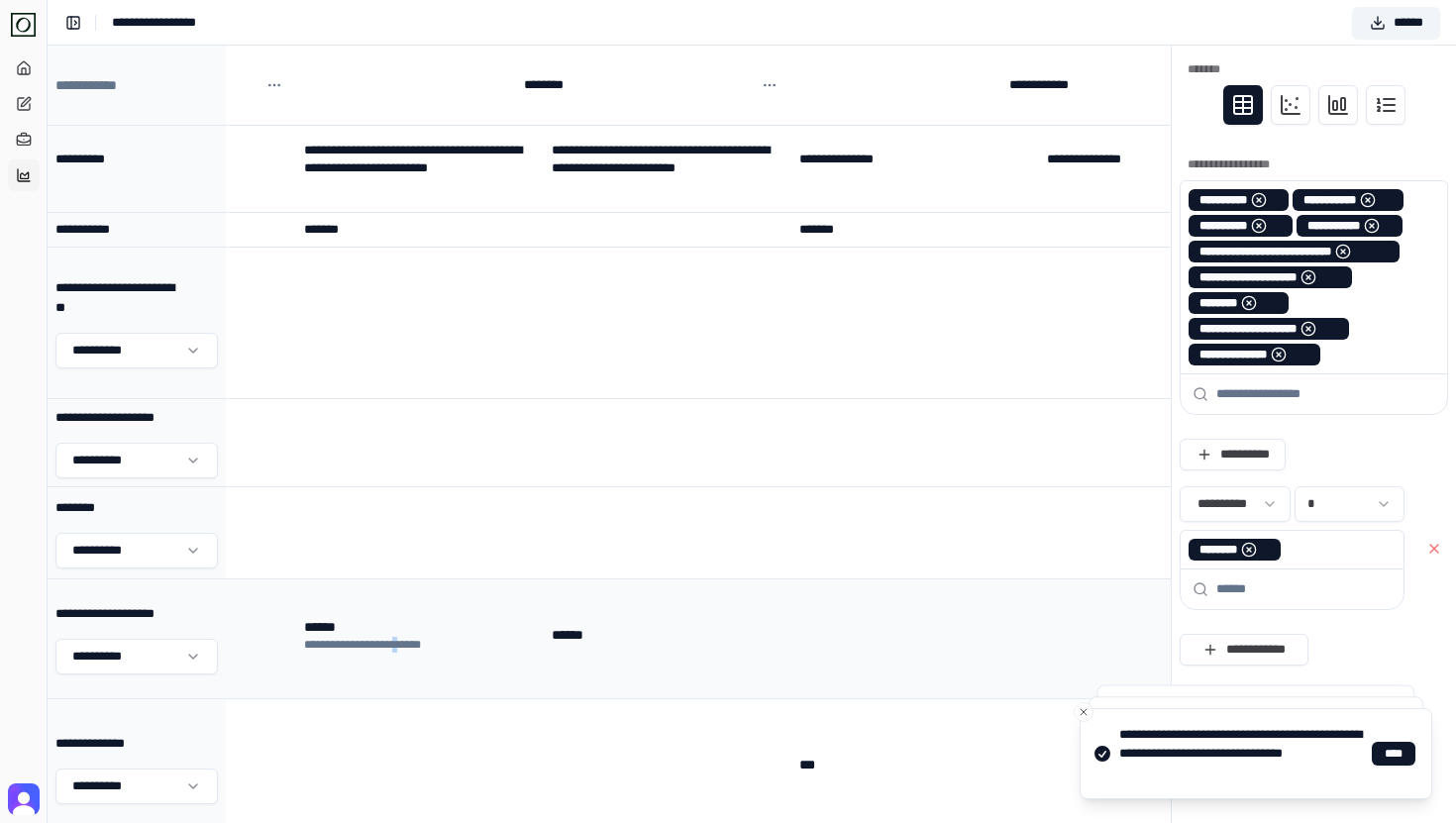 click on "**********" at bounding box center [375, 645] 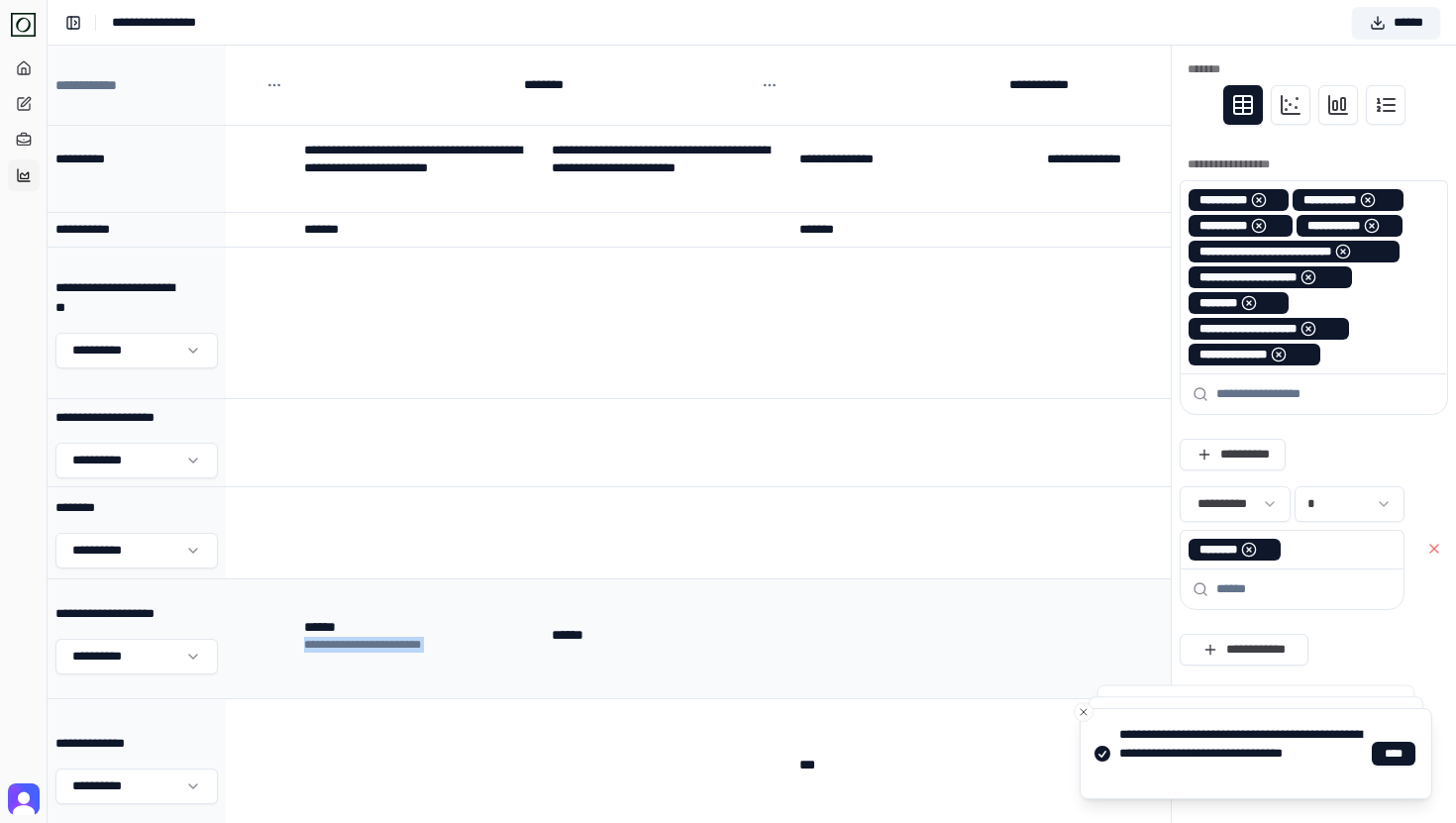 click on "**********" at bounding box center [375, 645] 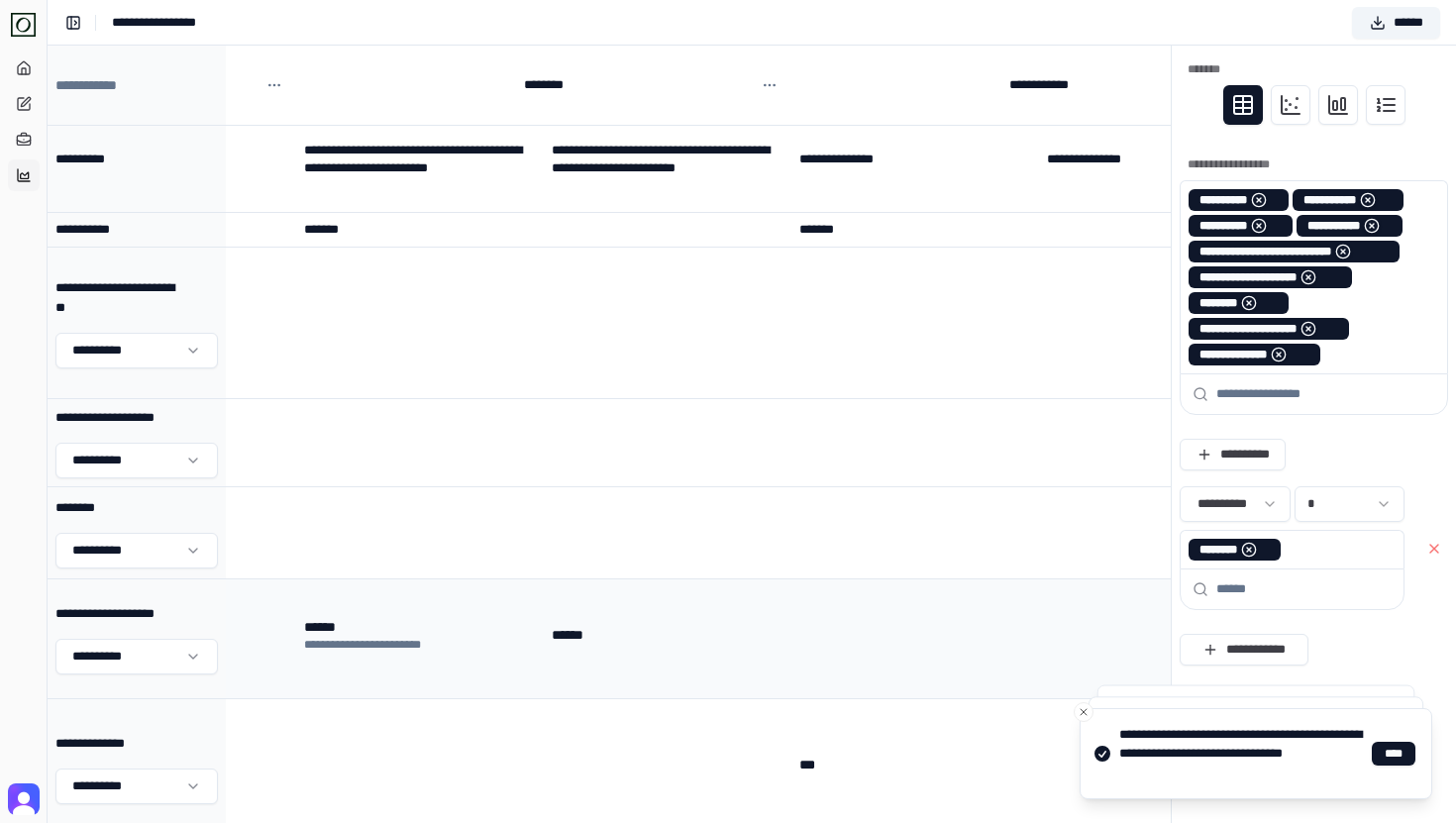 click on "**********" at bounding box center (420, 639) 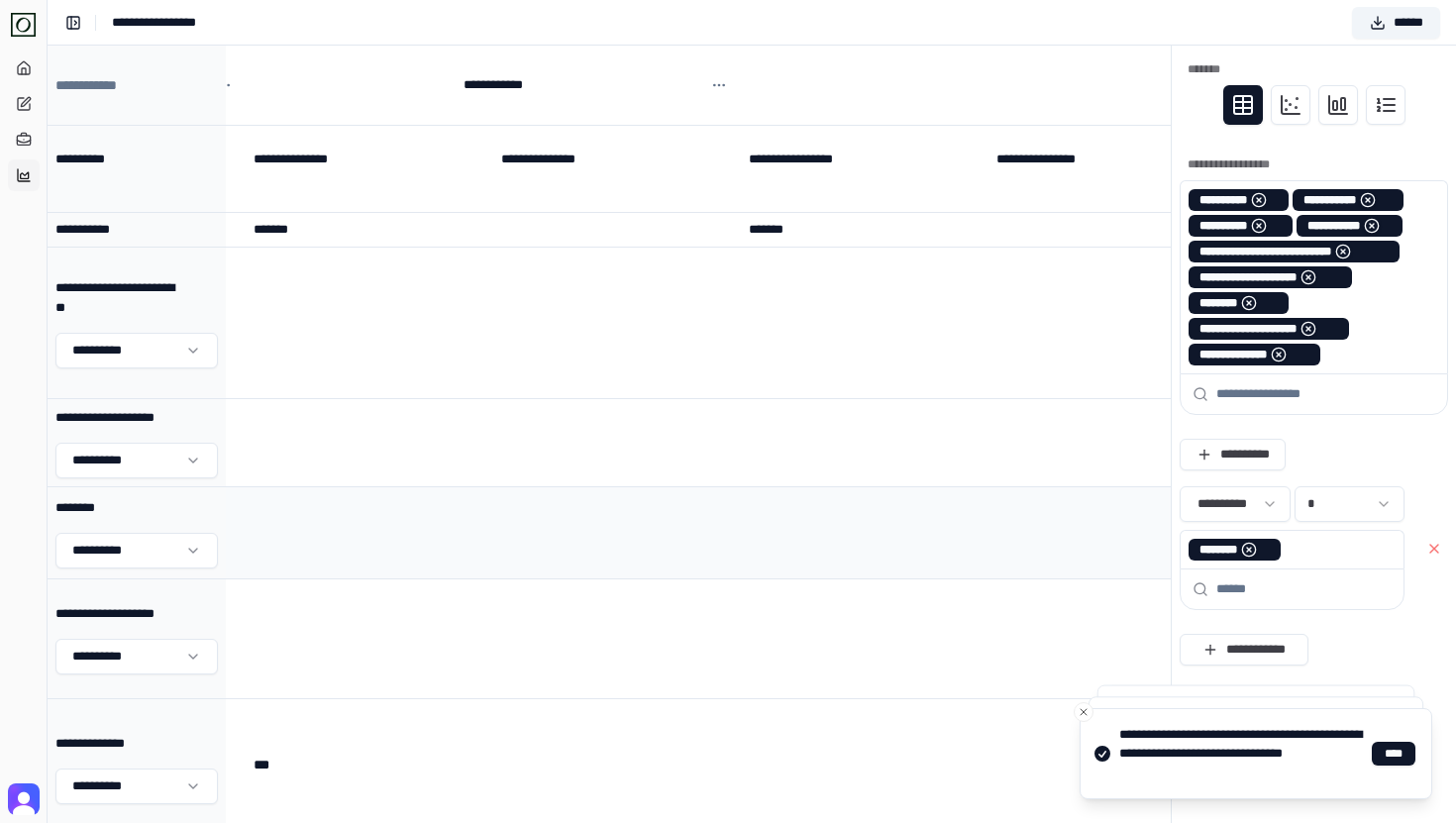scroll, scrollTop: 88, scrollLeft: 2071, axis: both 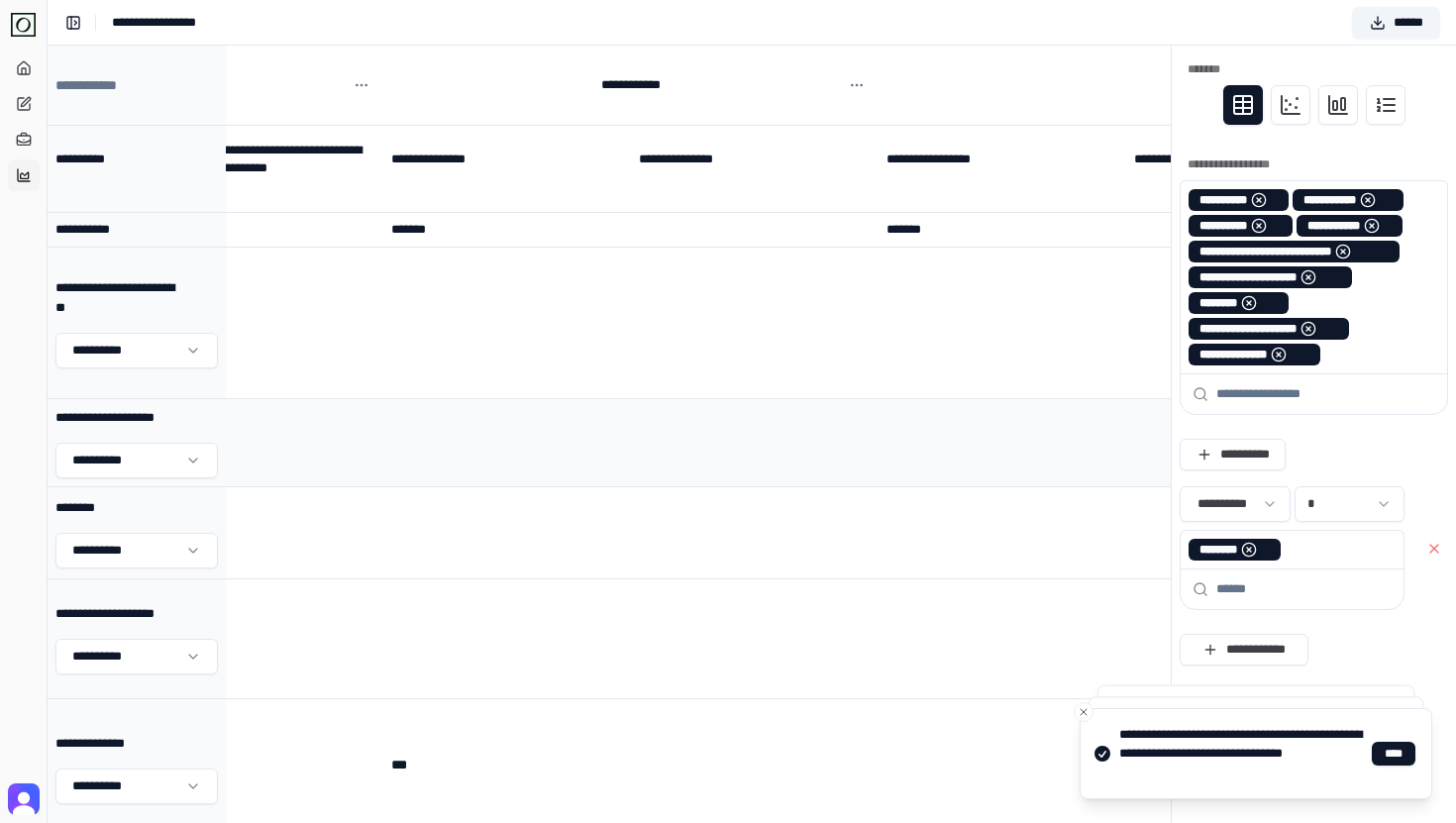 click at bounding box center [755, 443] 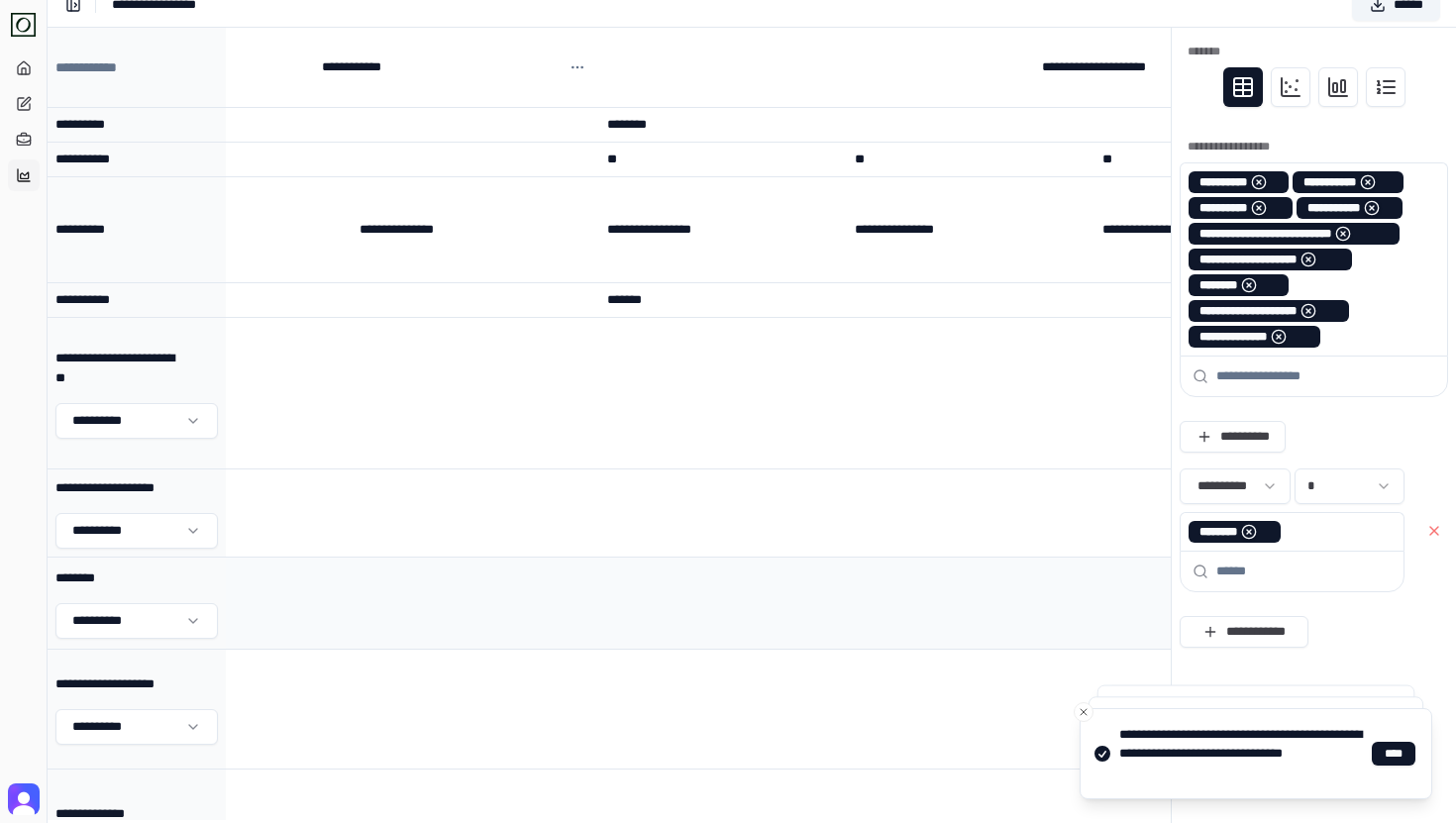 scroll, scrollTop: 0, scrollLeft: 2463, axis: horizontal 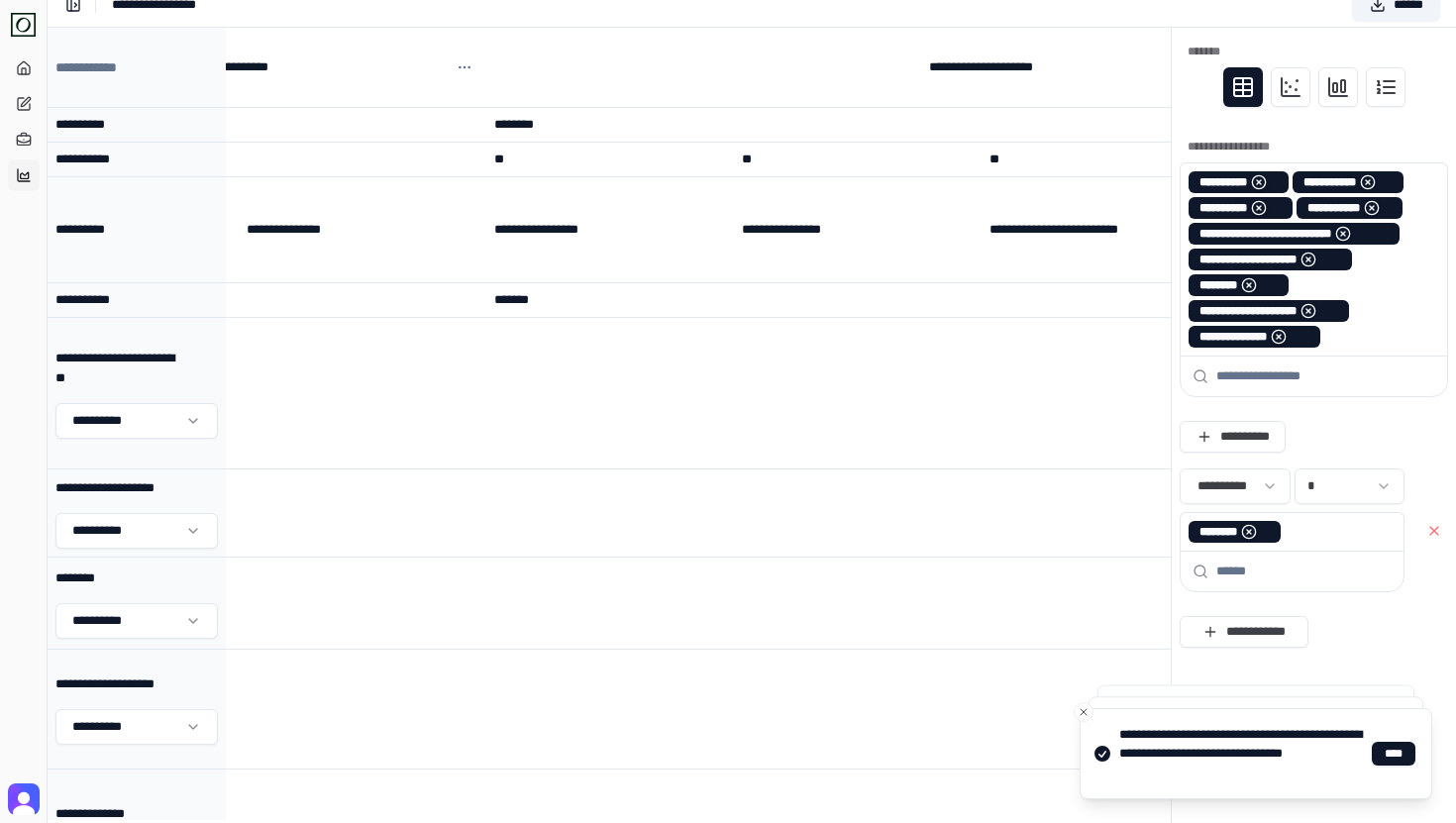 click at bounding box center [1303, 571] 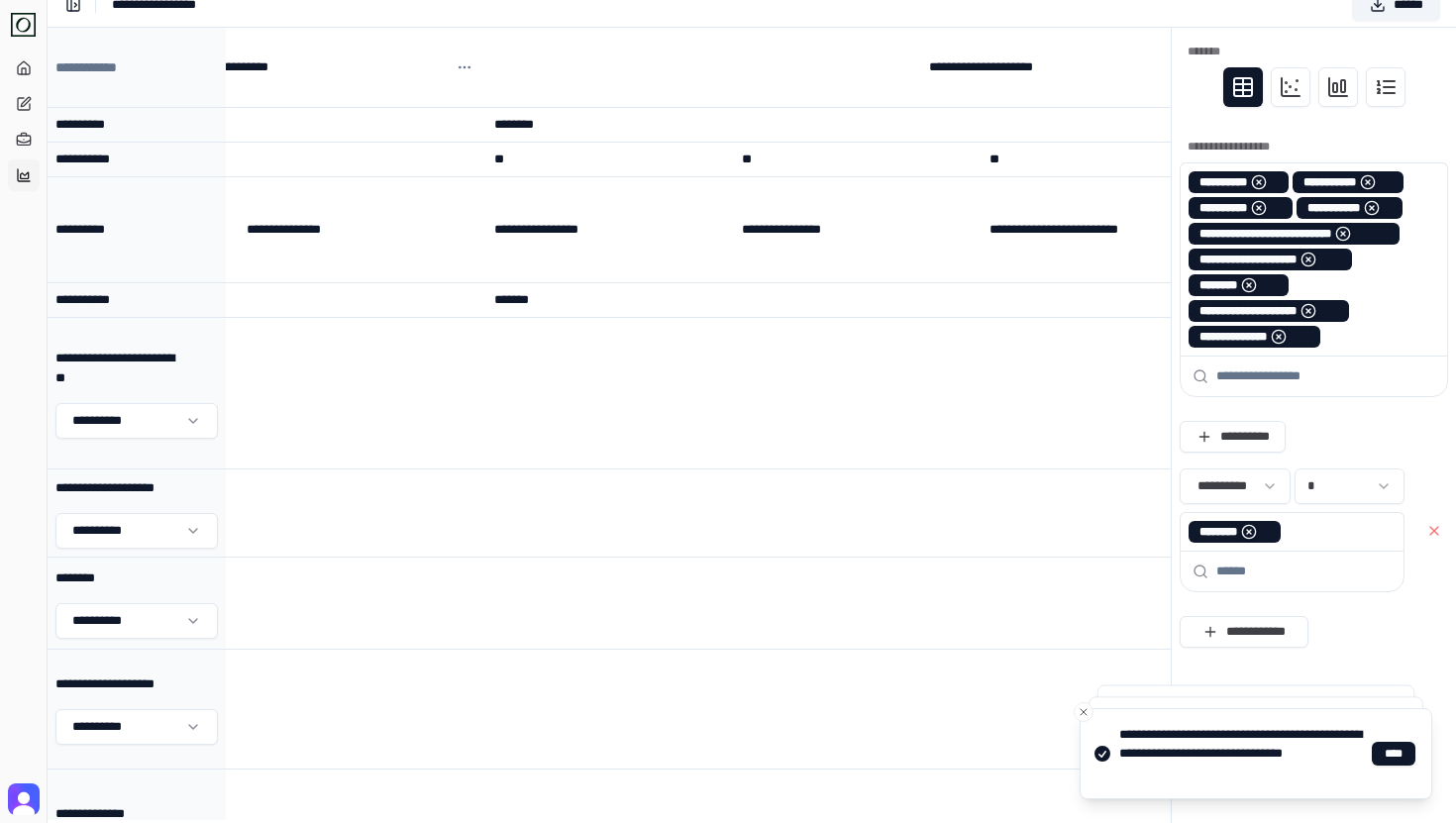 click at bounding box center (1249, 532) 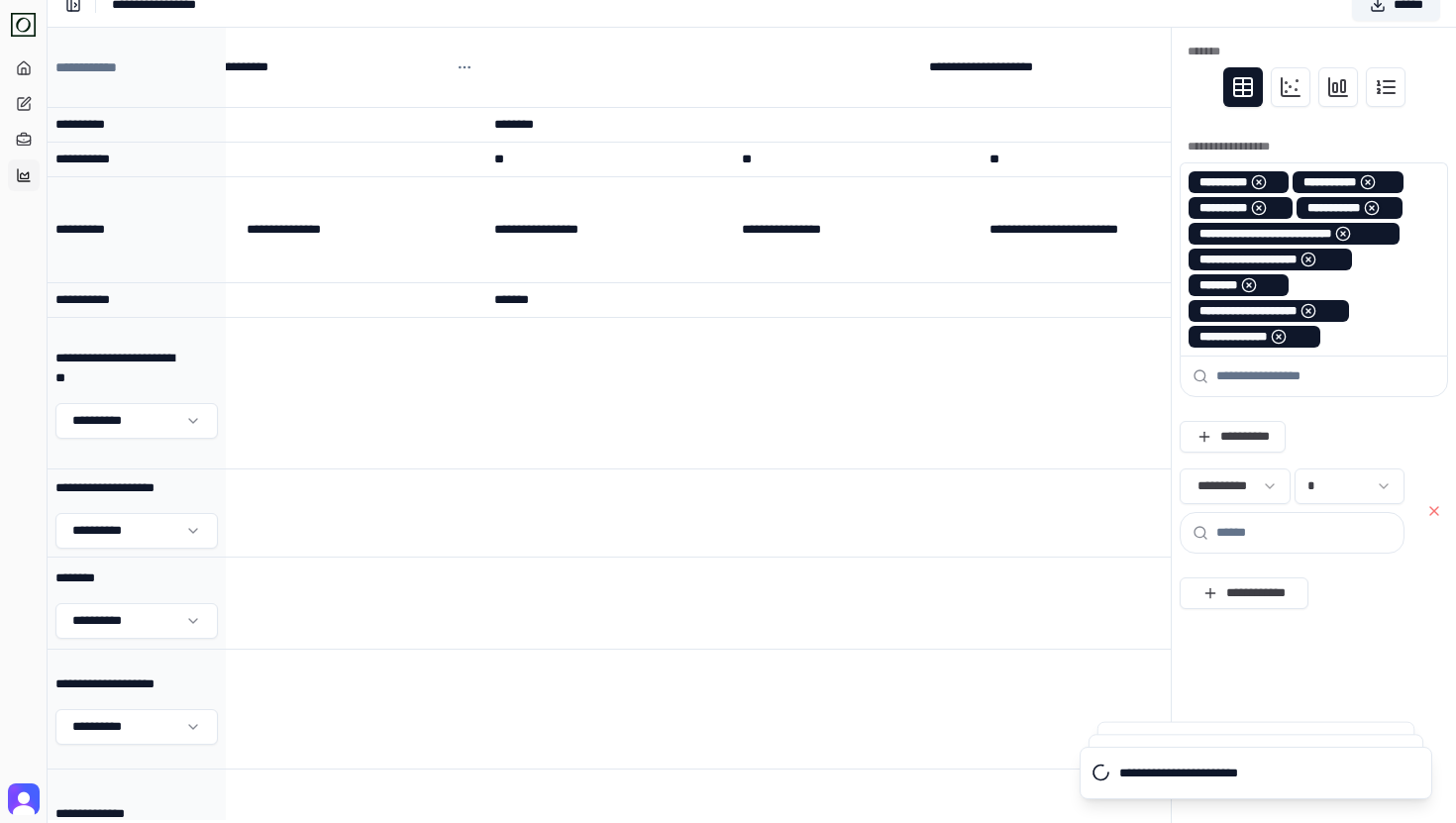 click at bounding box center (1303, 533) 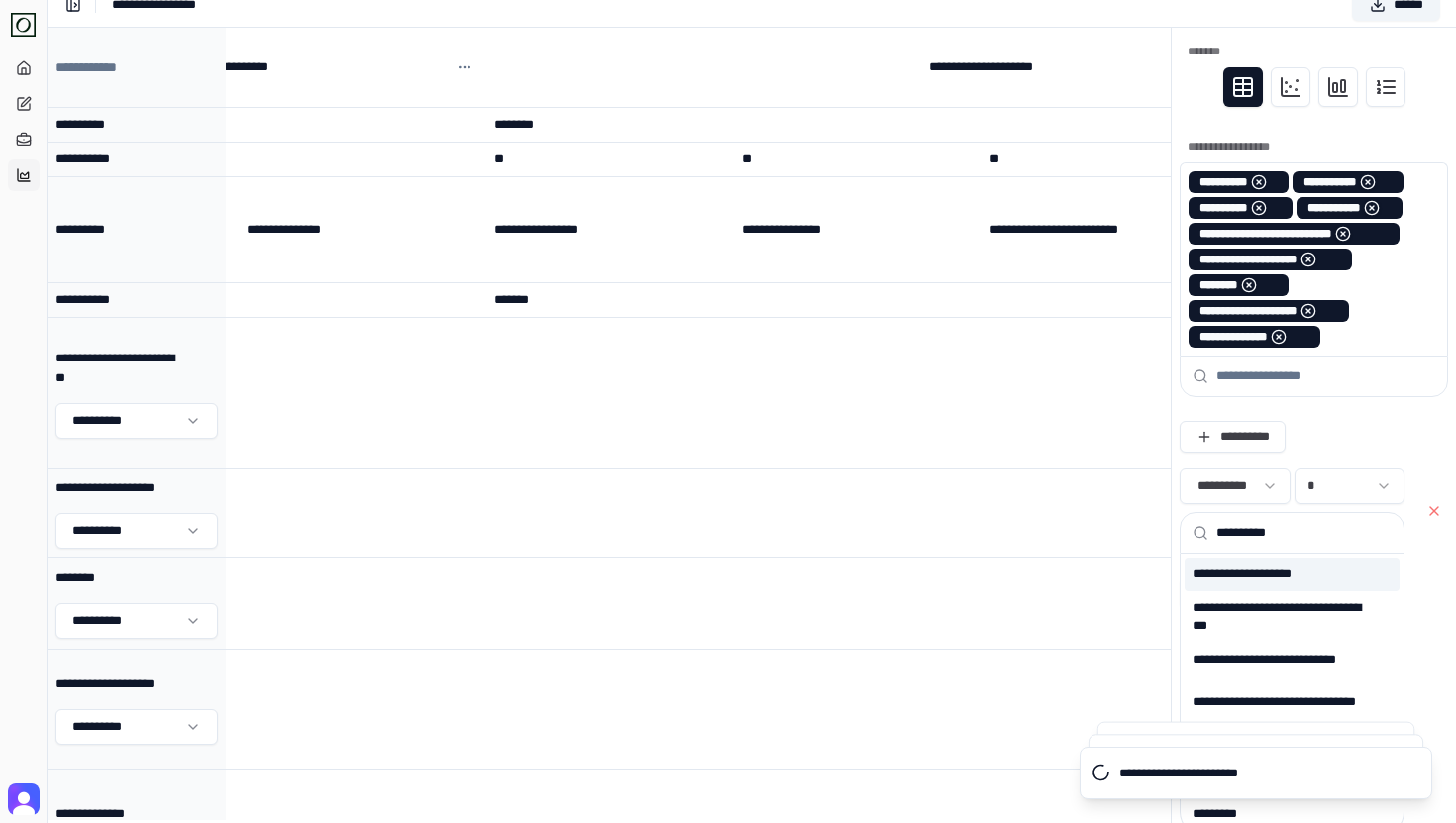 type on "**********" 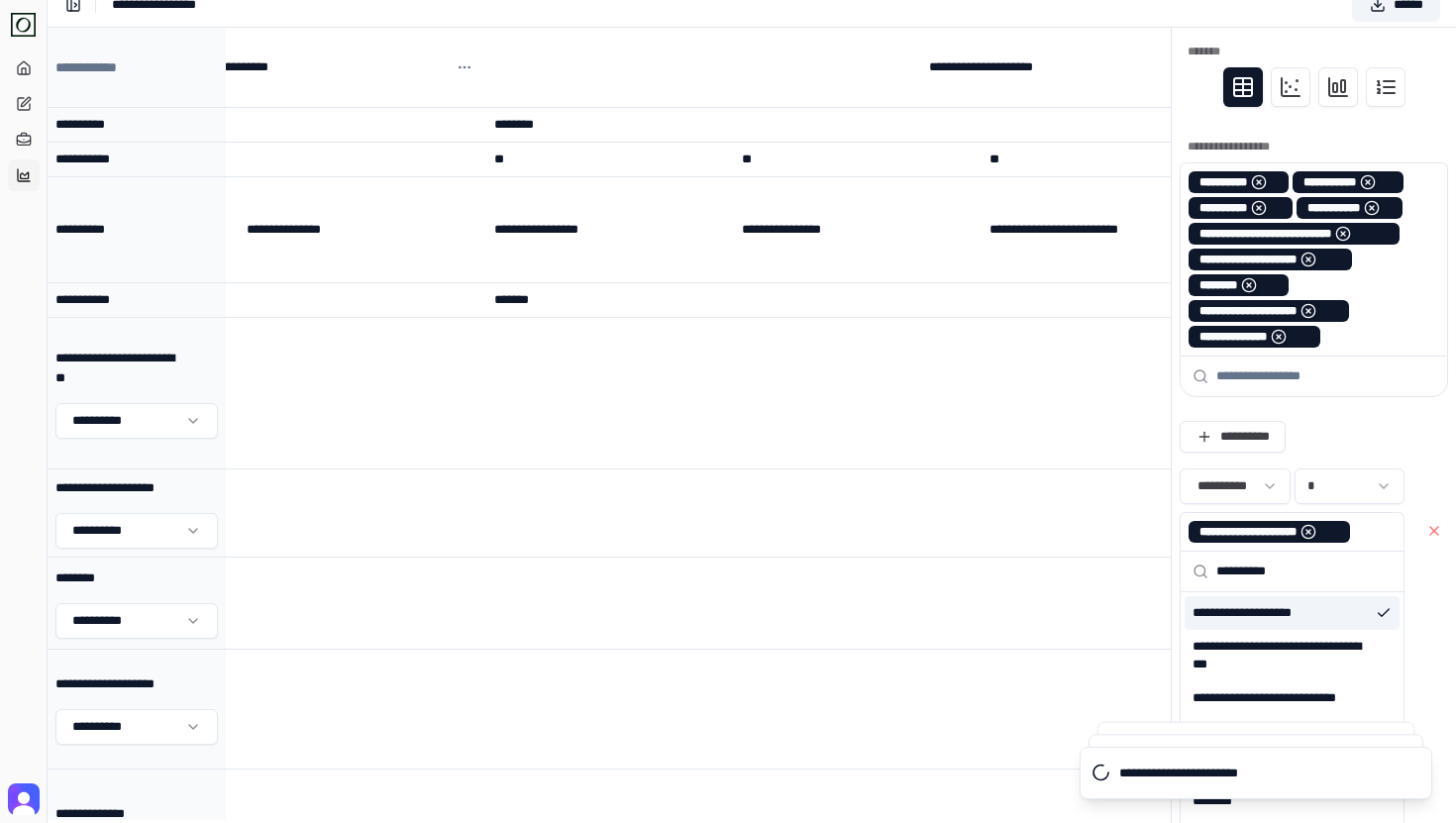 click on "**********" at bounding box center [1313, 437] 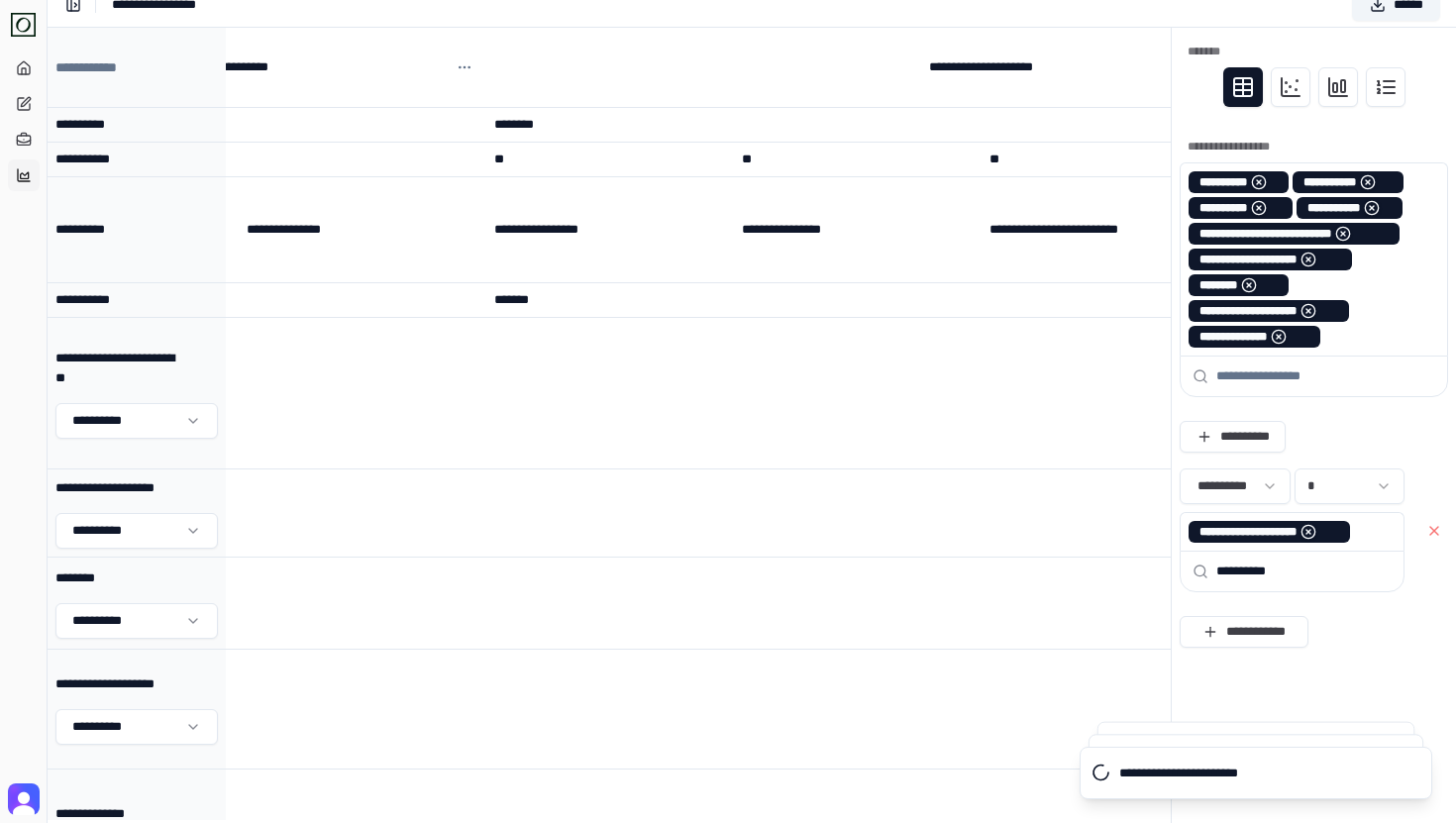 click at bounding box center [1325, 376] 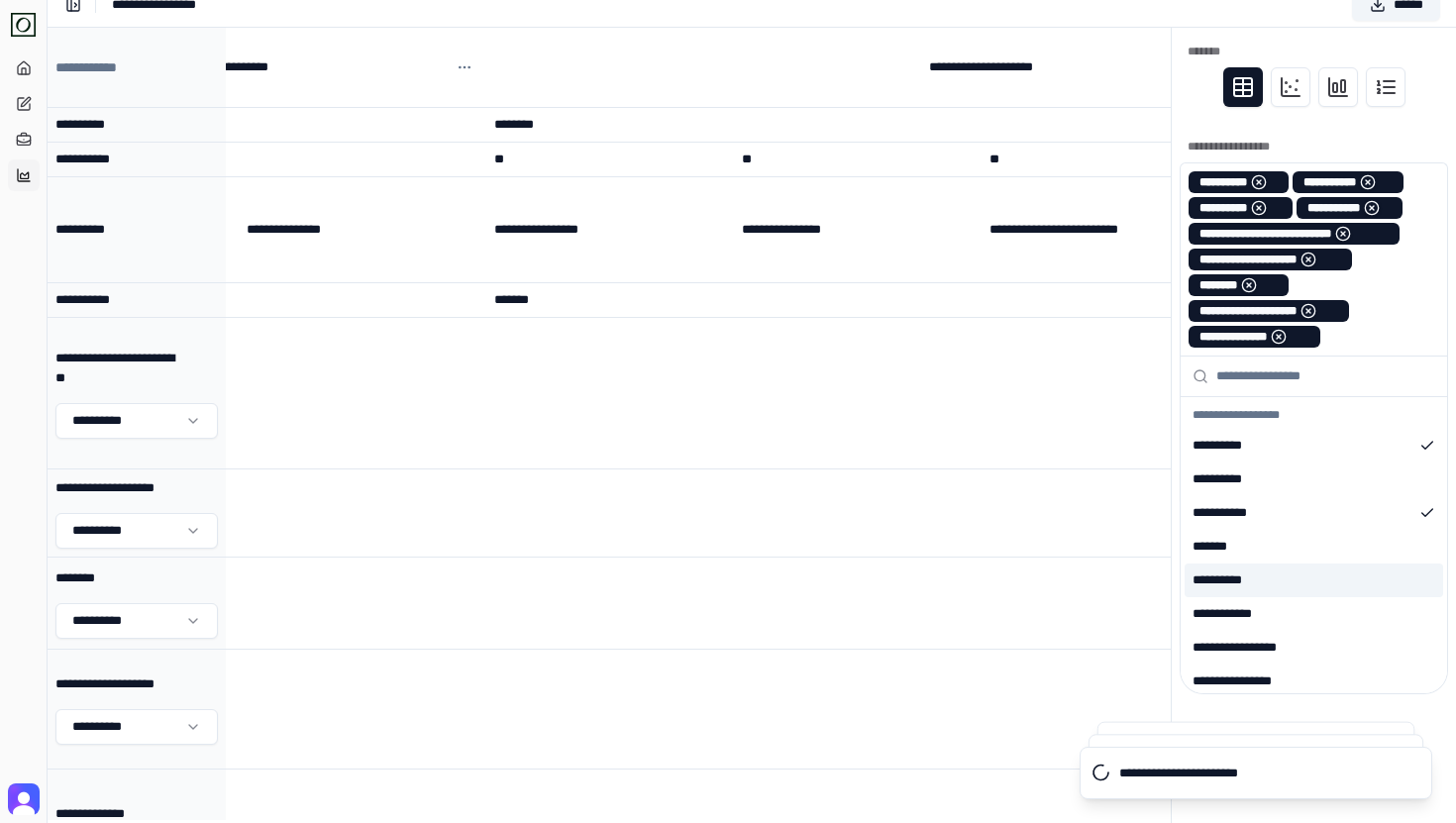 scroll, scrollTop: 133, scrollLeft: 0, axis: vertical 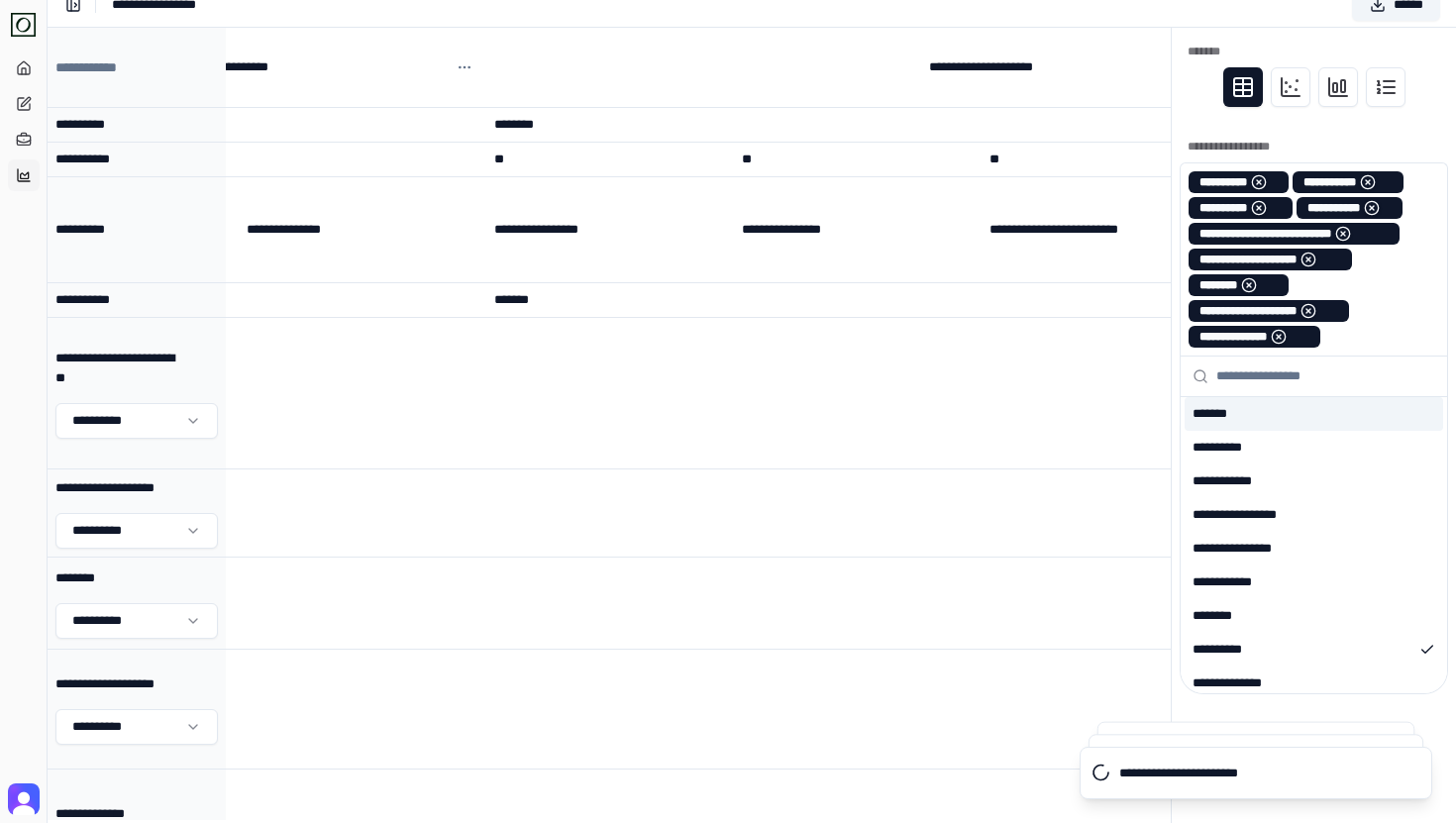 click on "**********" at bounding box center [1313, 263] 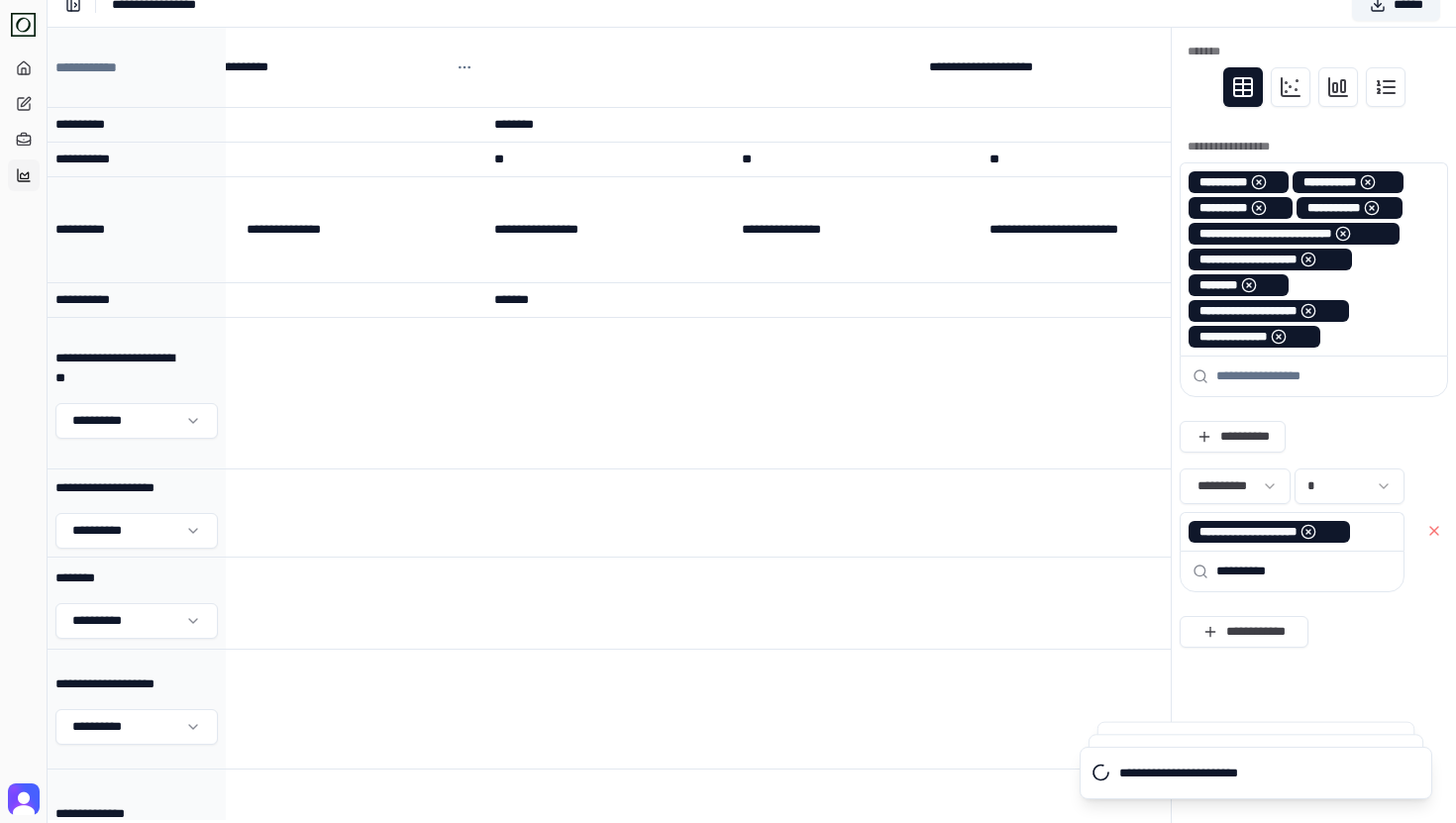 click at bounding box center [1325, 376] 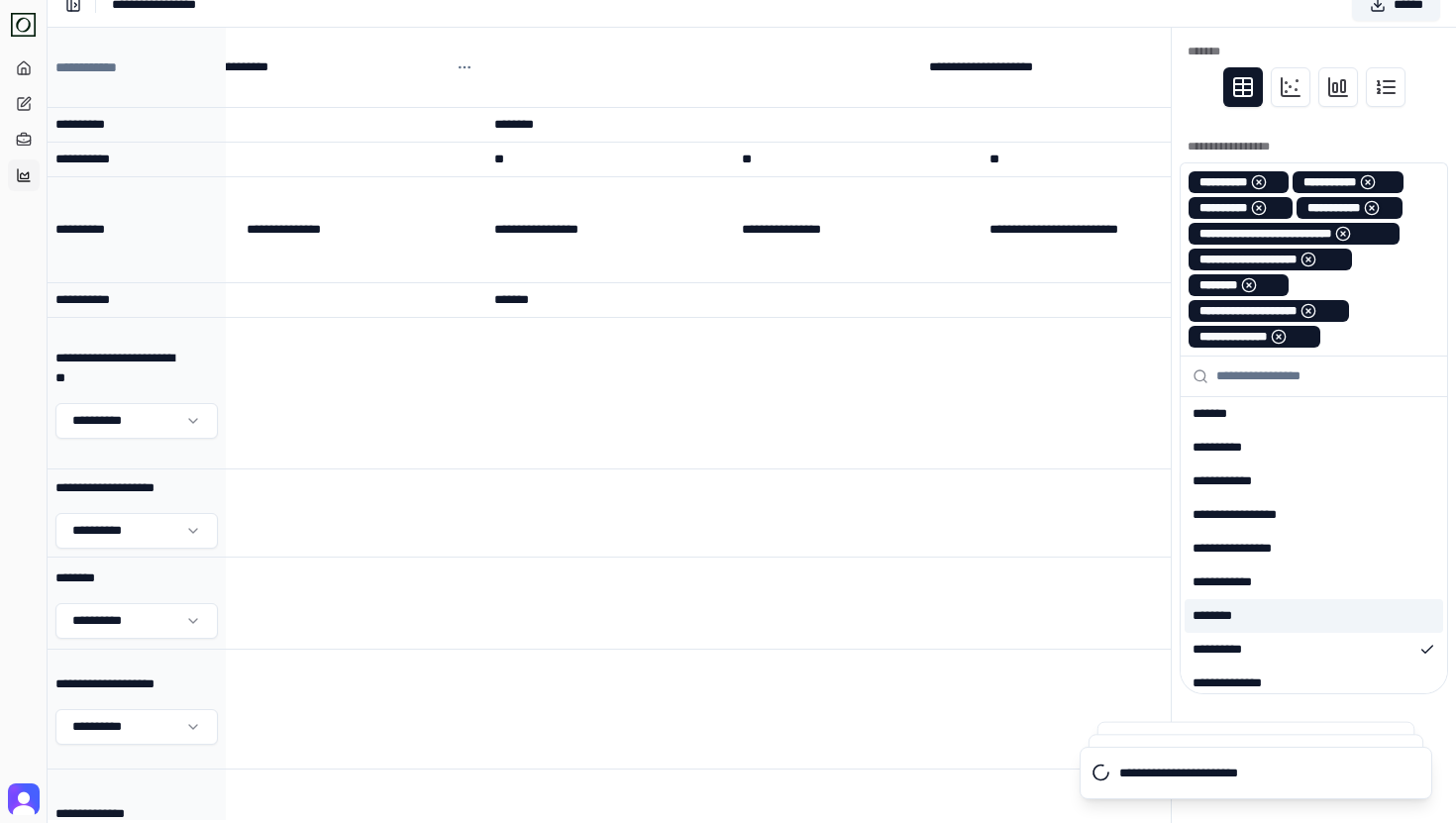 scroll, scrollTop: 231, scrollLeft: 0, axis: vertical 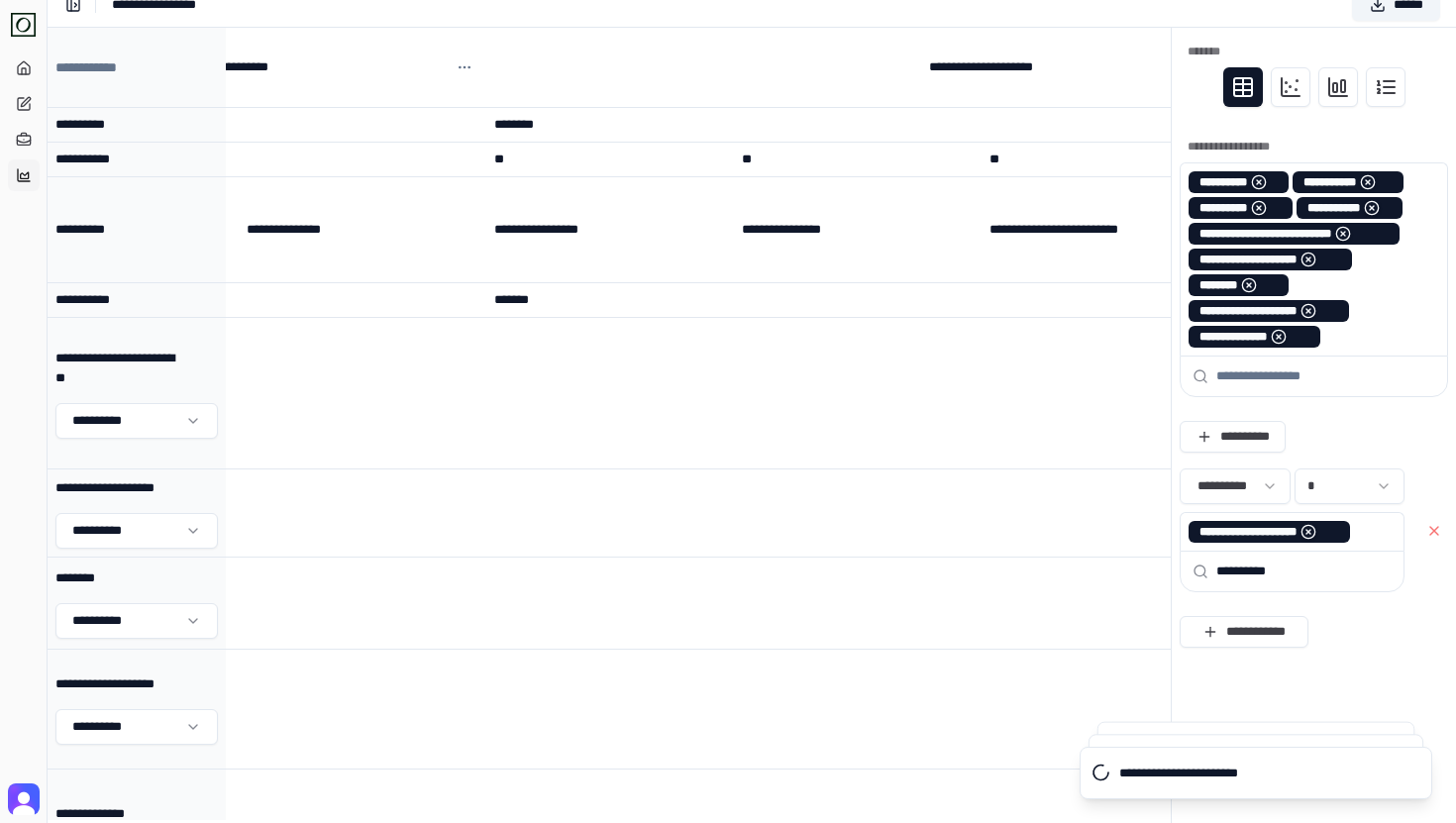 click on "**********" at bounding box center [1313, 147] 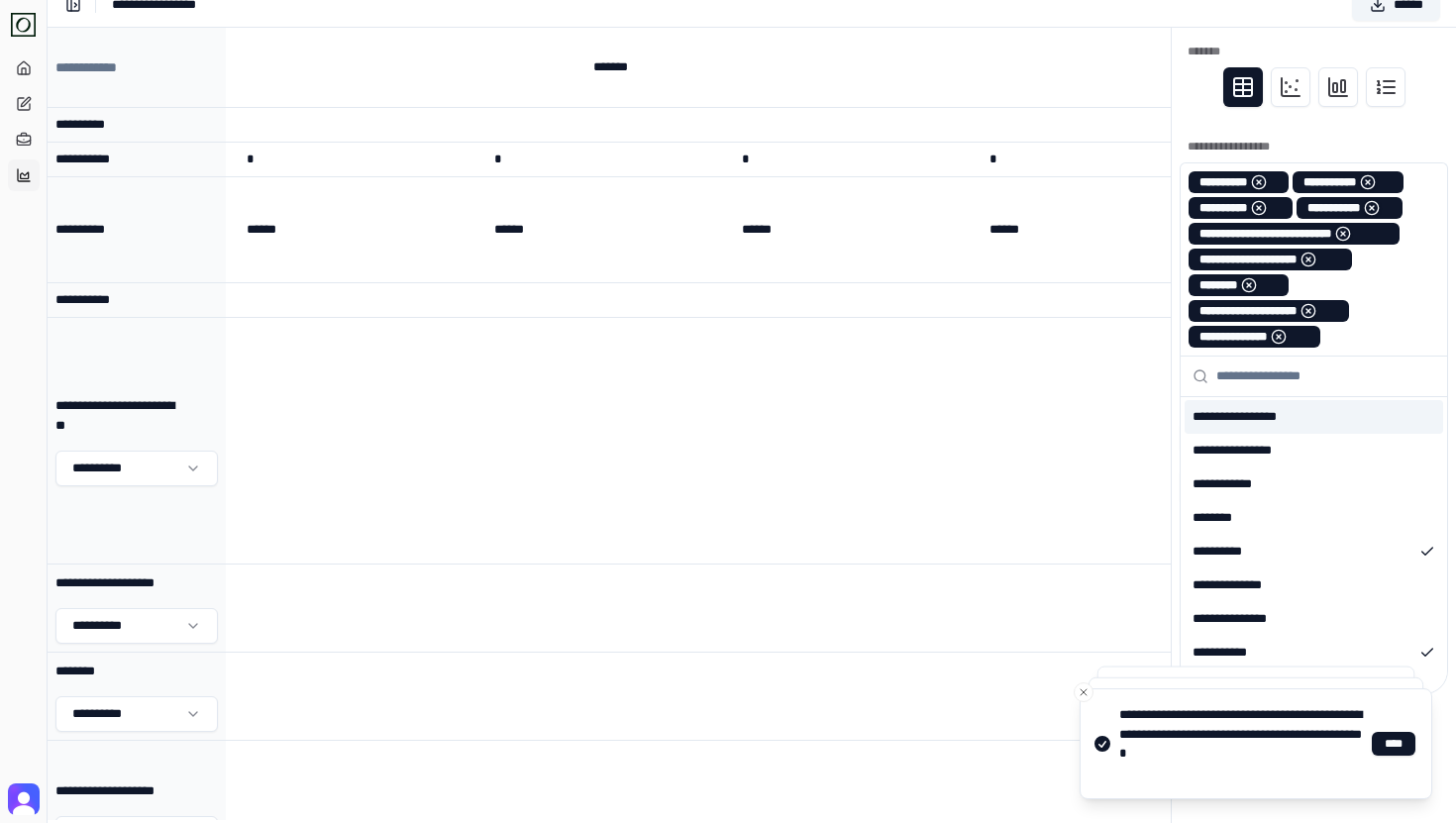 click at bounding box center (1325, 376) 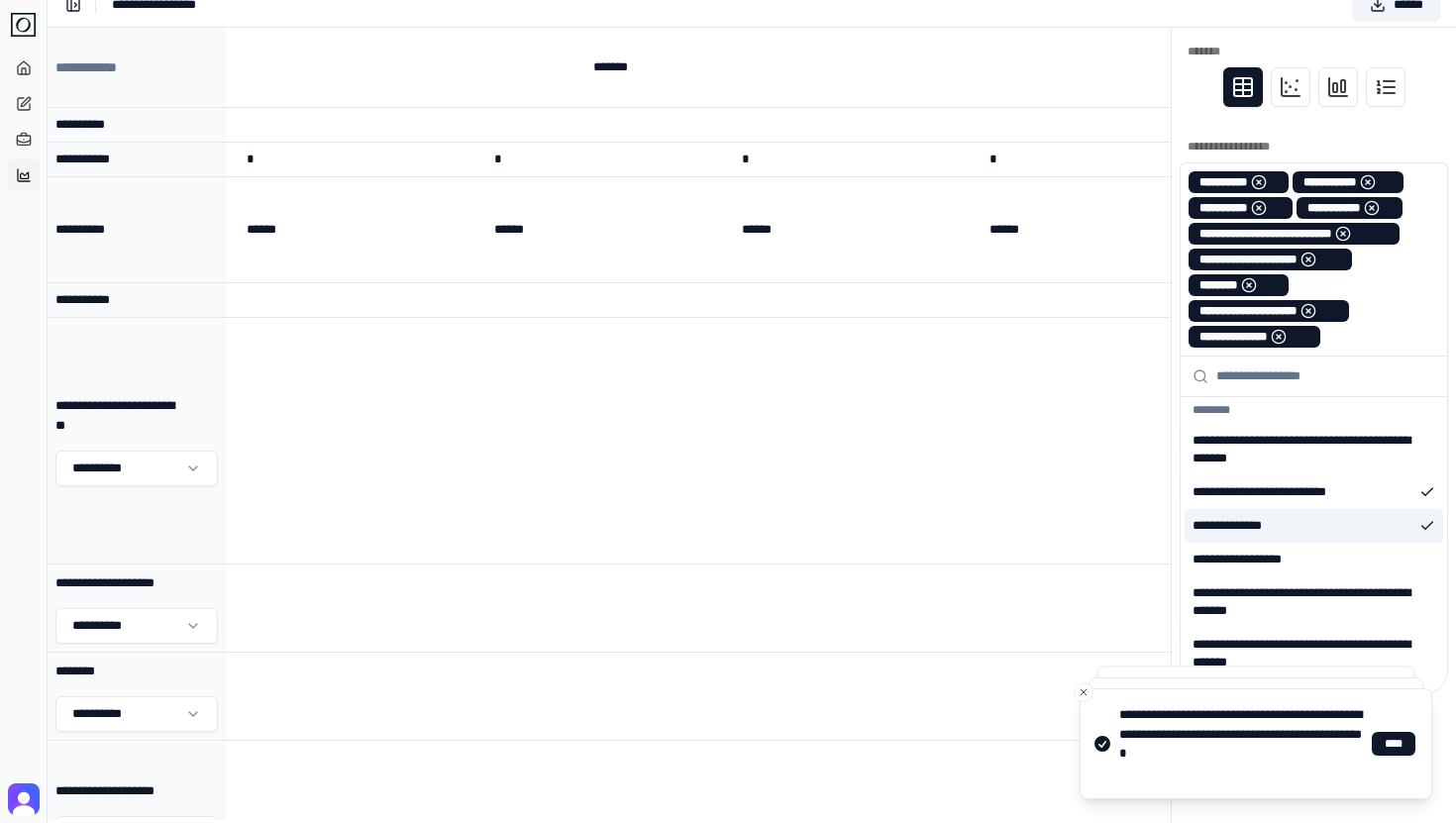 scroll, scrollTop: 704, scrollLeft: 0, axis: vertical 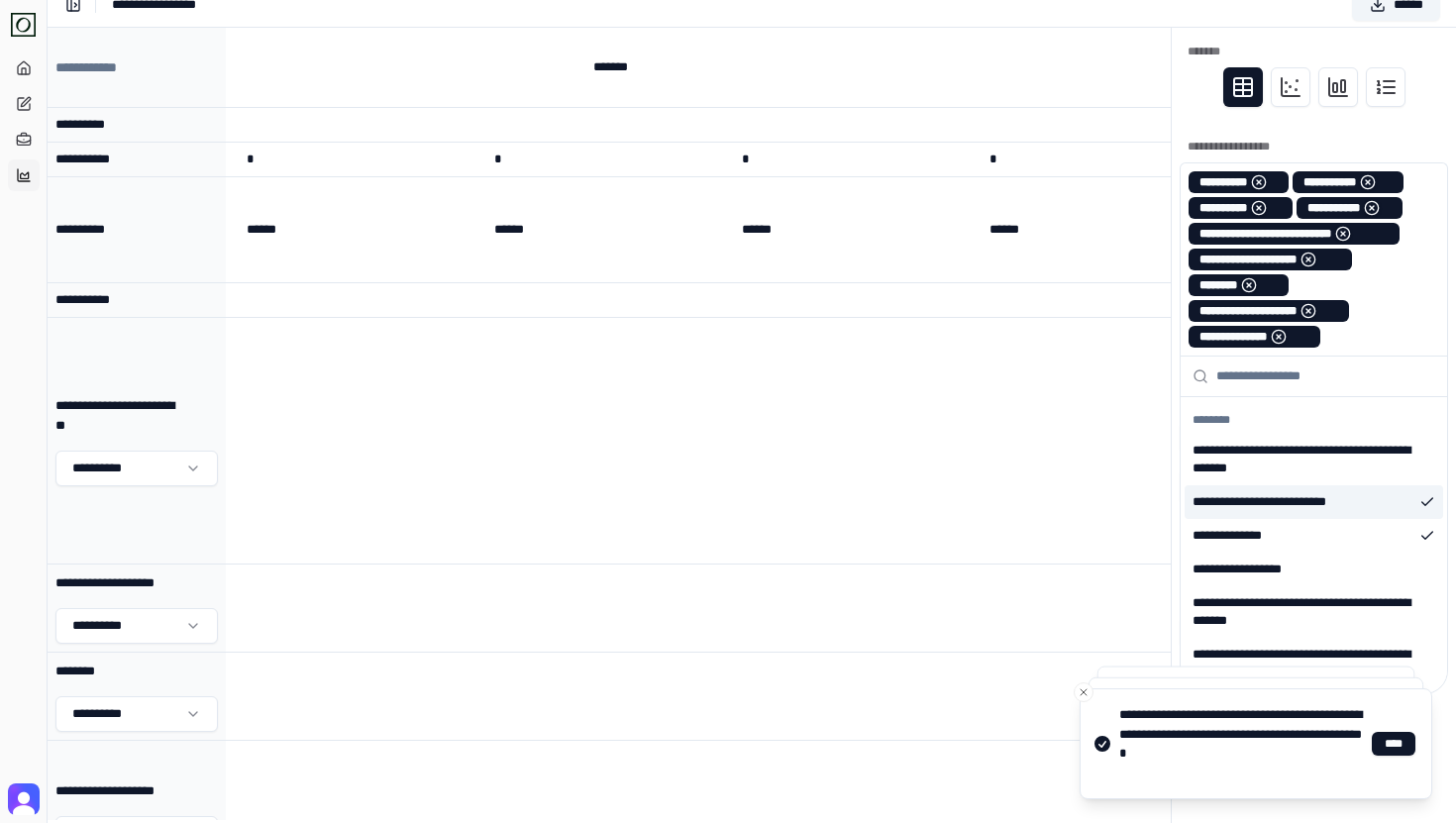 click on "**********" at bounding box center (1313, 502) 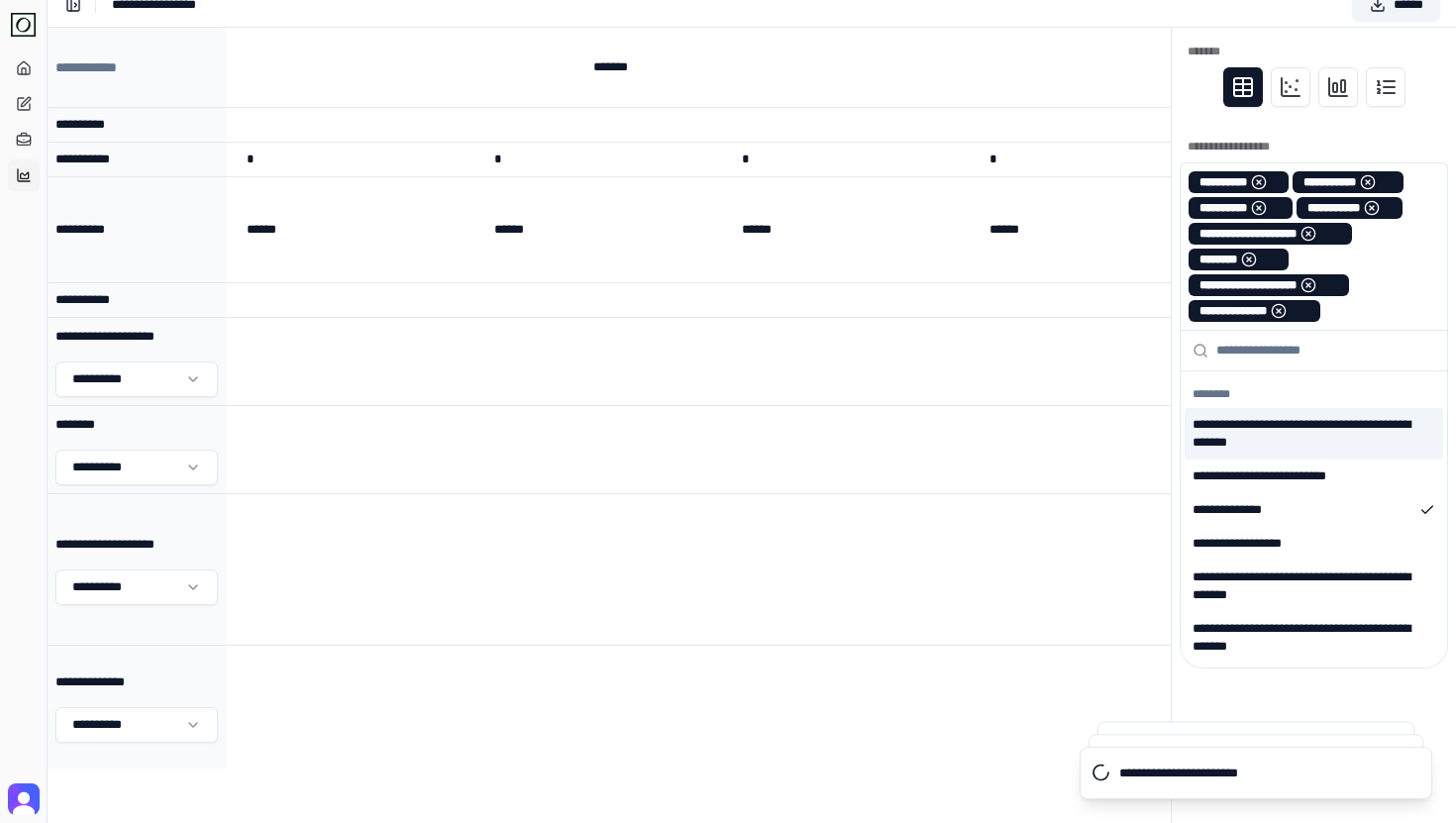 click on "**********" at bounding box center [1313, 434] 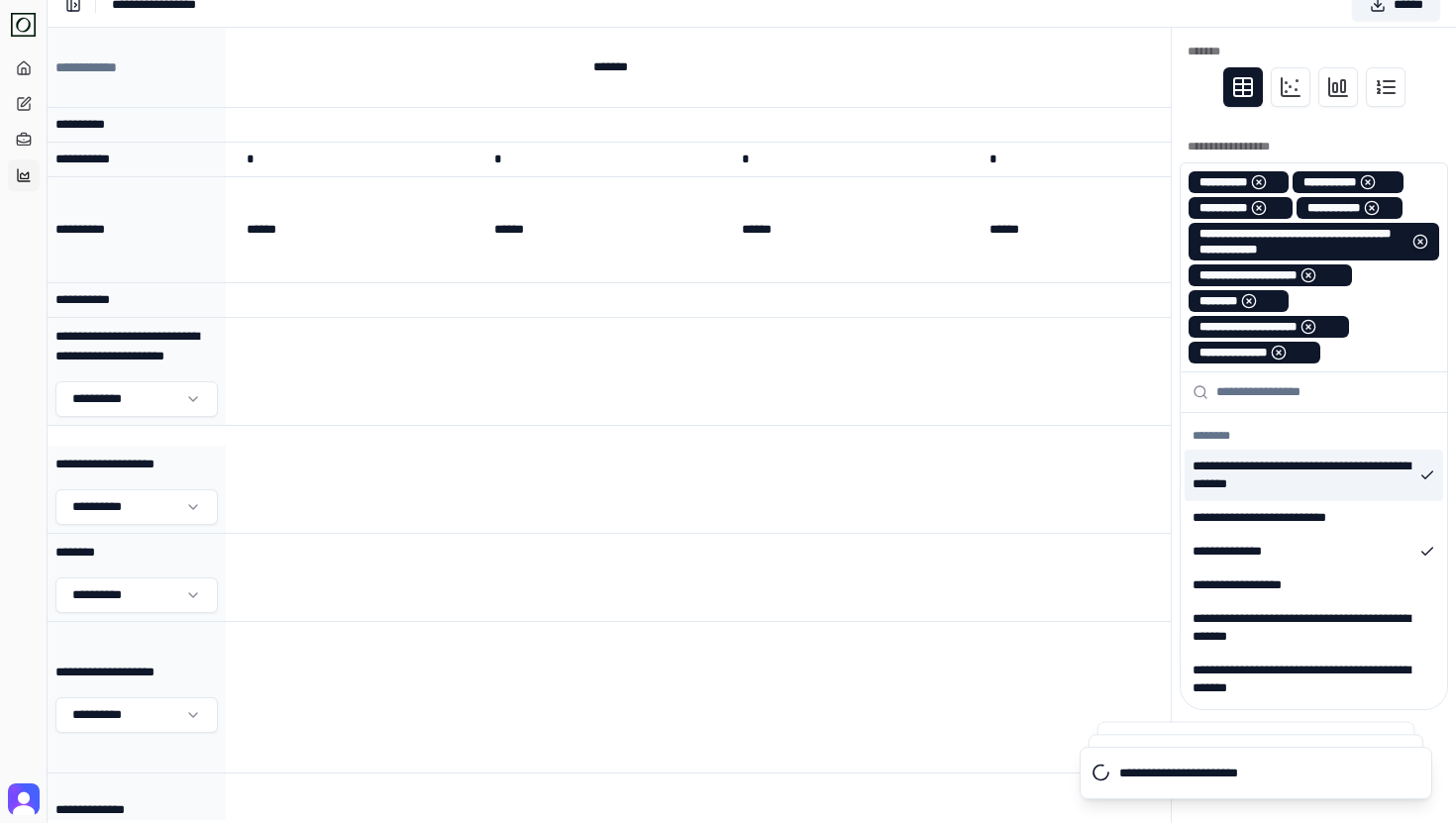 click on "*******" at bounding box center (610, 67) 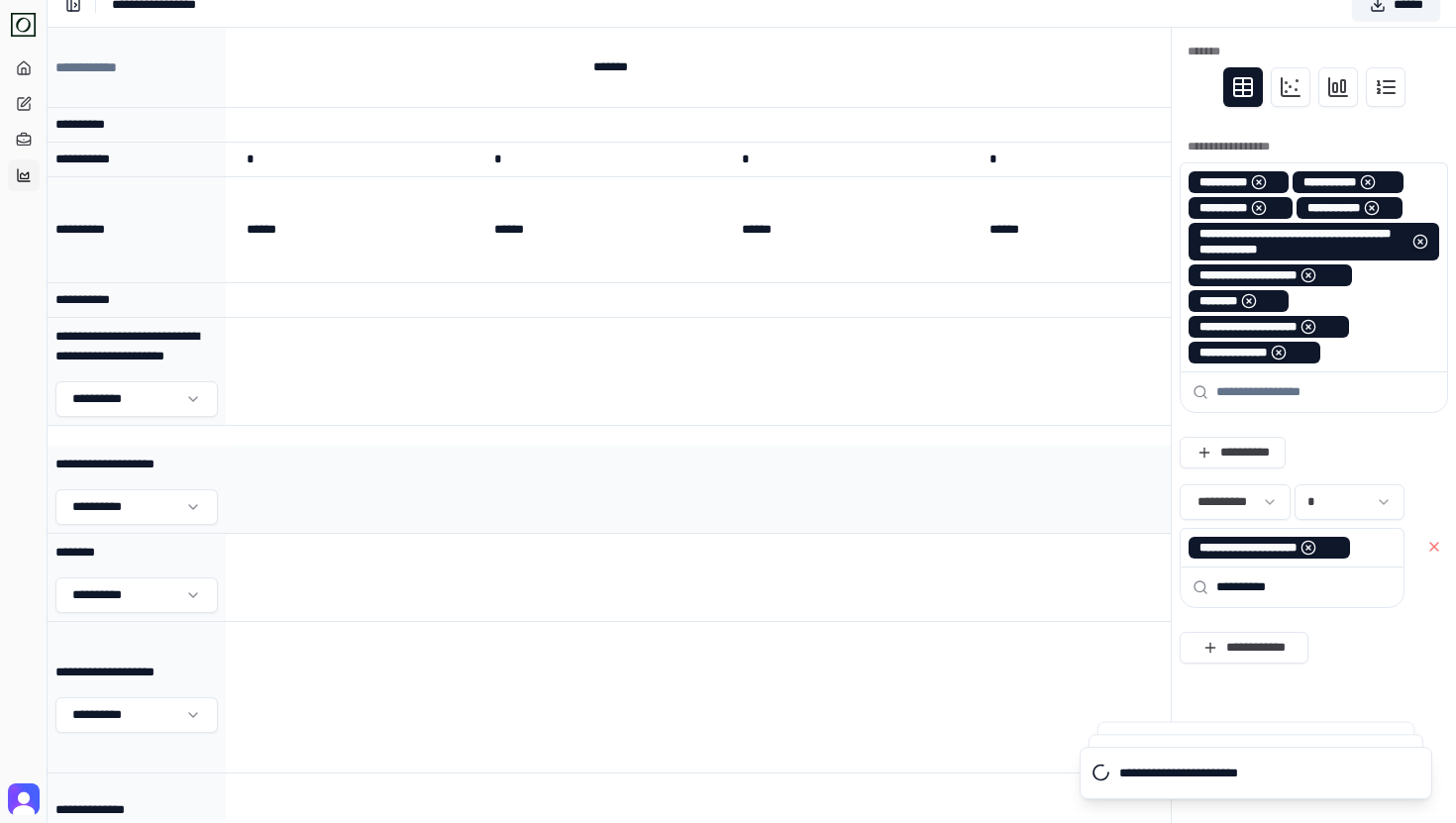 scroll, scrollTop: 76, scrollLeft: 2463, axis: both 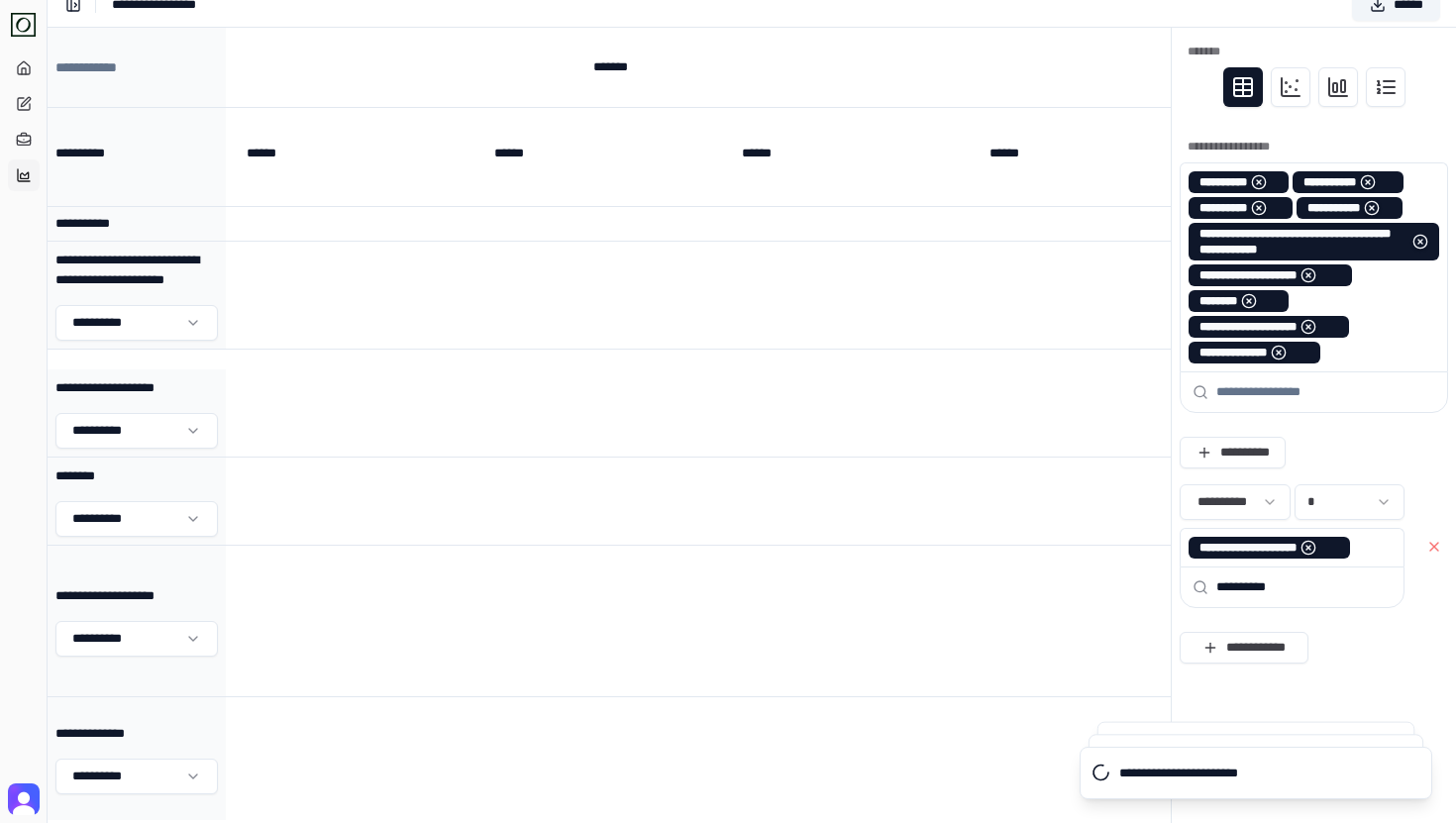 click at bounding box center [1325, 392] 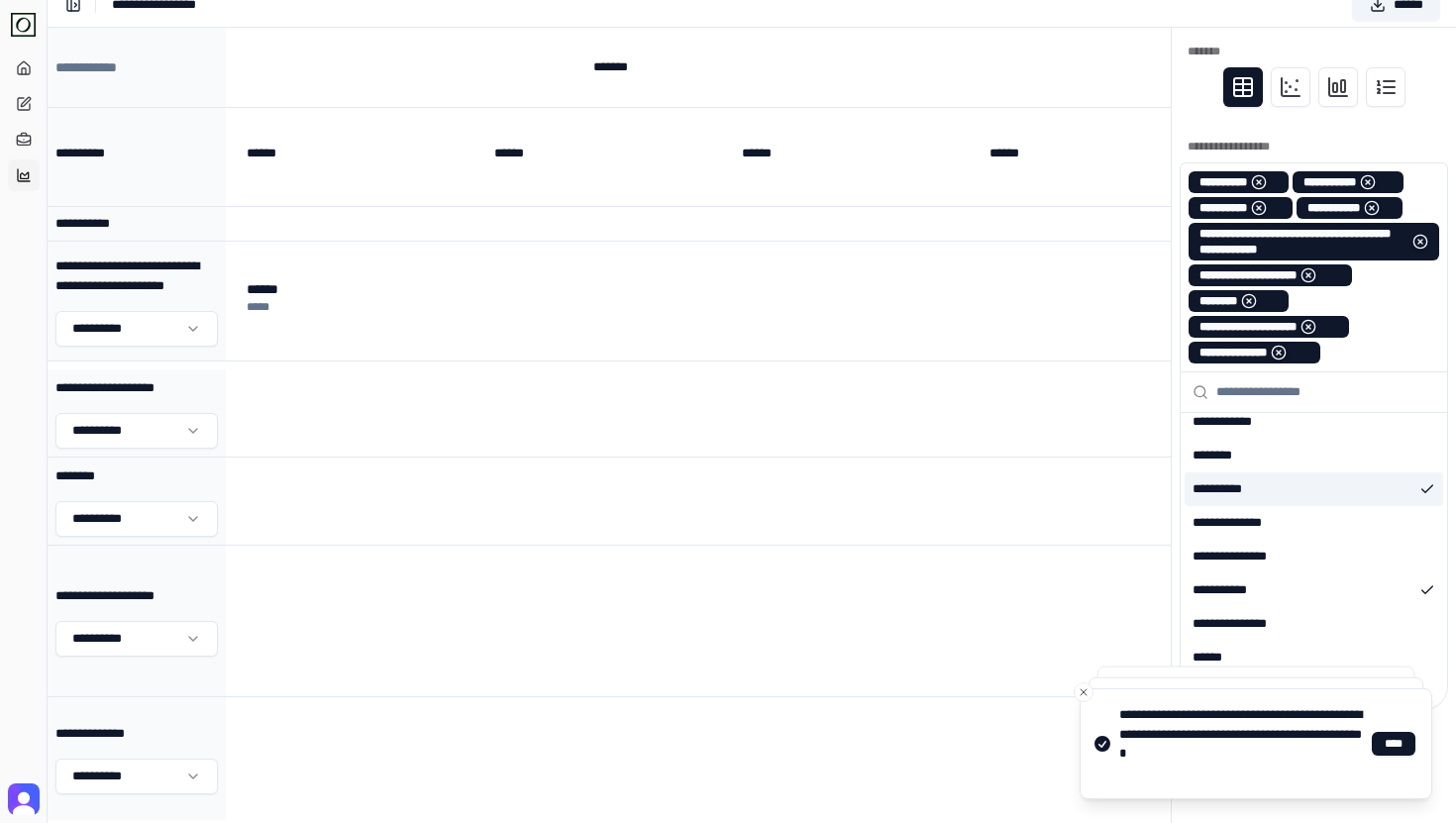 scroll, scrollTop: 306, scrollLeft: 0, axis: vertical 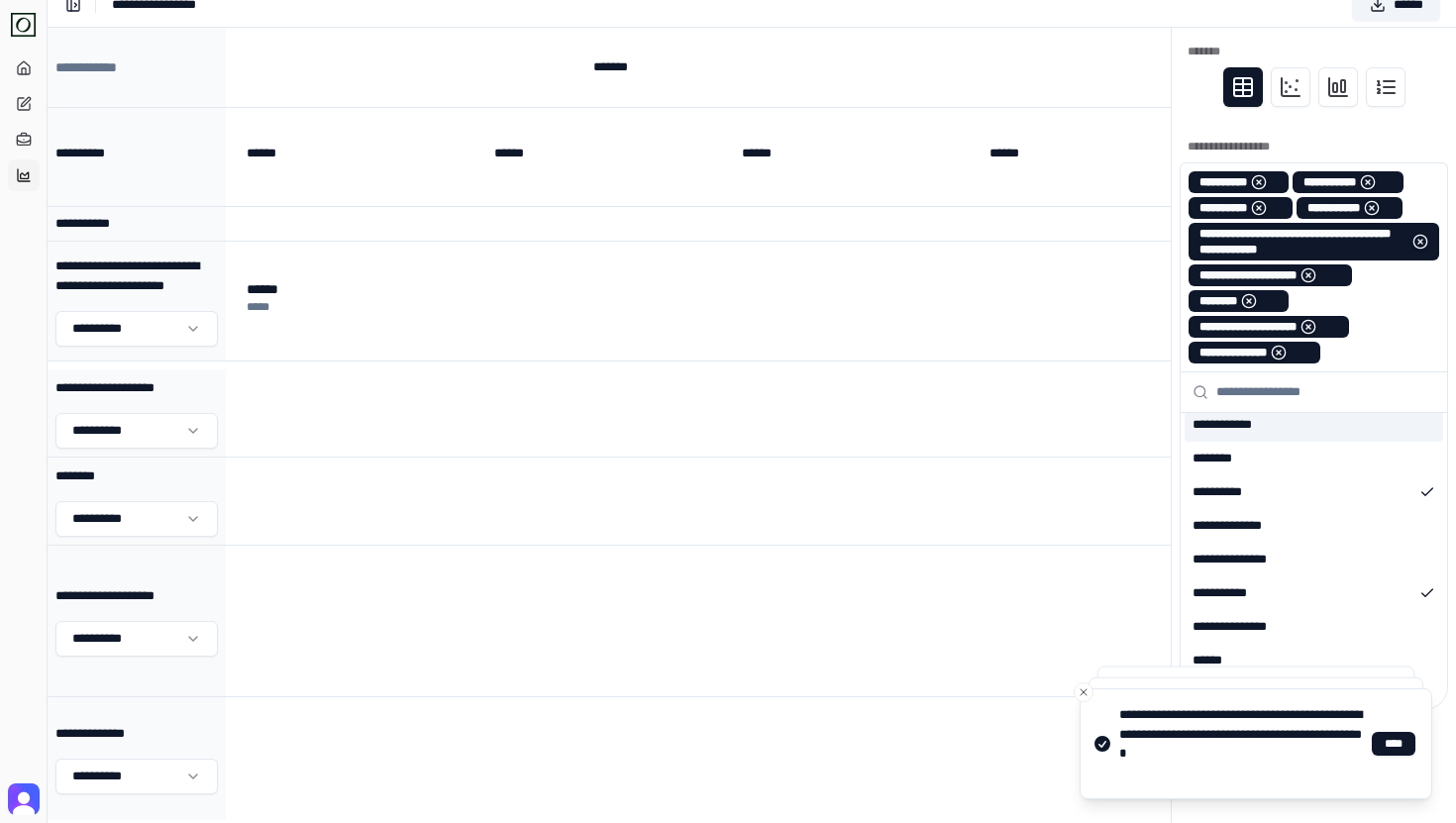 click on "*******" at bounding box center [1313, 71] 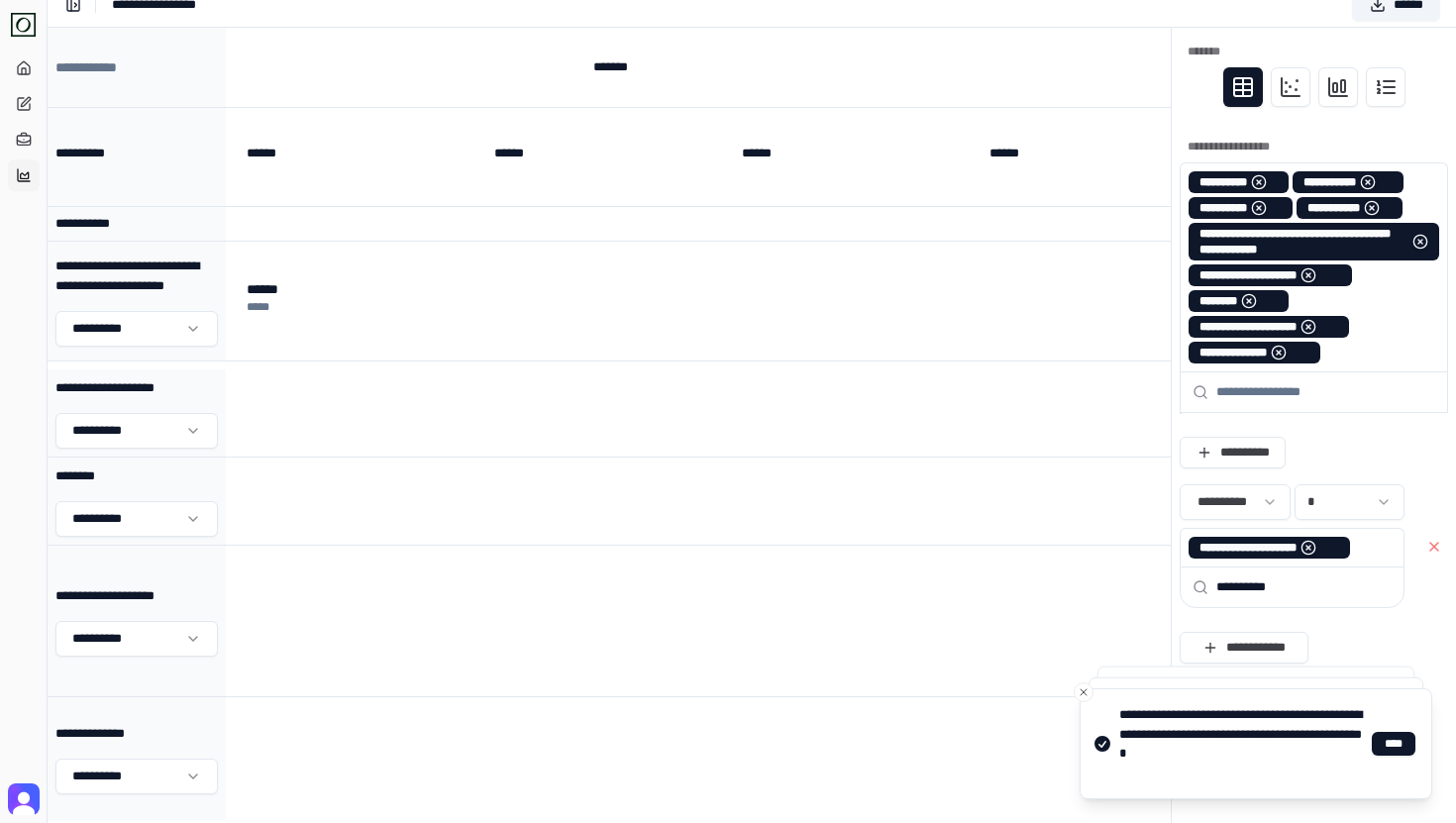 click at bounding box center (1325, 392) 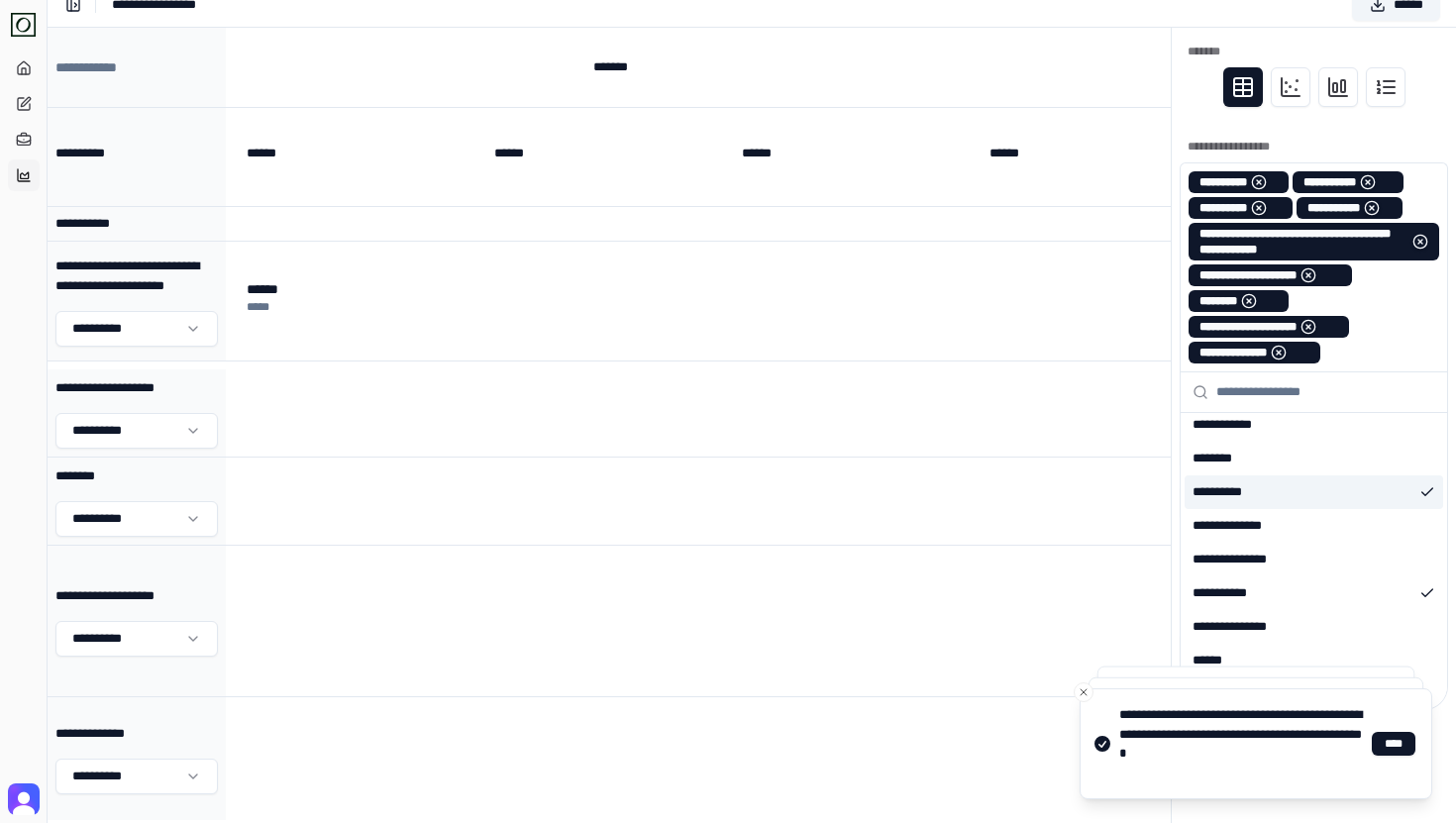 click on "**********" at bounding box center (1313, 492) 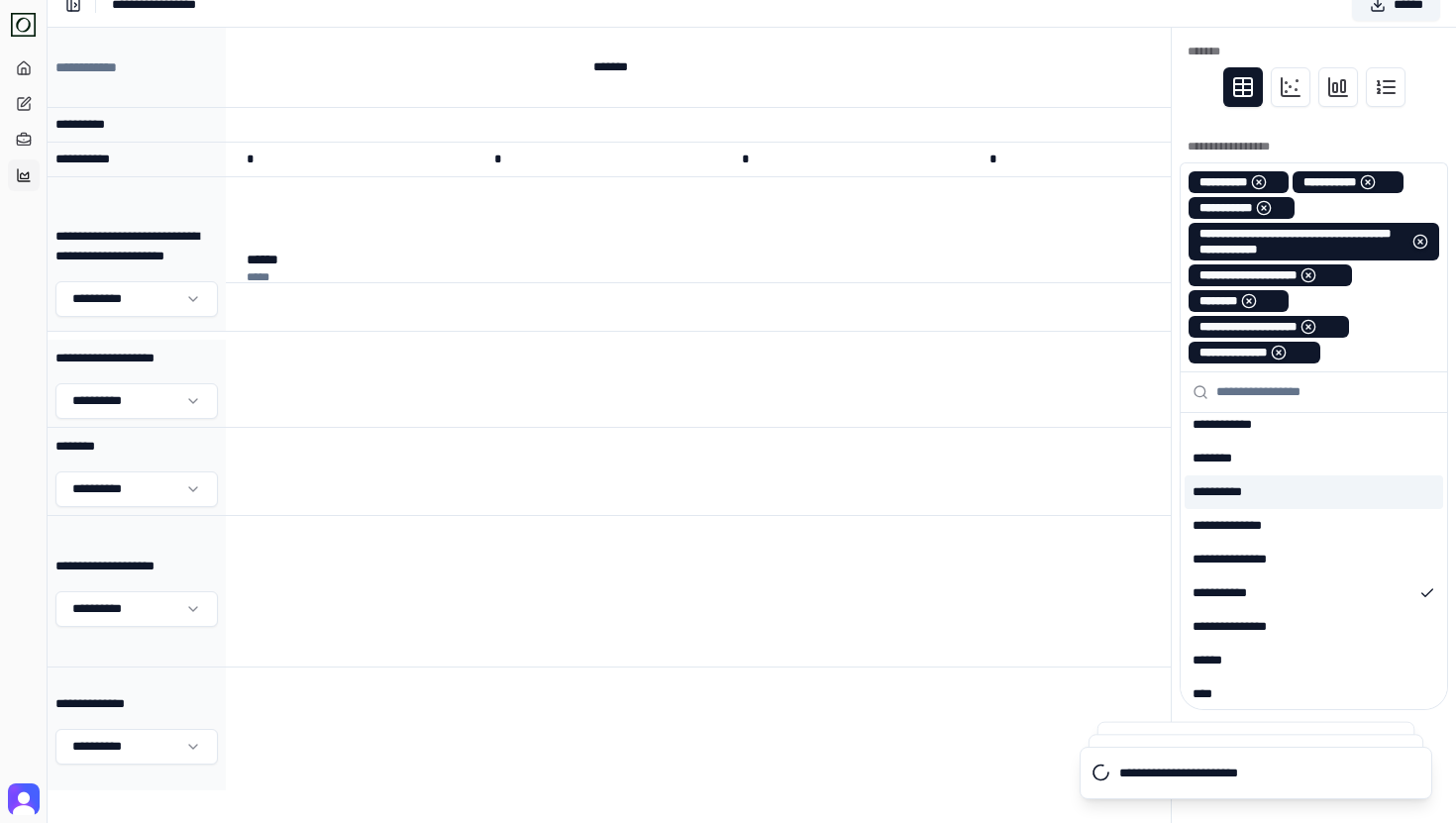 scroll, scrollTop: 0, scrollLeft: 2463, axis: horizontal 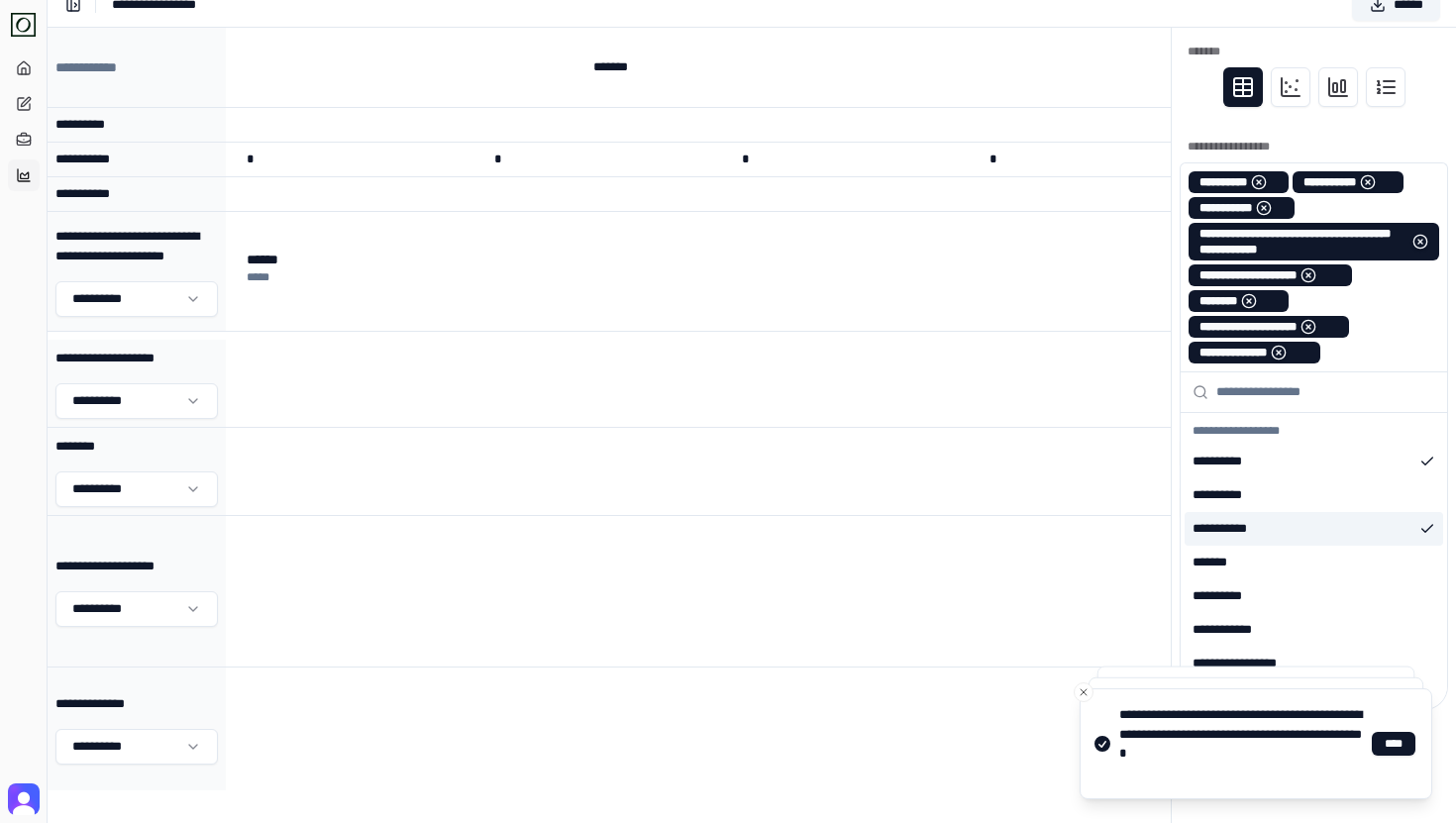 click on "**********" at bounding box center (1313, 529) 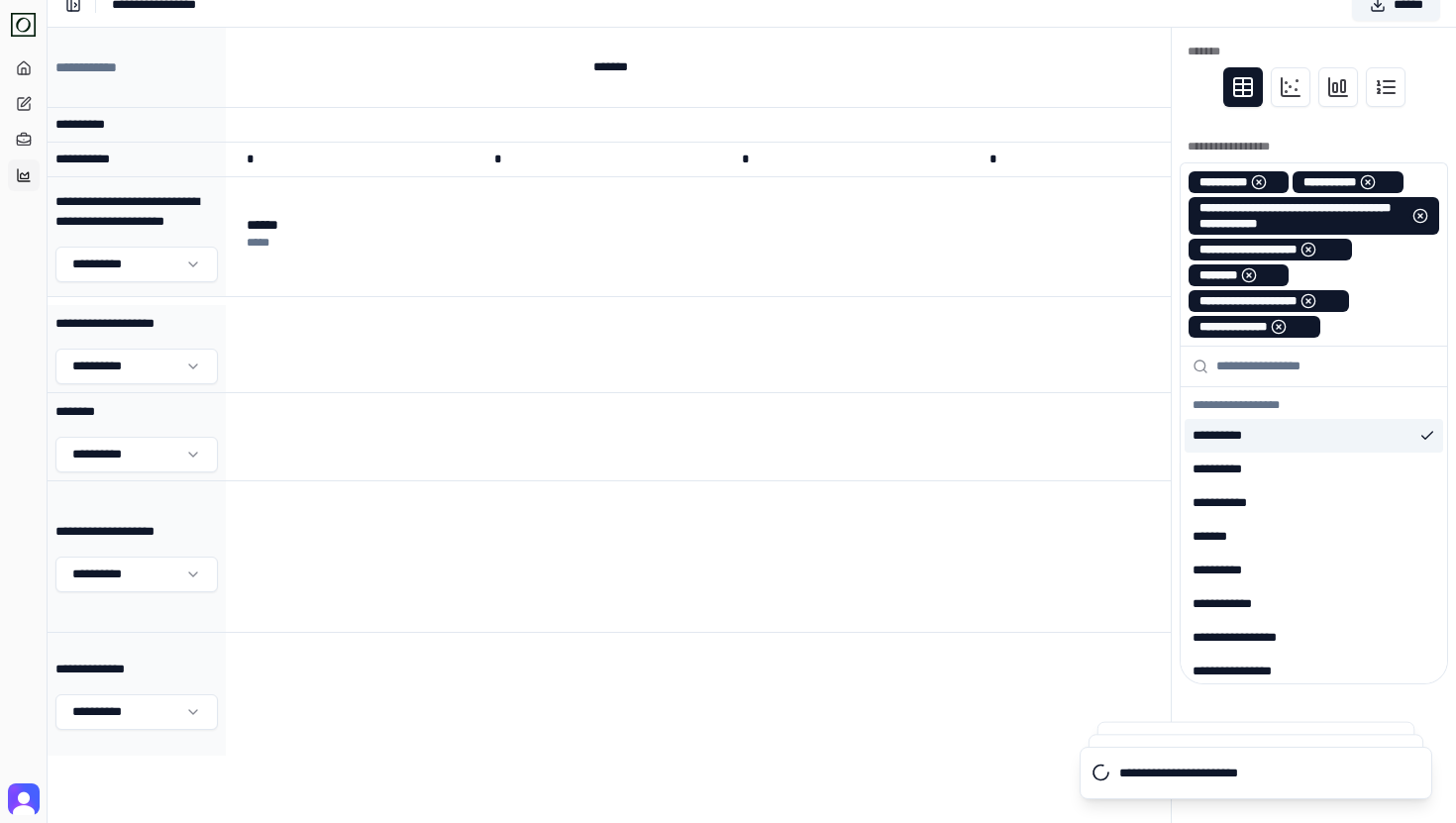 click on "**********" at bounding box center [1313, 436] 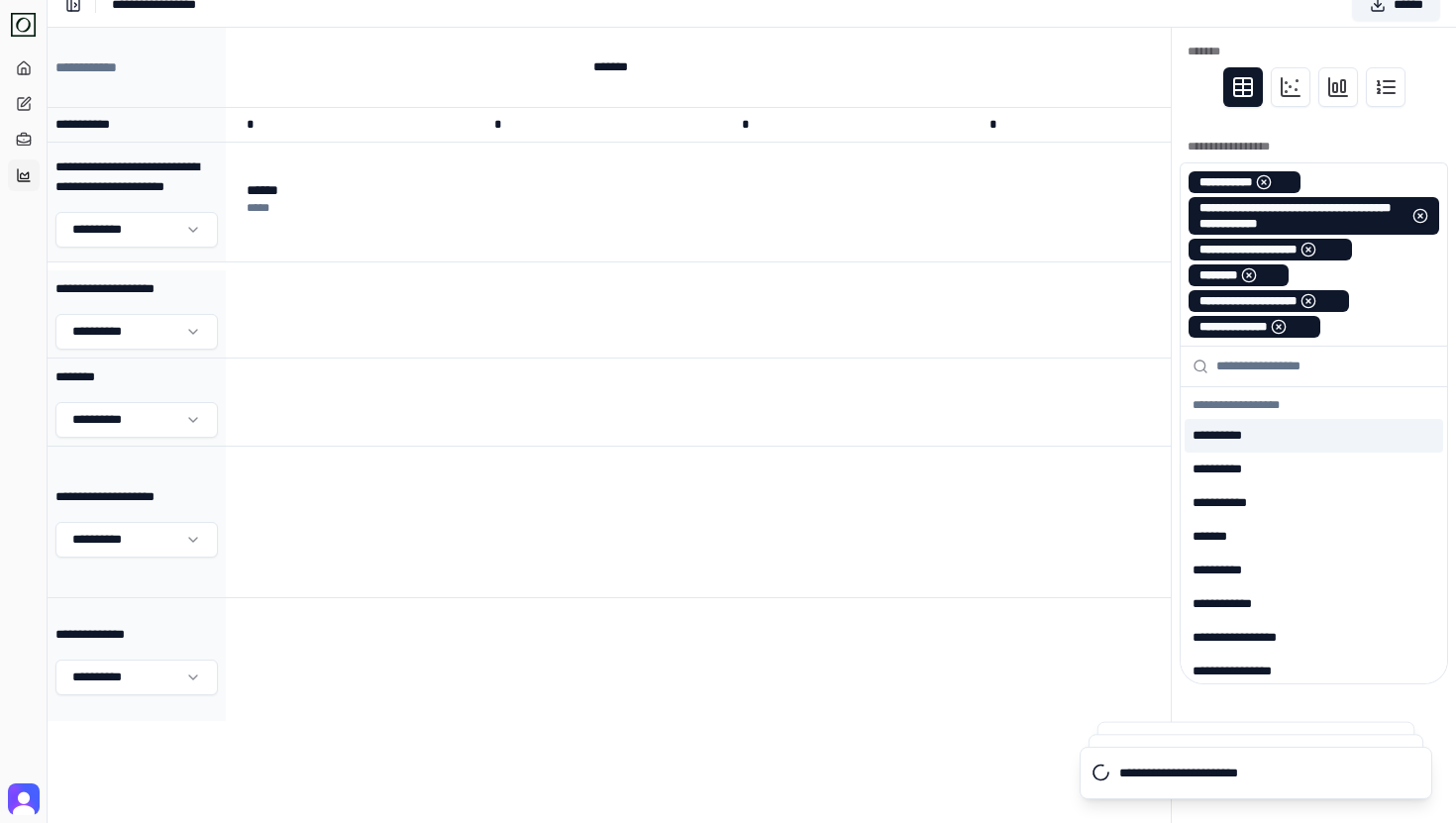 click on "**********" at bounding box center (1313, 436) 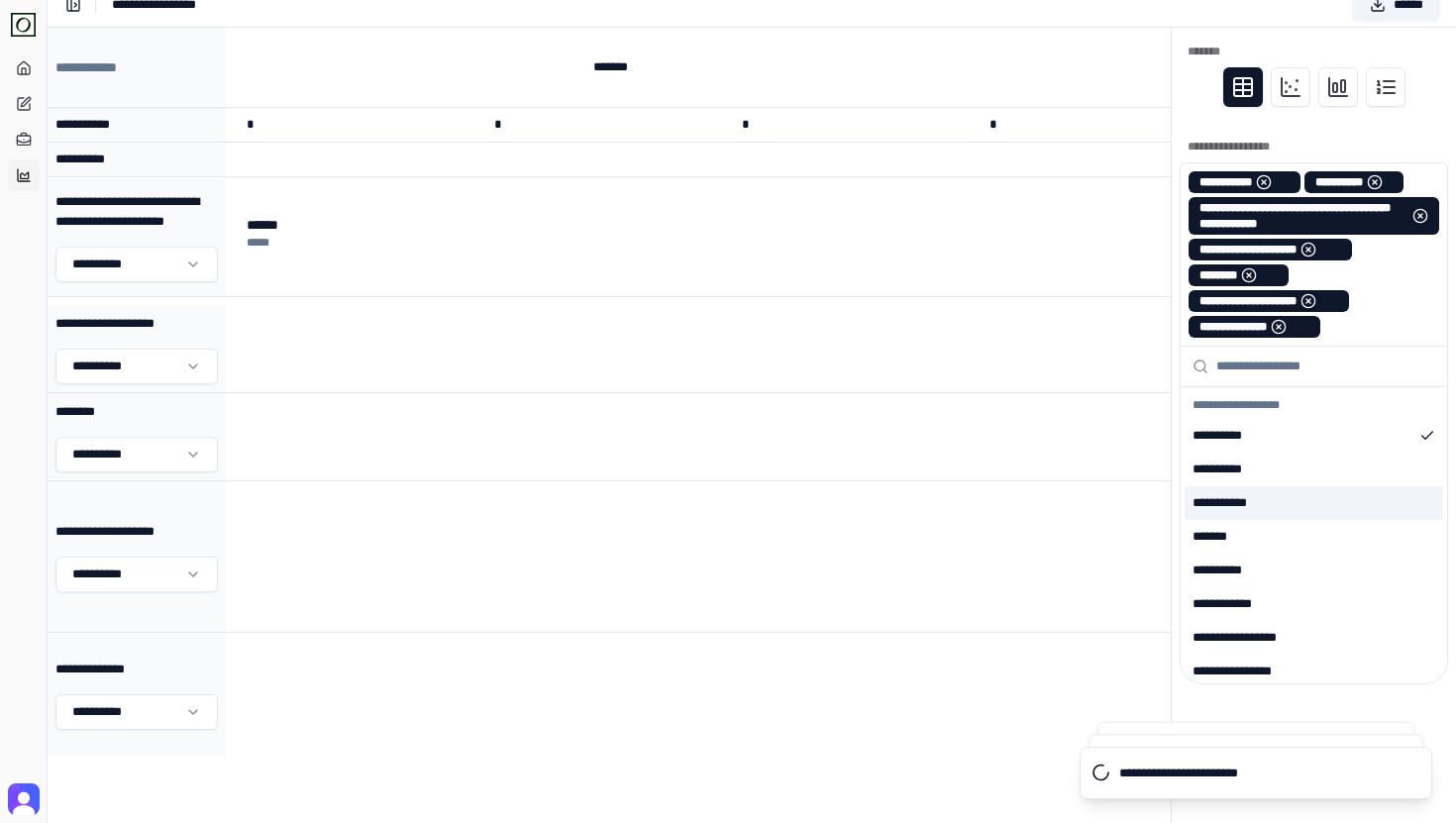 click on "**********" at bounding box center (1313, 503) 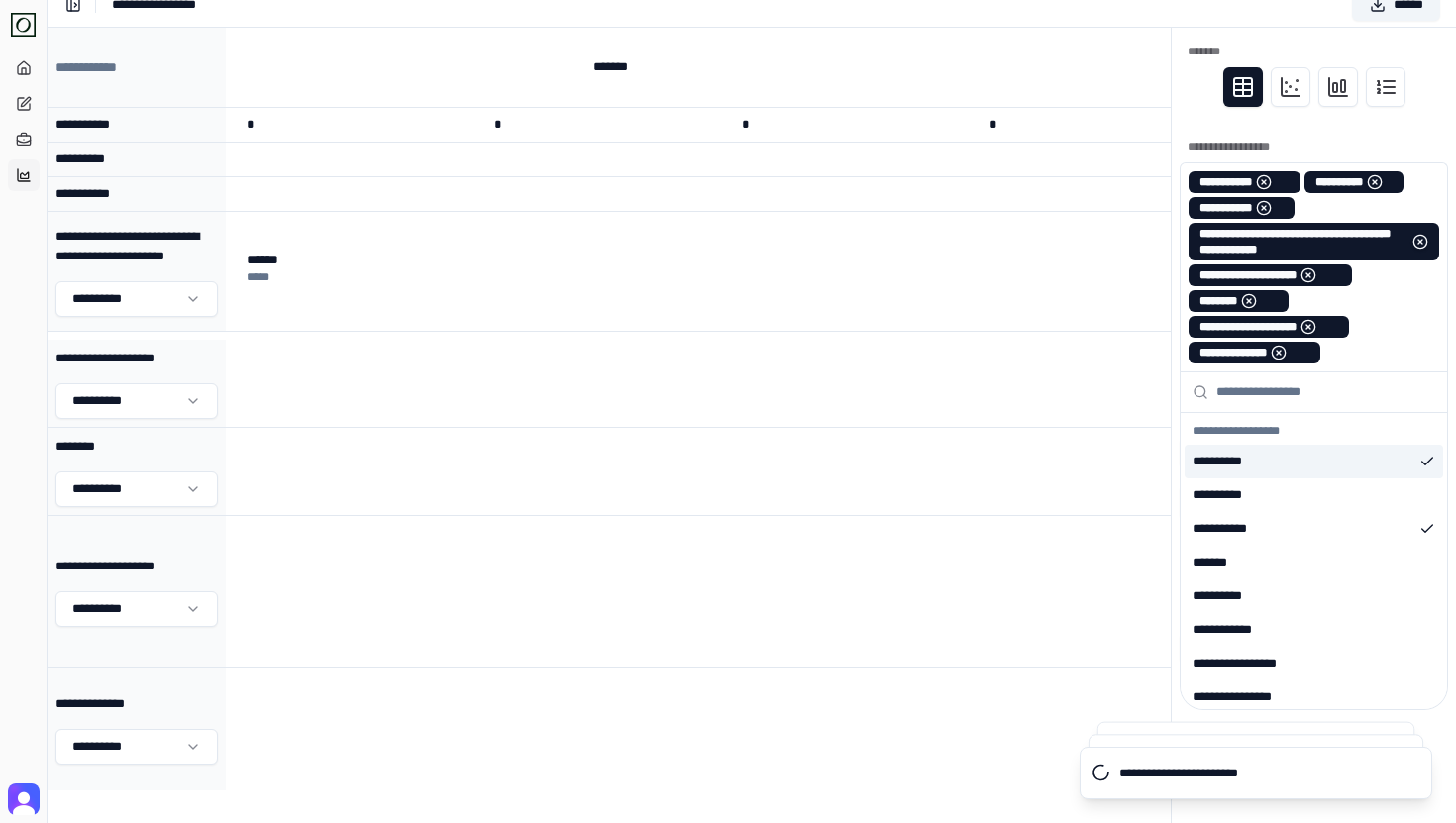 click at bounding box center [1313, 87] 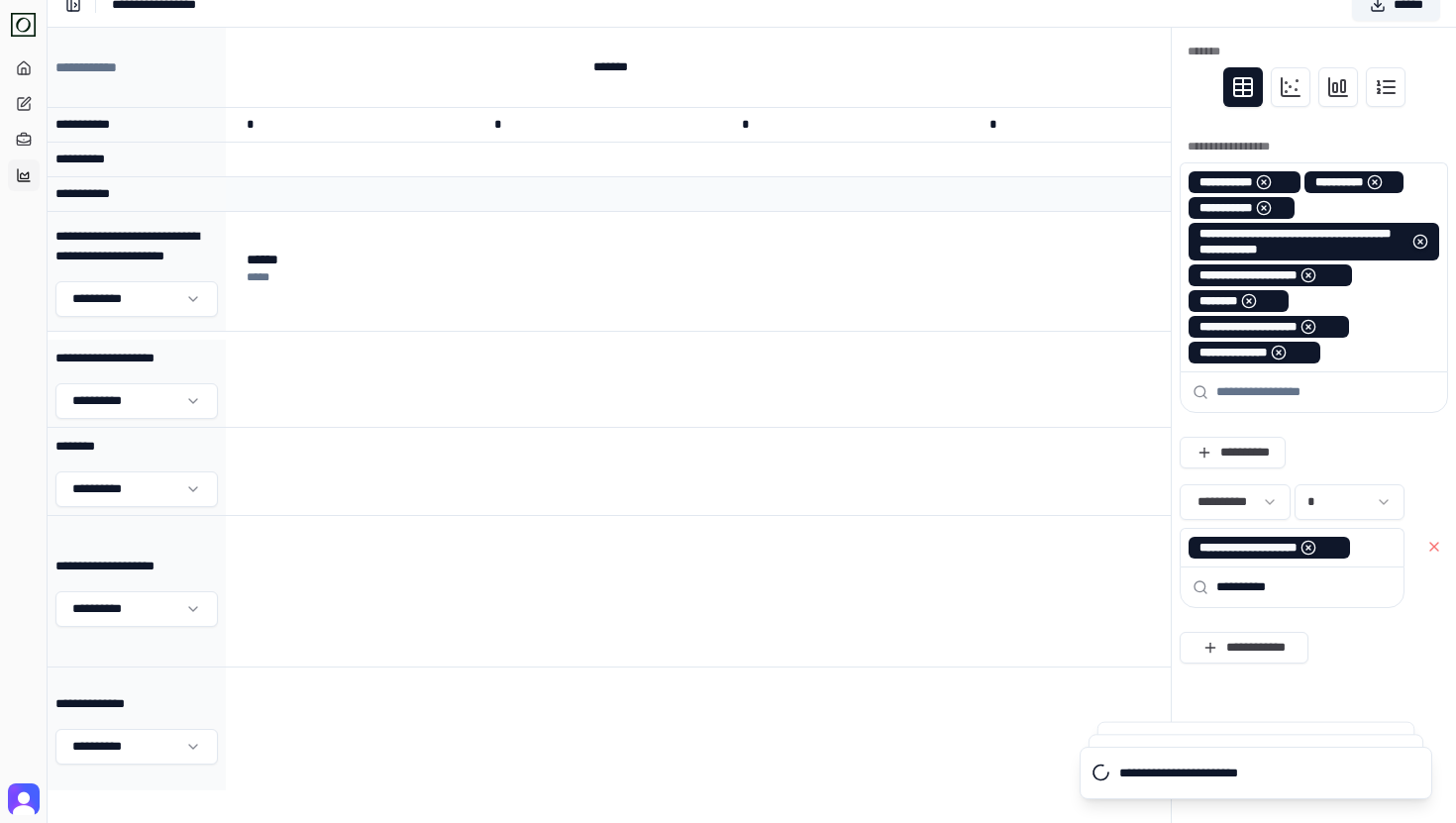 scroll, scrollTop: 0, scrollLeft: 0, axis: both 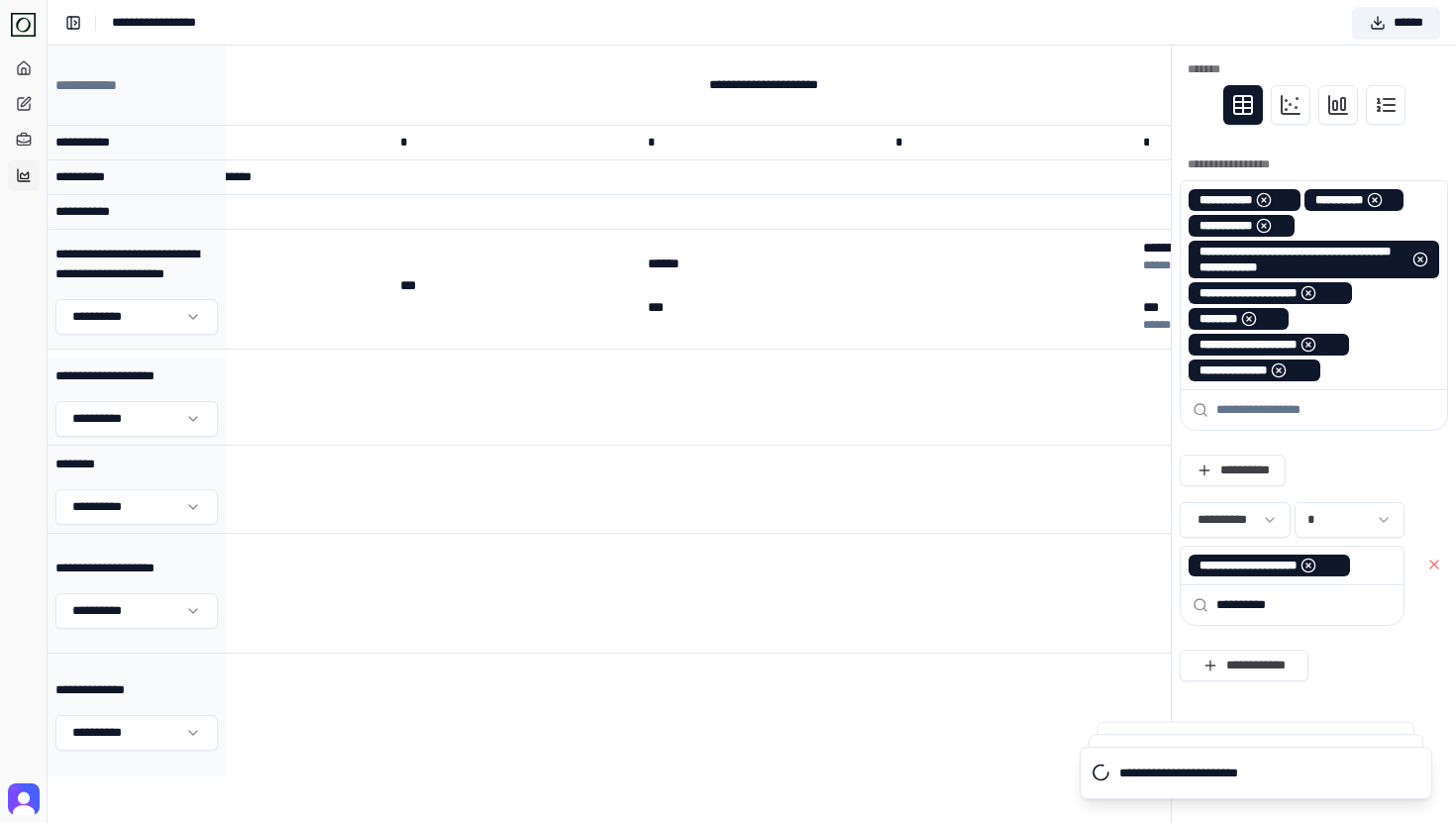 click at bounding box center [1325, 410] 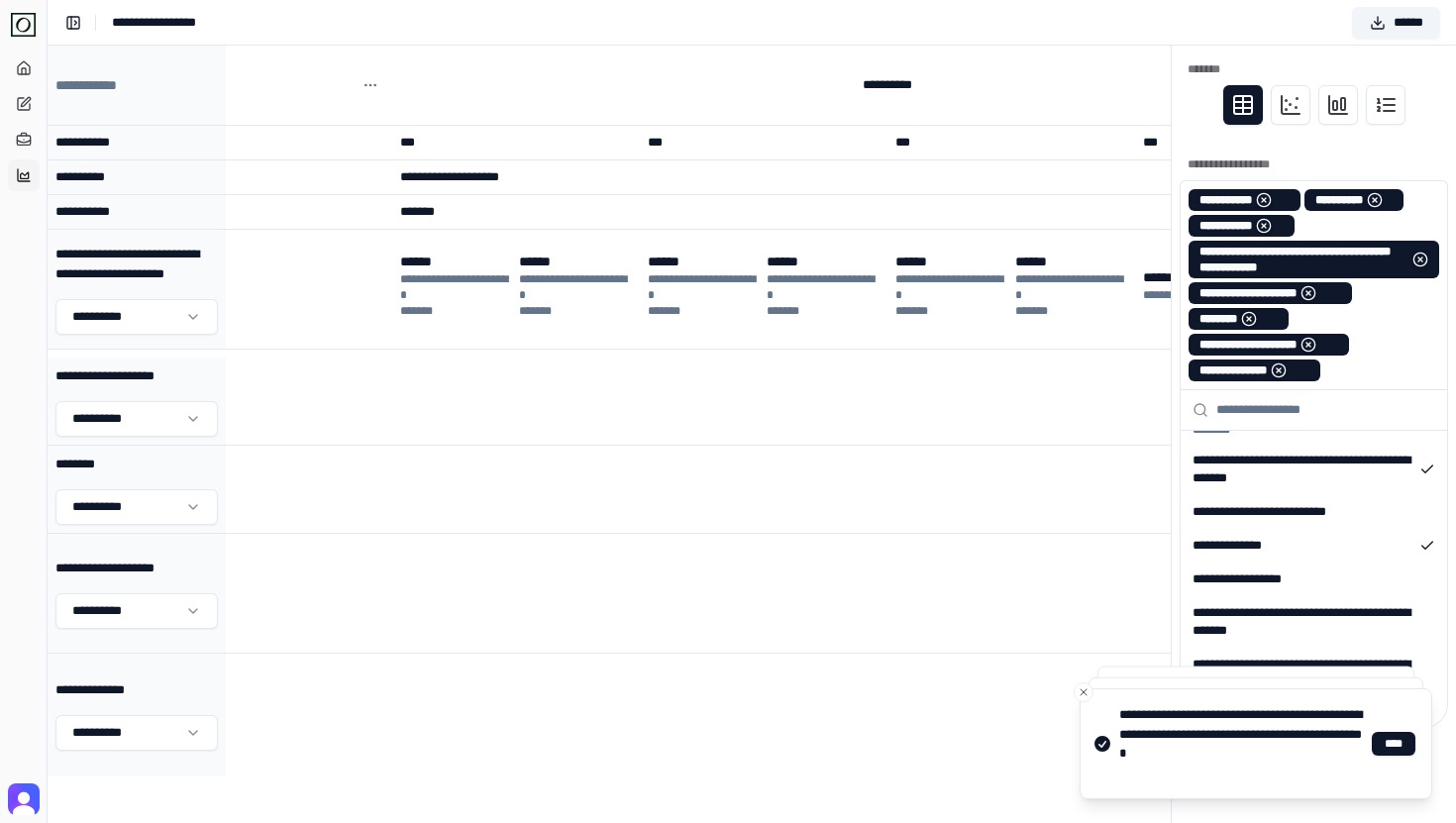scroll, scrollTop: 764, scrollLeft: 0, axis: vertical 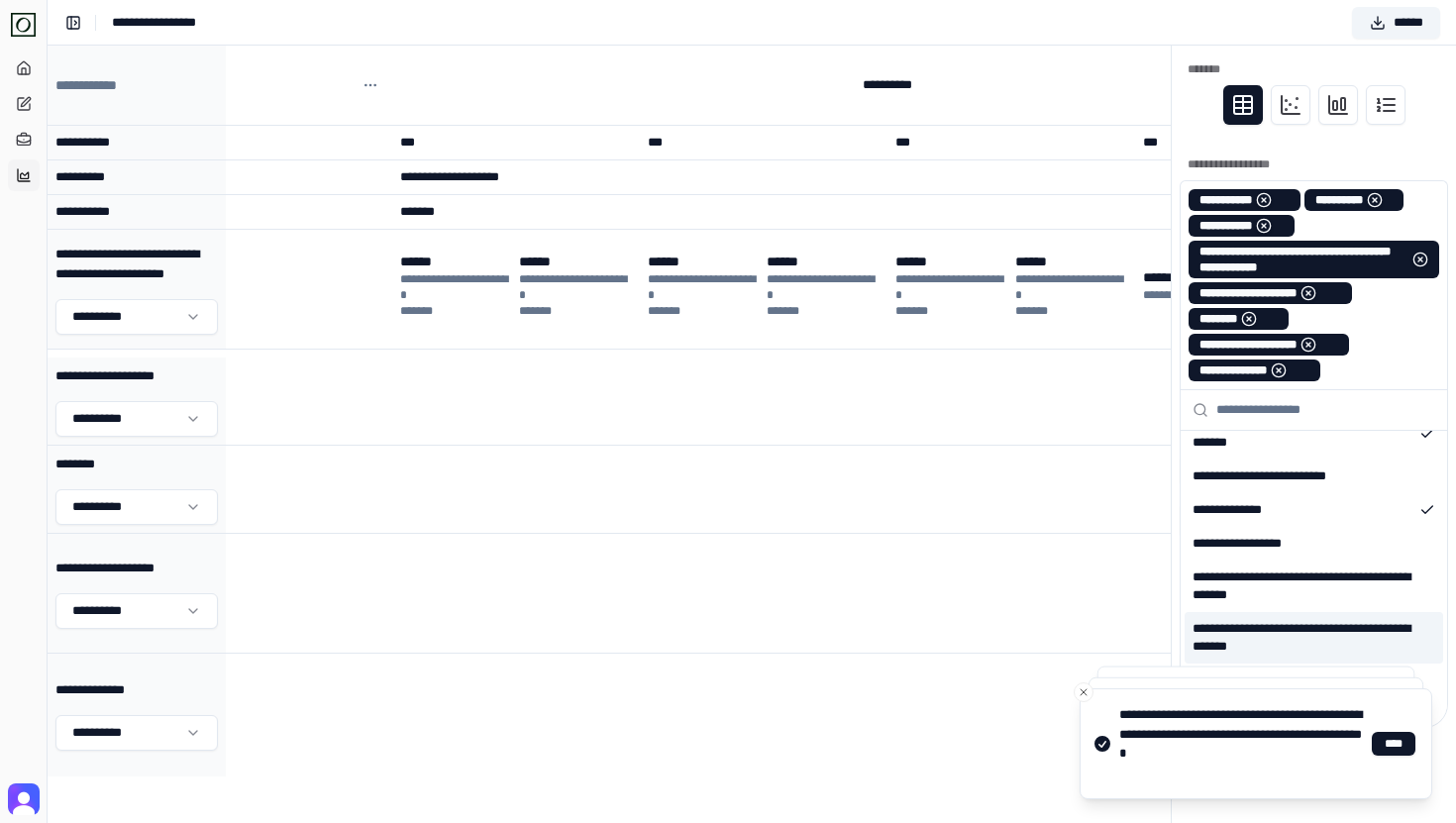 click on "**********" at bounding box center [887, 85] 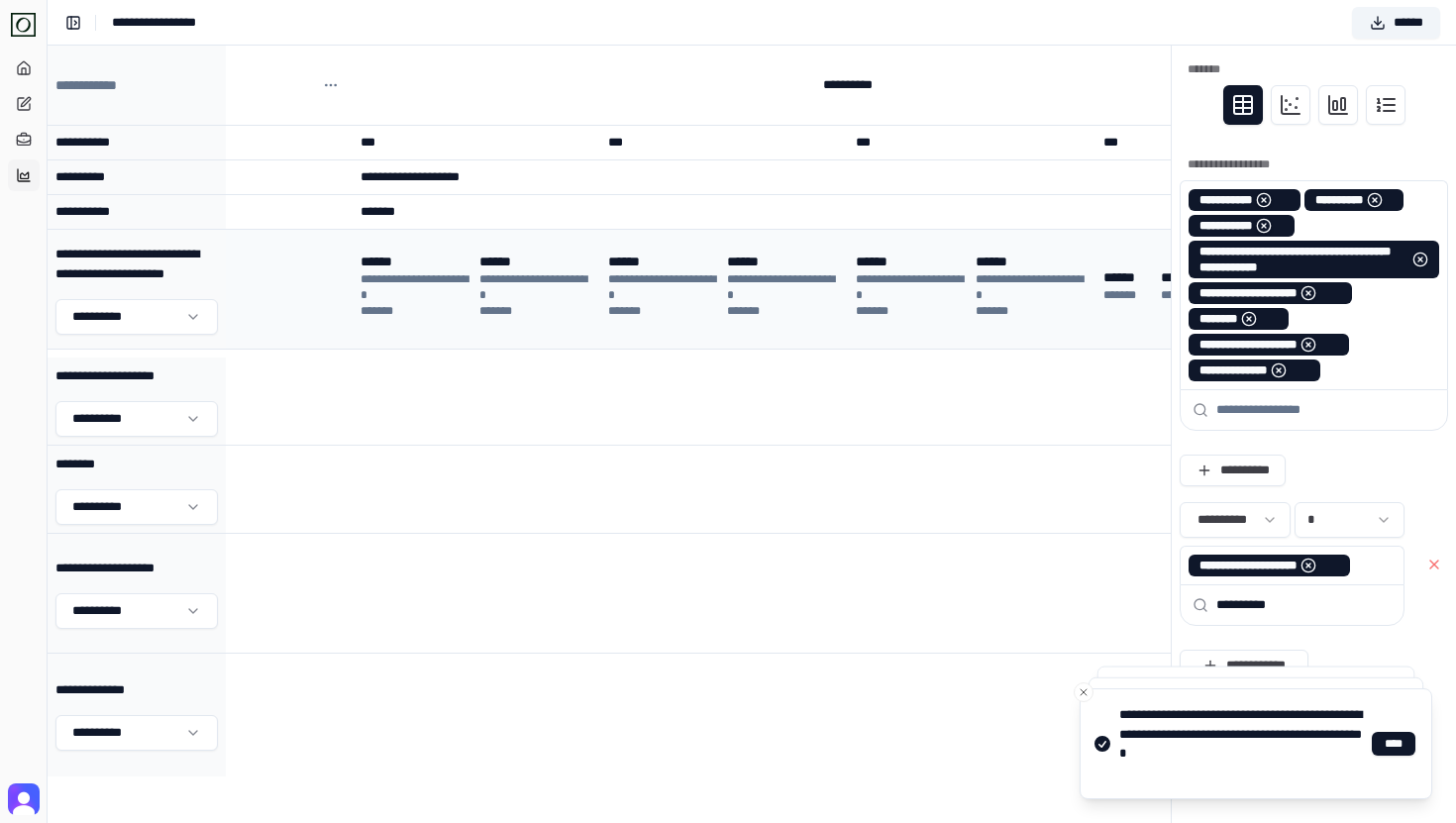 scroll, scrollTop: 0, scrollLeft: 1166, axis: horizontal 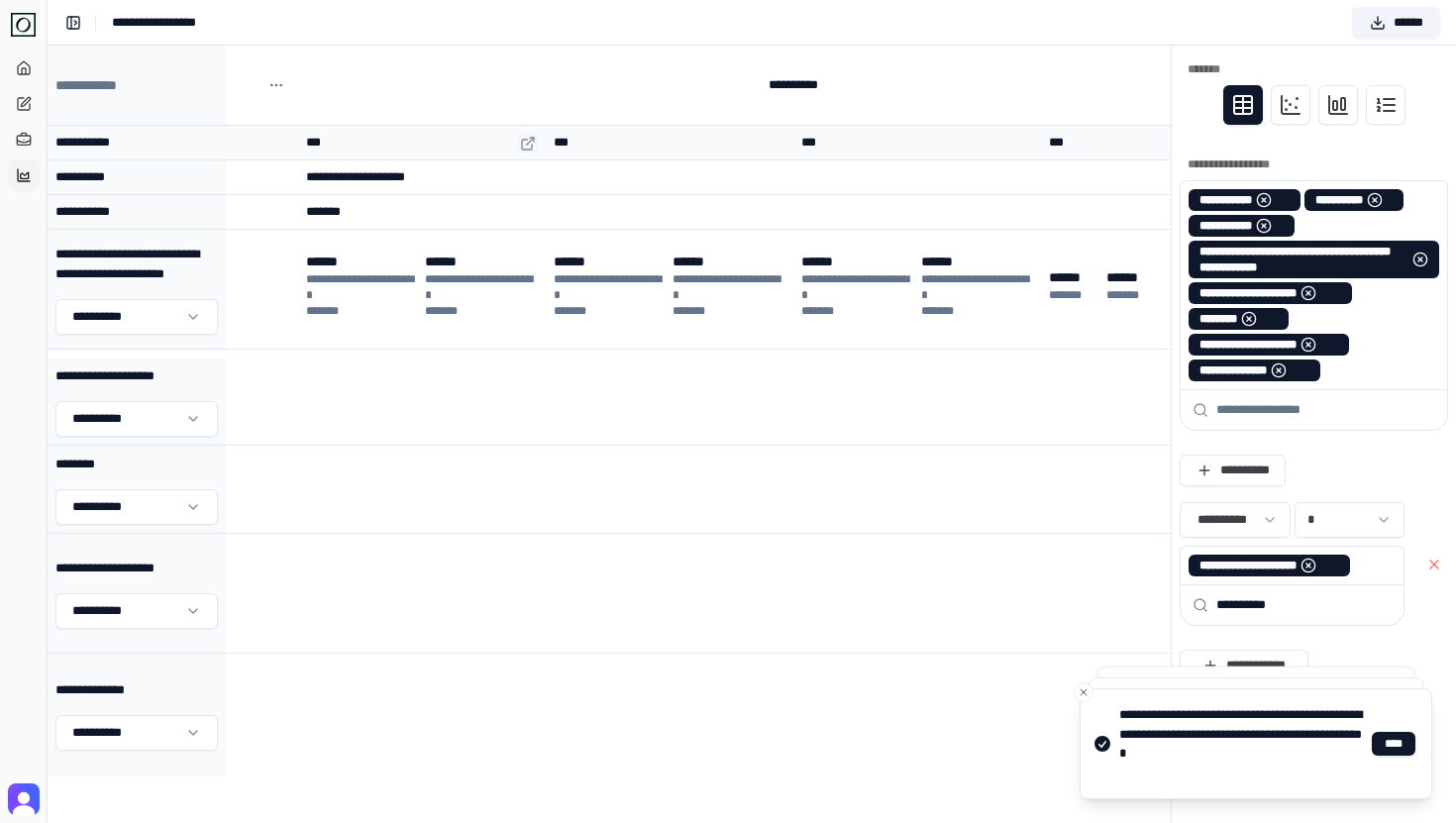 click at bounding box center (528, 144) 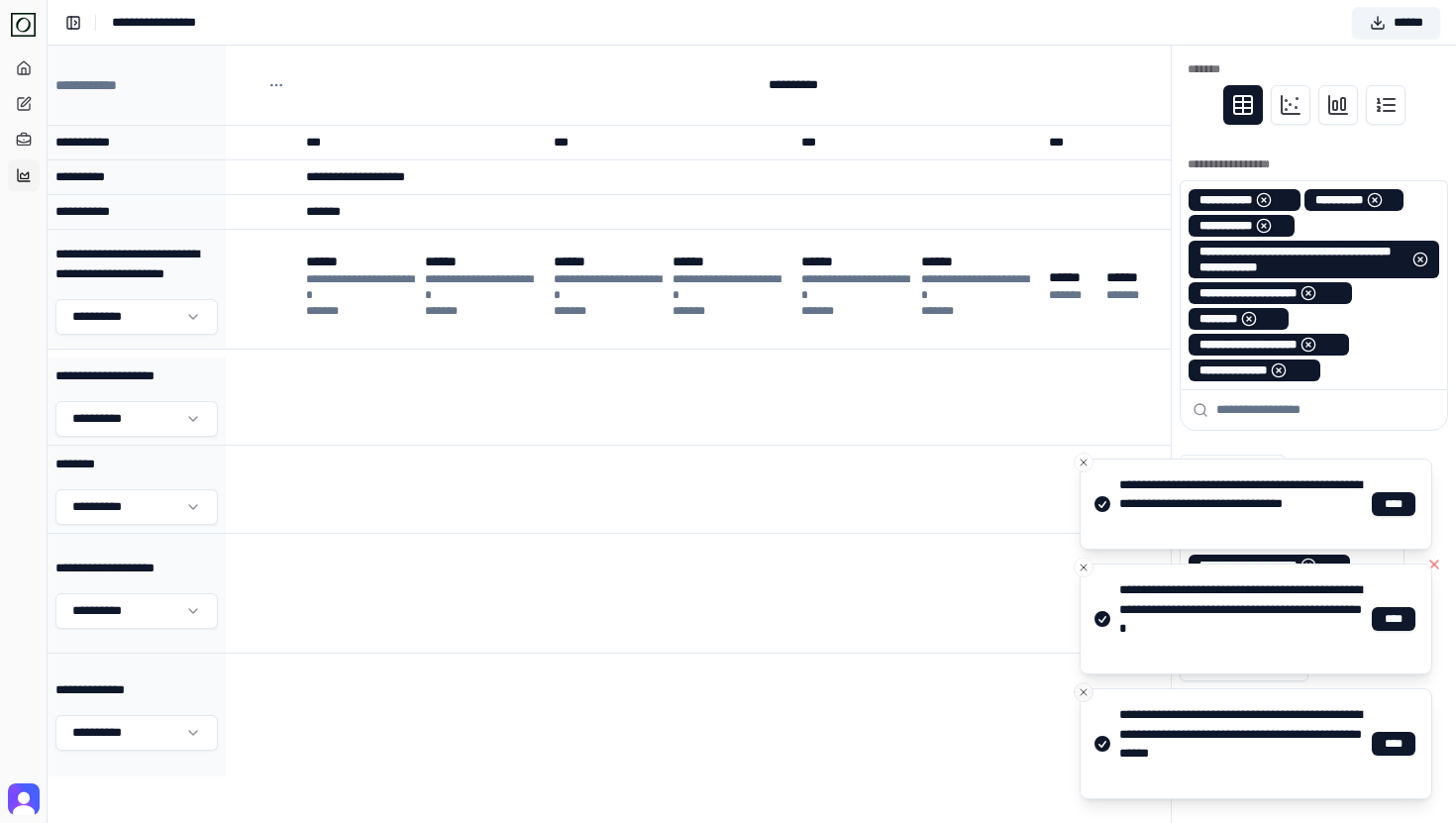click 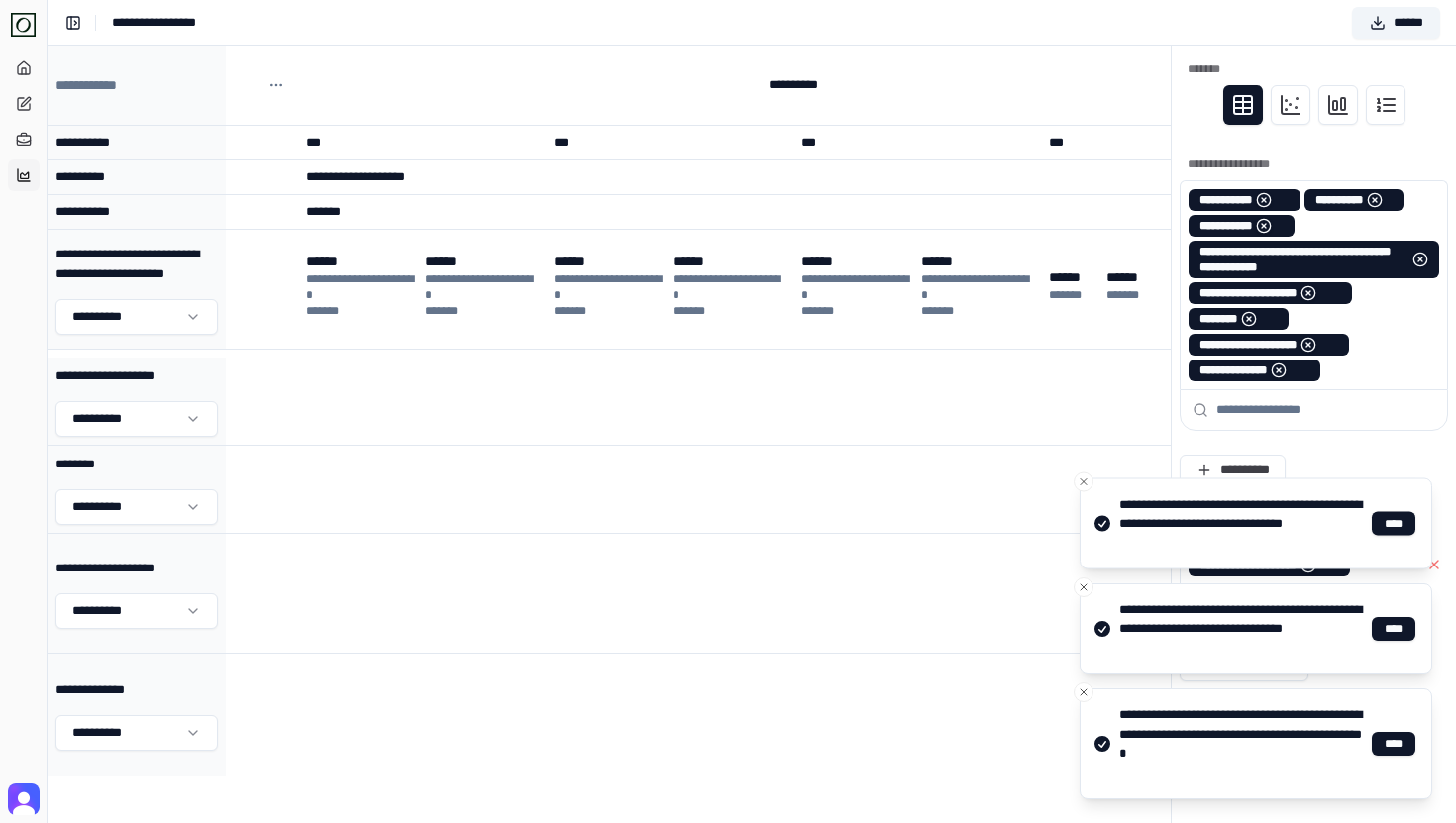 click 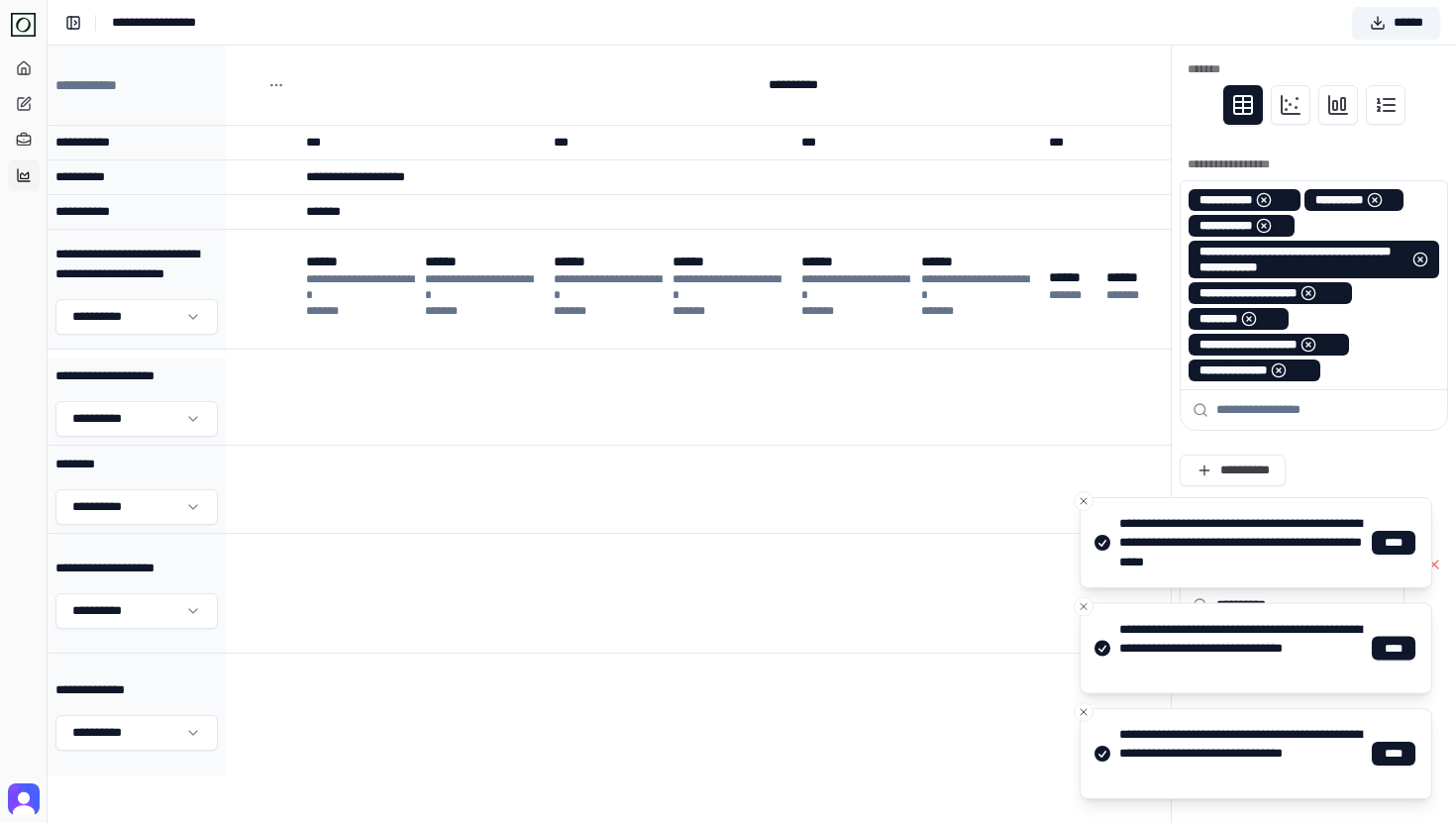 click on "**********" at bounding box center (1256, 648) 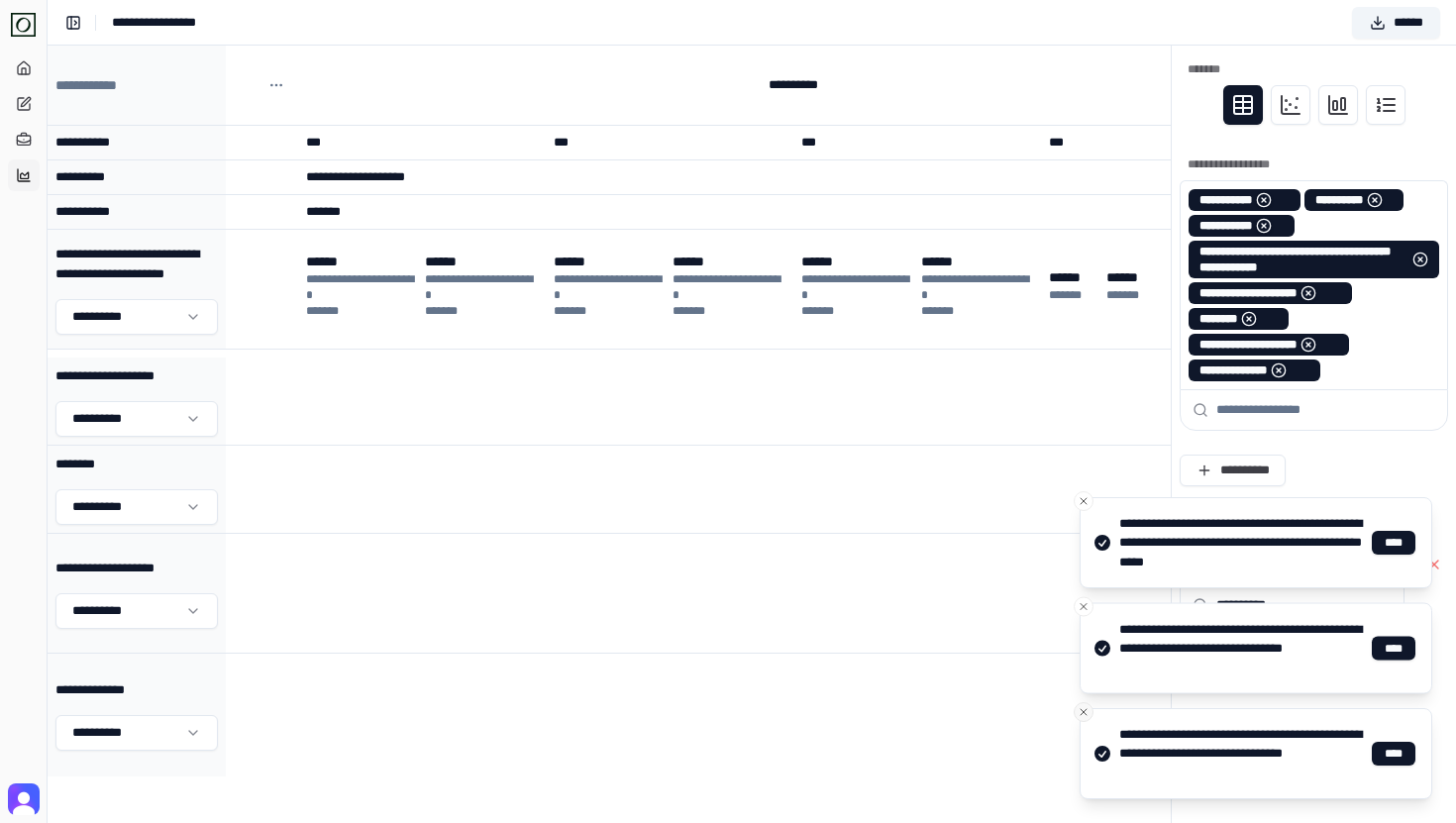 click 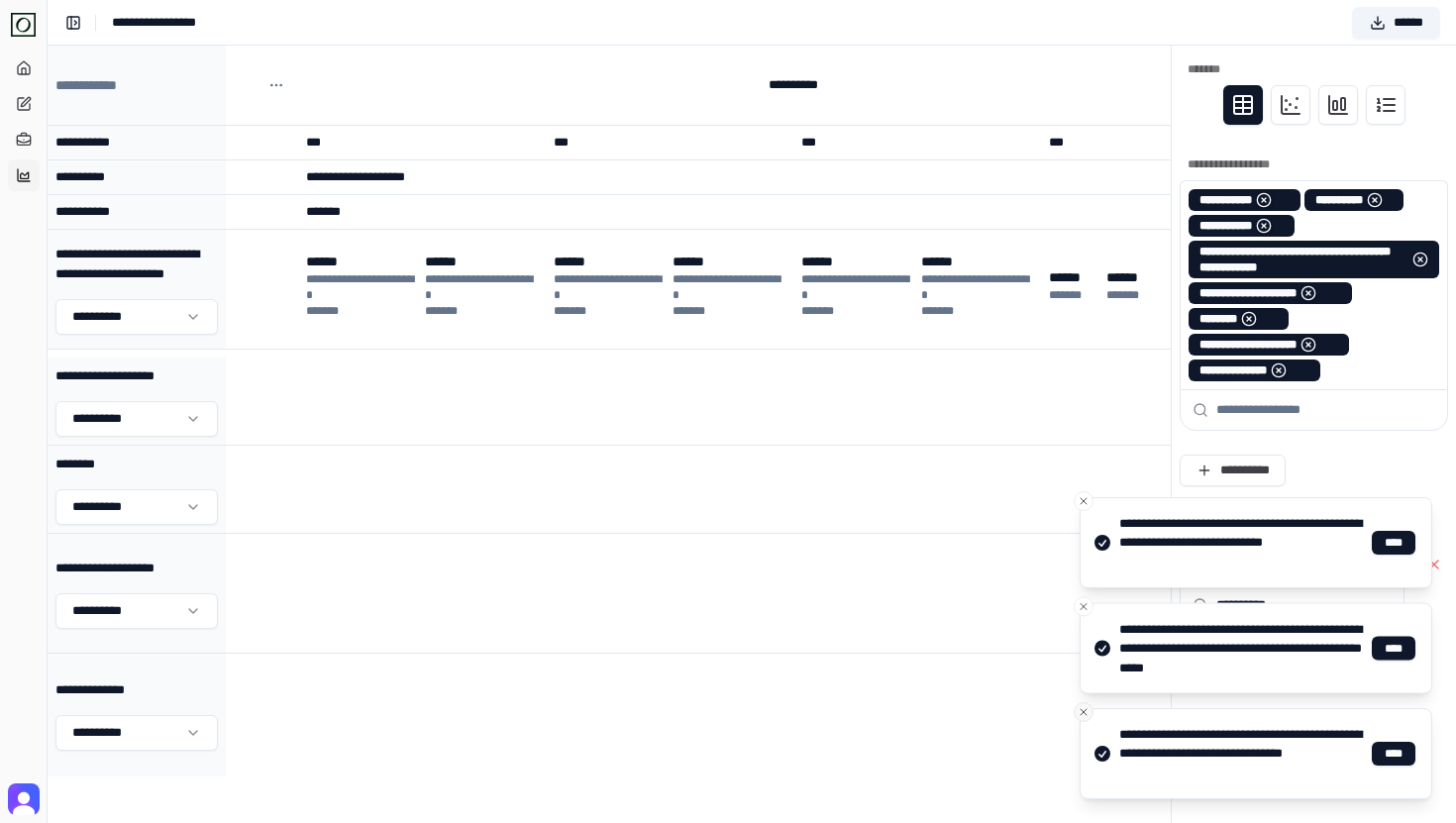 click 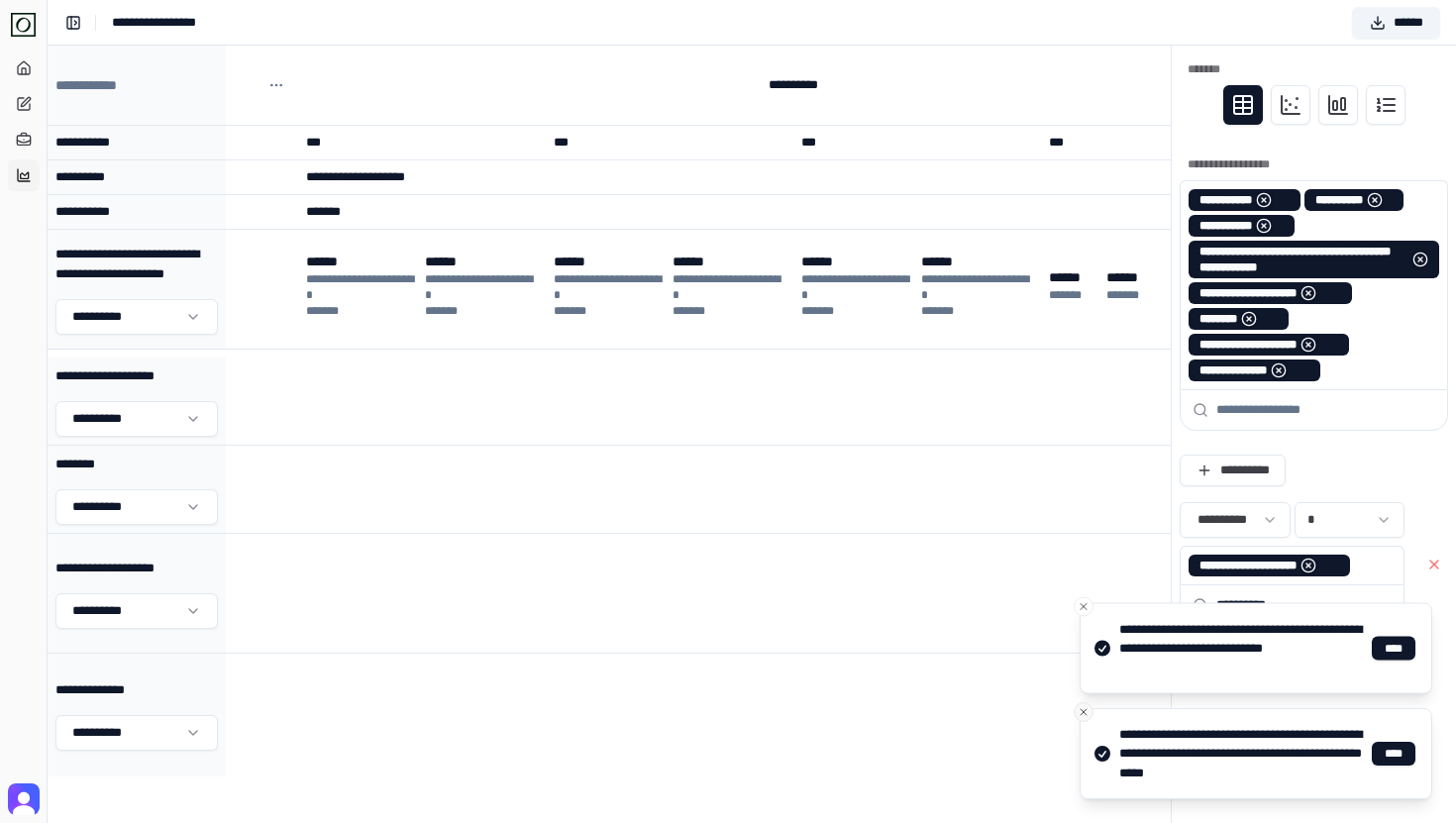 click 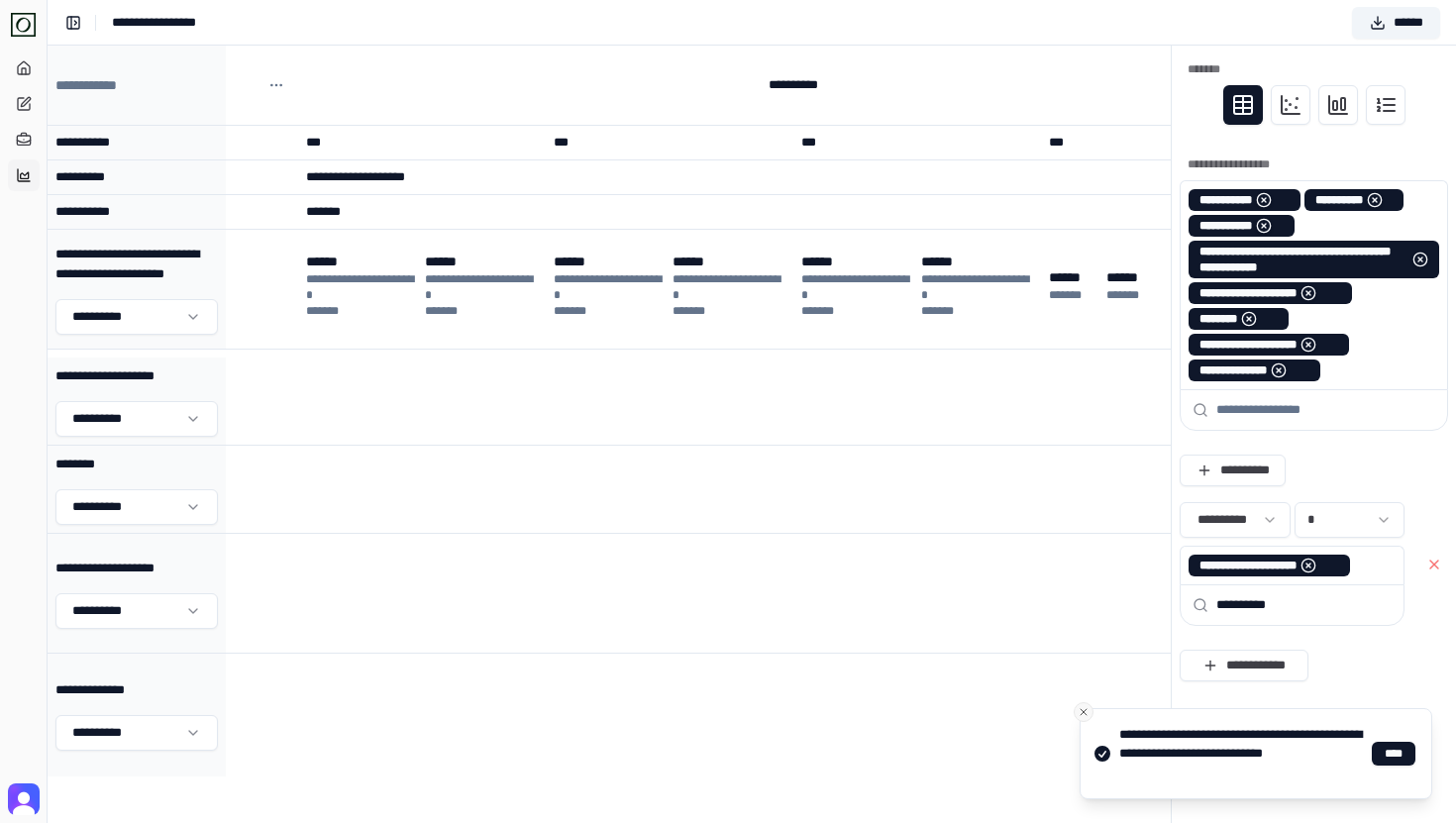 click 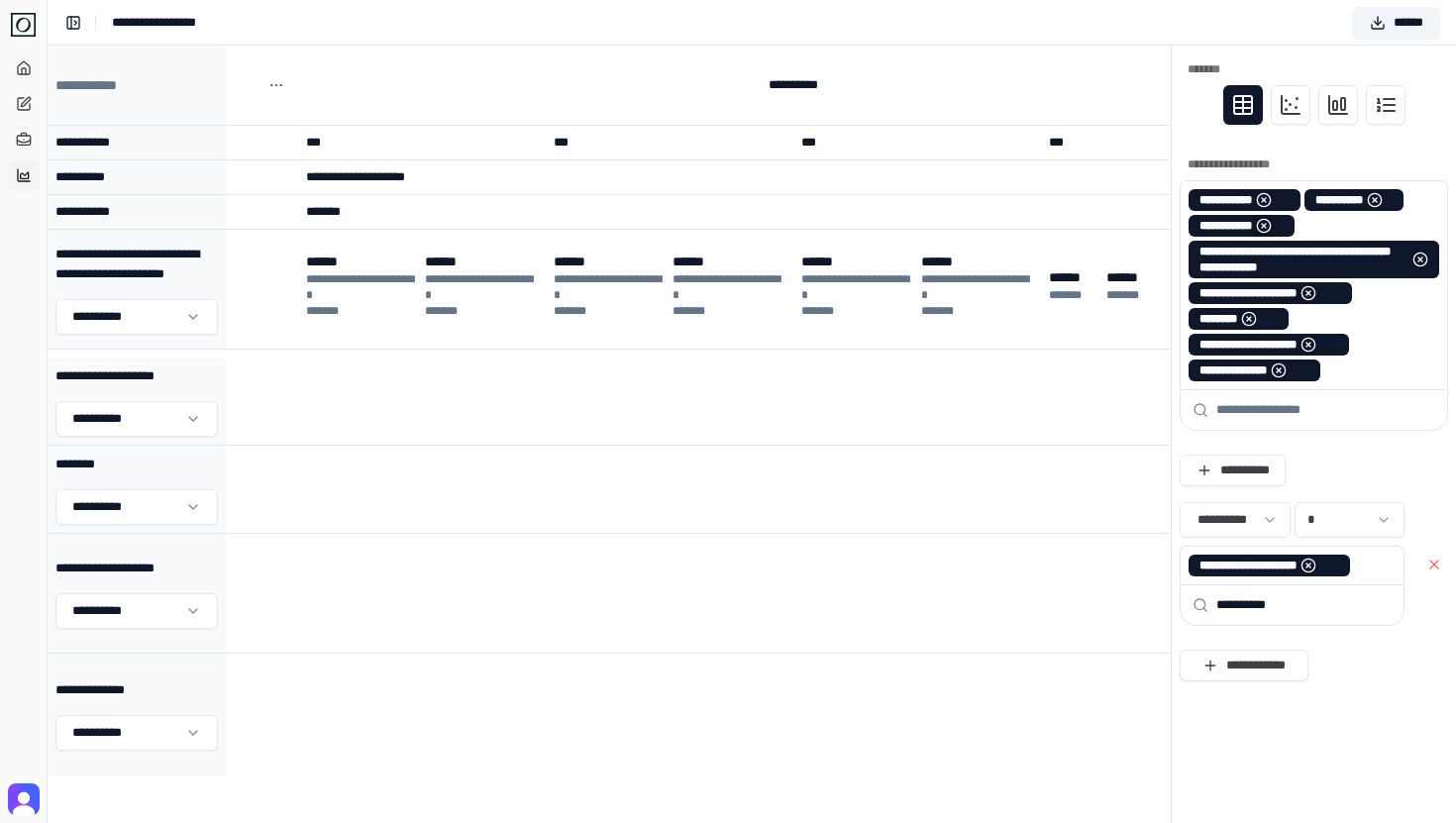 click on "**********" at bounding box center (752, 22) 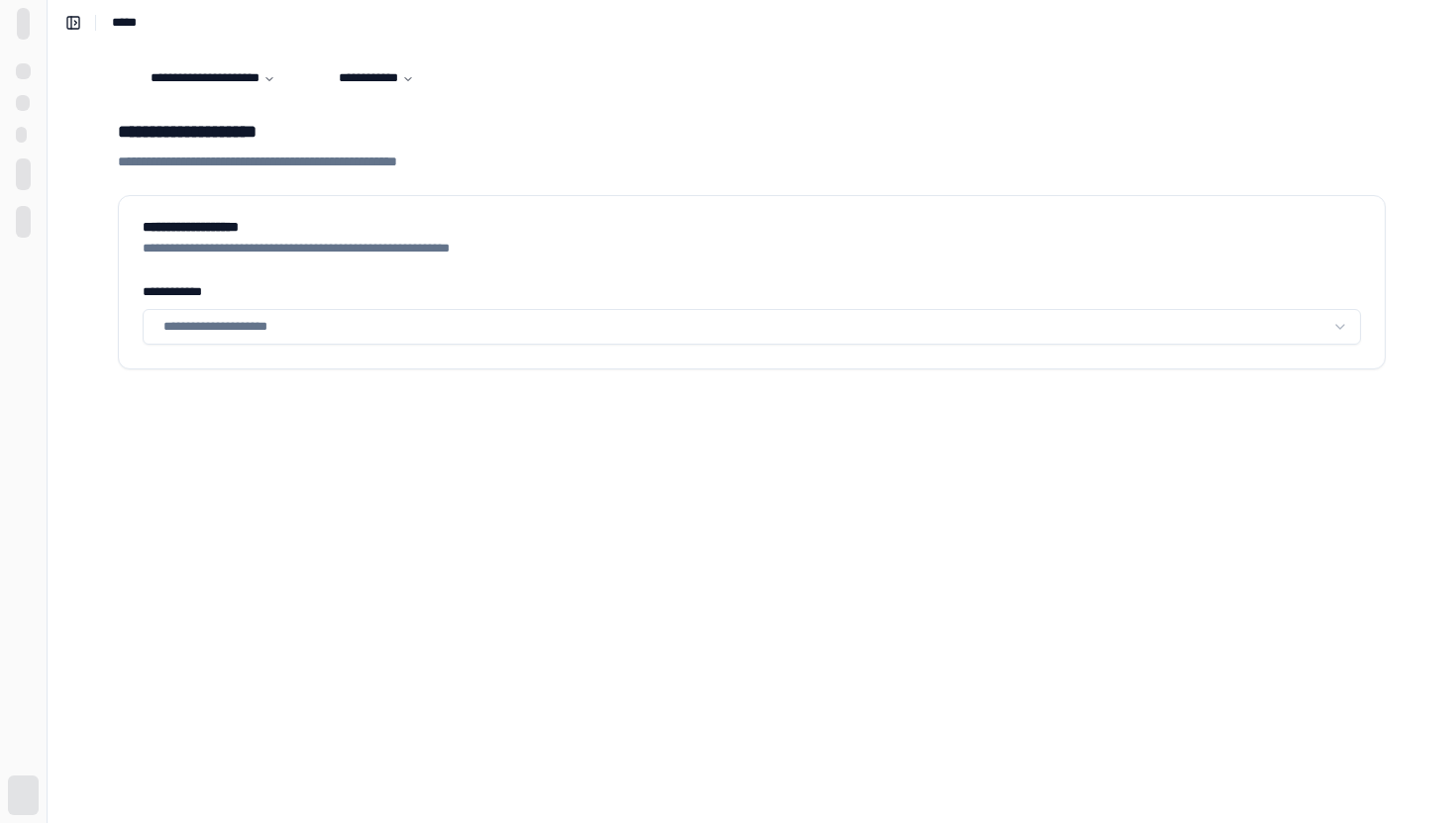 scroll, scrollTop: 0, scrollLeft: 0, axis: both 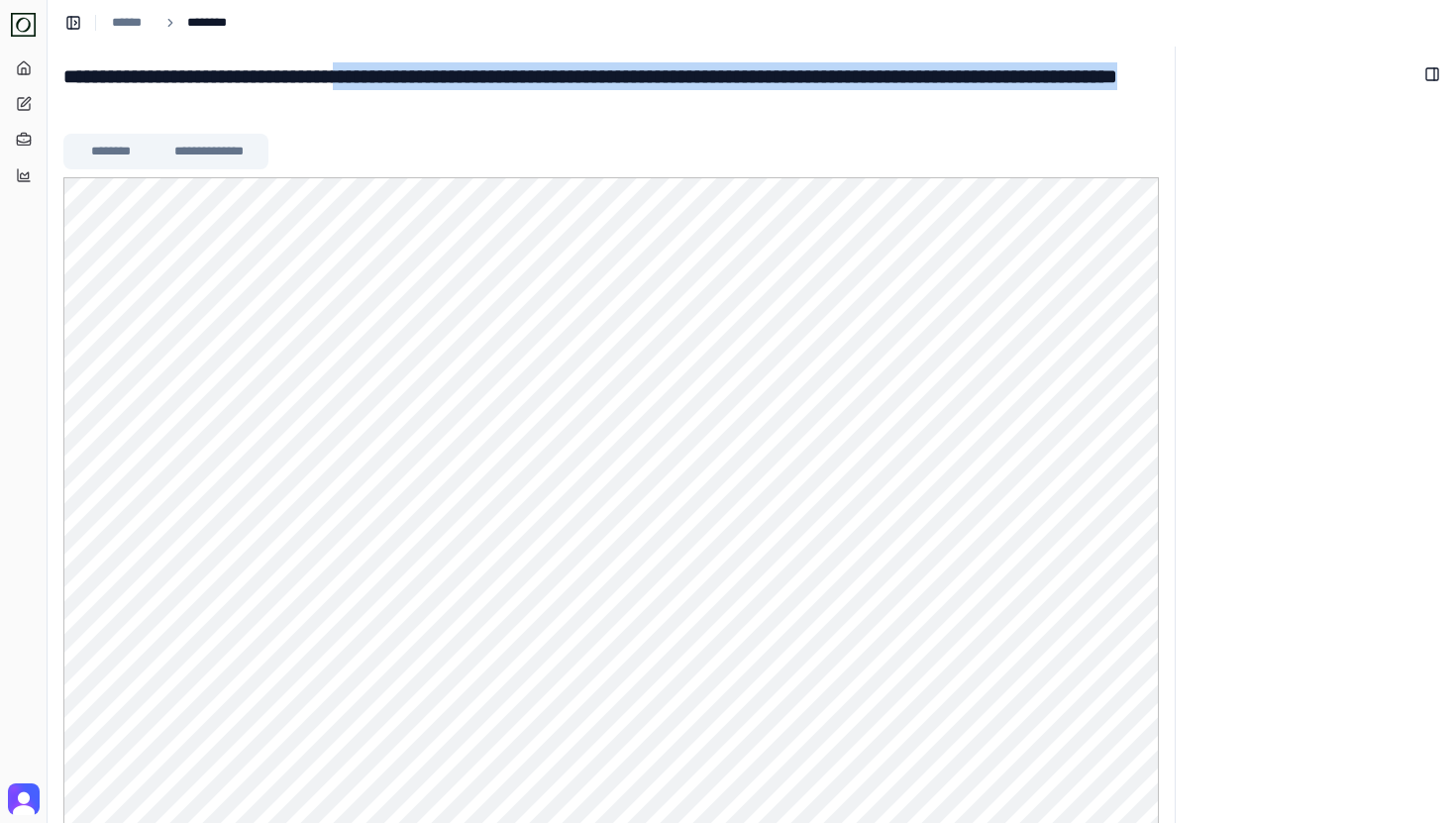 drag, startPoint x: 471, startPoint y: 87, endPoint x: 540, endPoint y: 93, distance: 69.260378 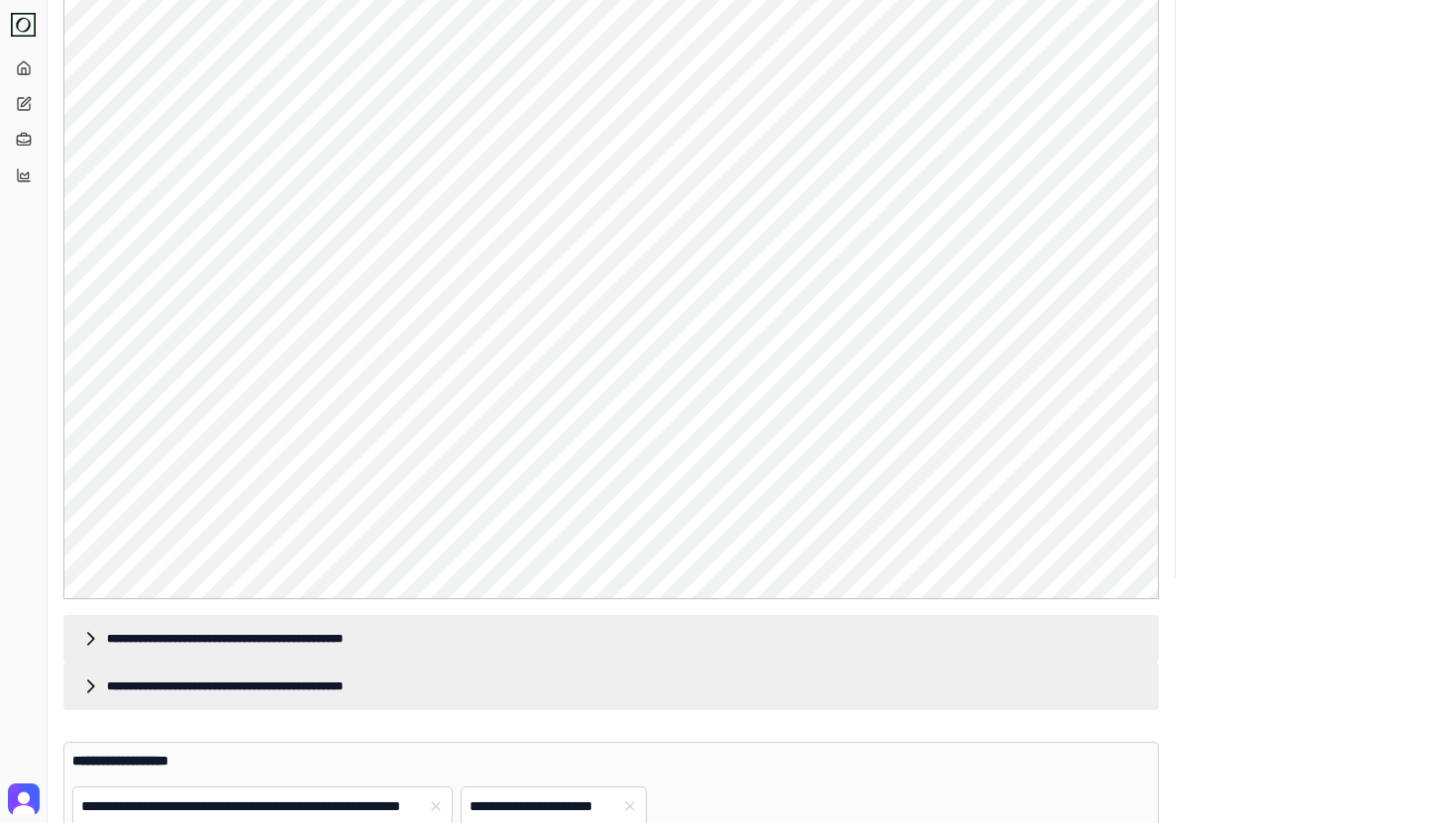 scroll, scrollTop: 0, scrollLeft: 0, axis: both 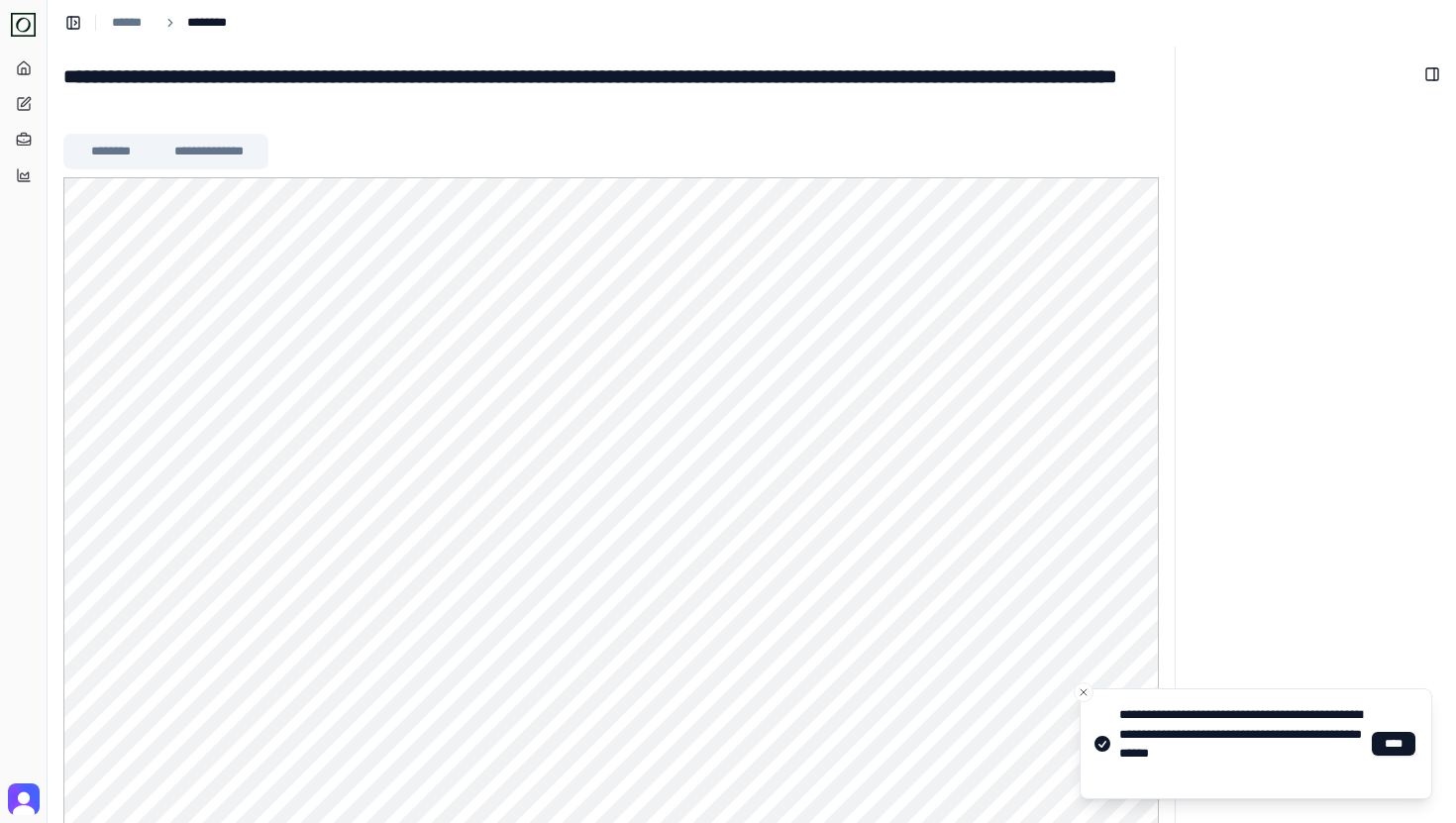 click on "**********" at bounding box center [611, 785] 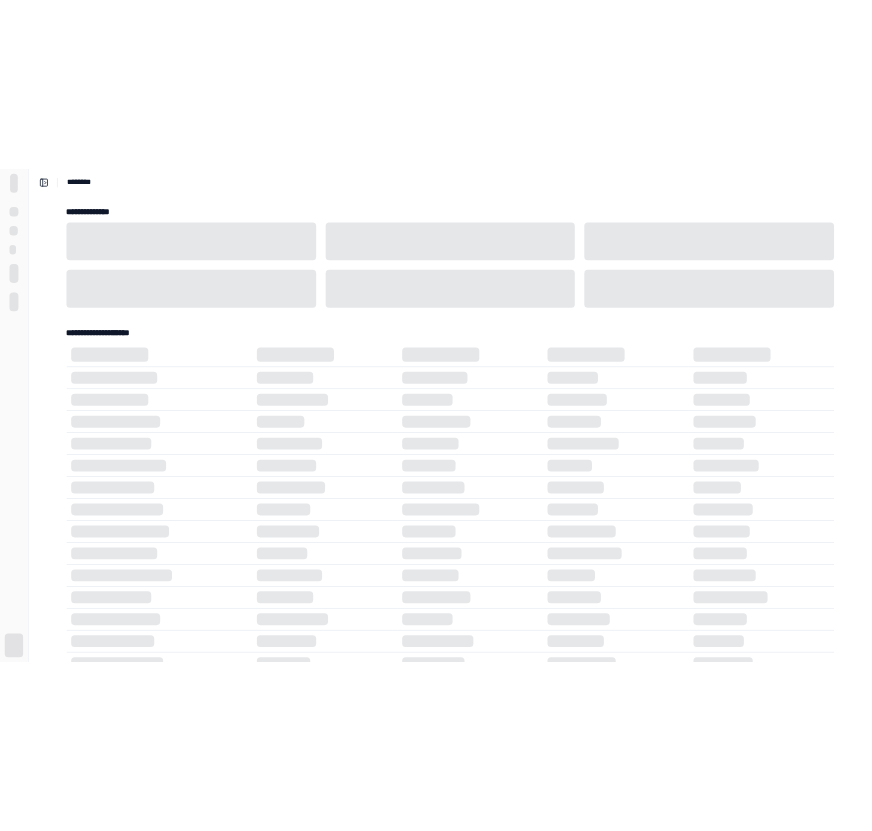 scroll, scrollTop: 0, scrollLeft: 0, axis: both 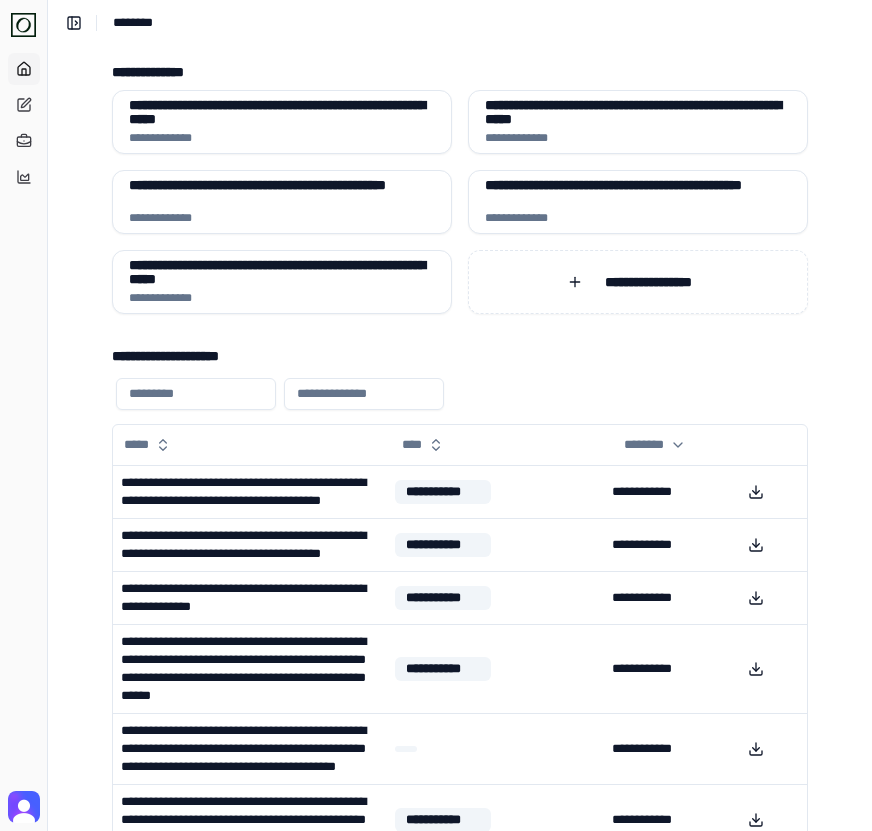 click on "**********" 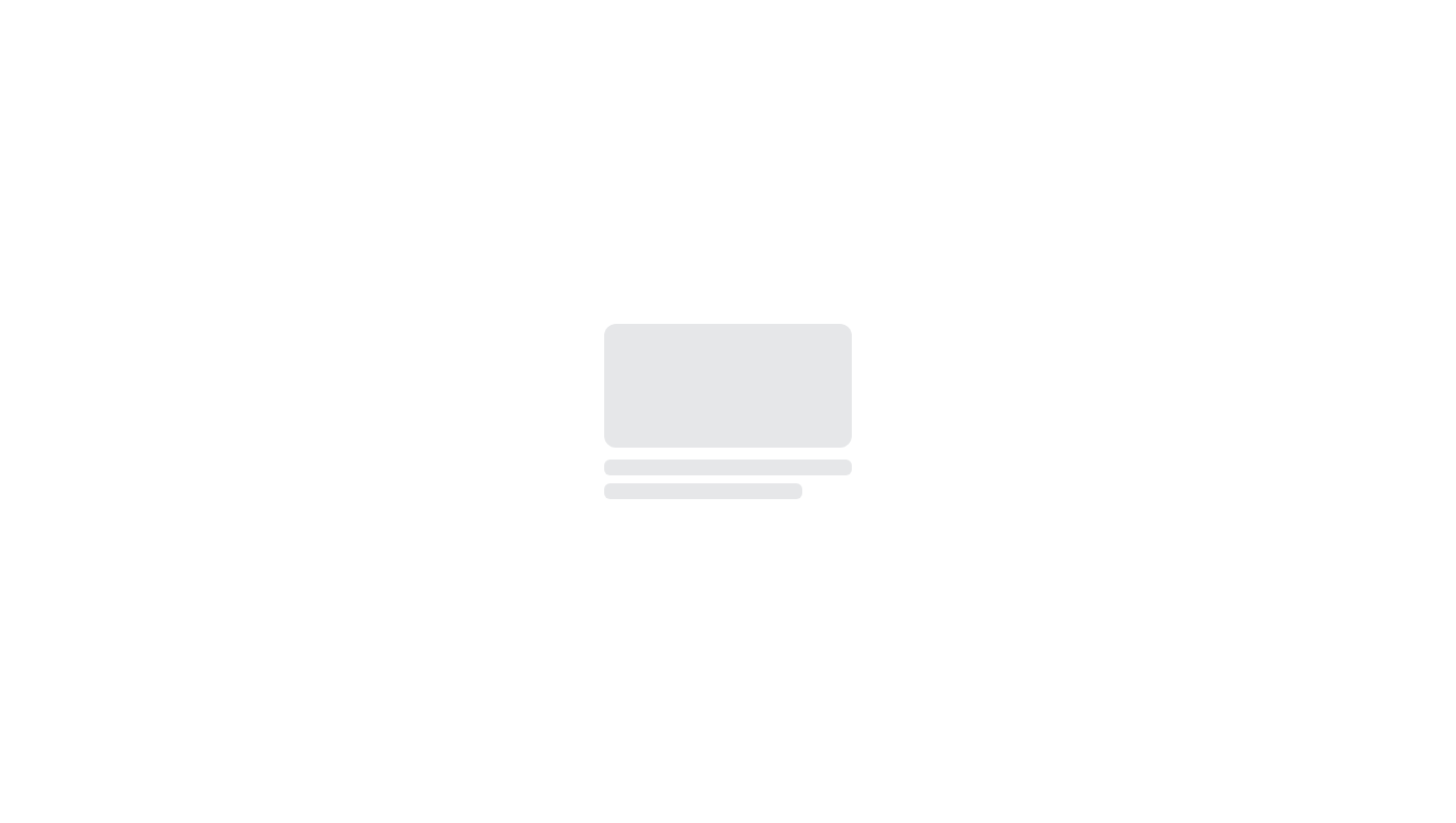 scroll, scrollTop: 0, scrollLeft: 0, axis: both 